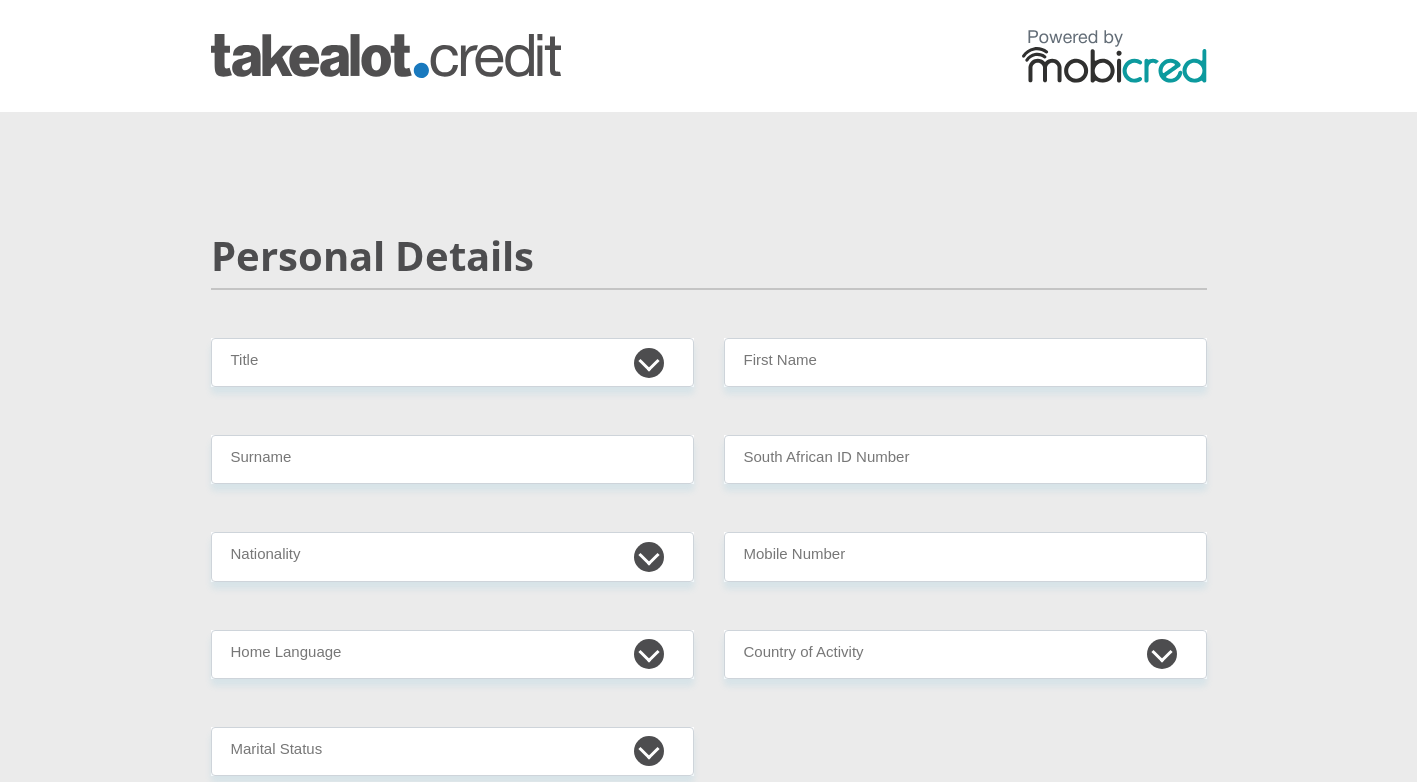 scroll, scrollTop: 0, scrollLeft: 0, axis: both 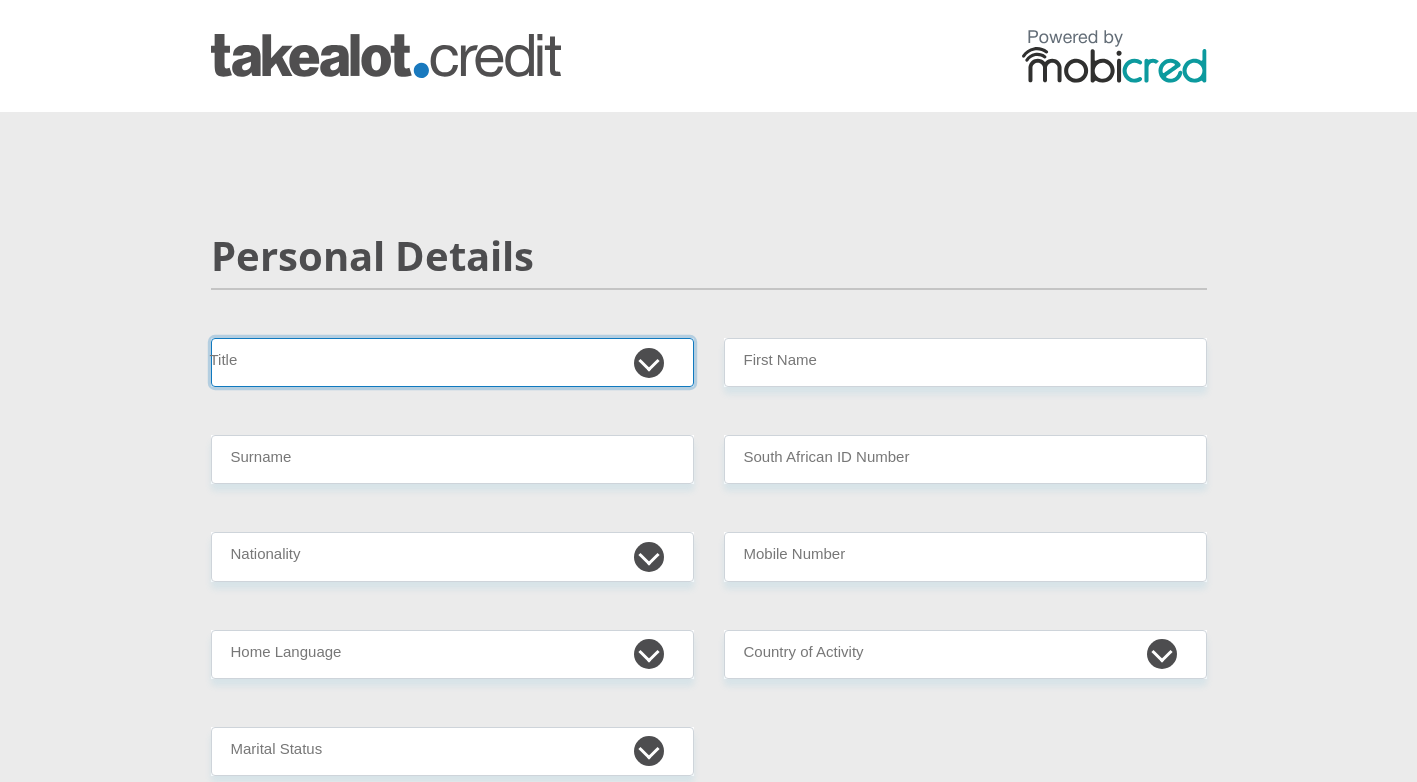 click on "Mr
Ms
Mrs
Dr
Other" at bounding box center [452, 362] 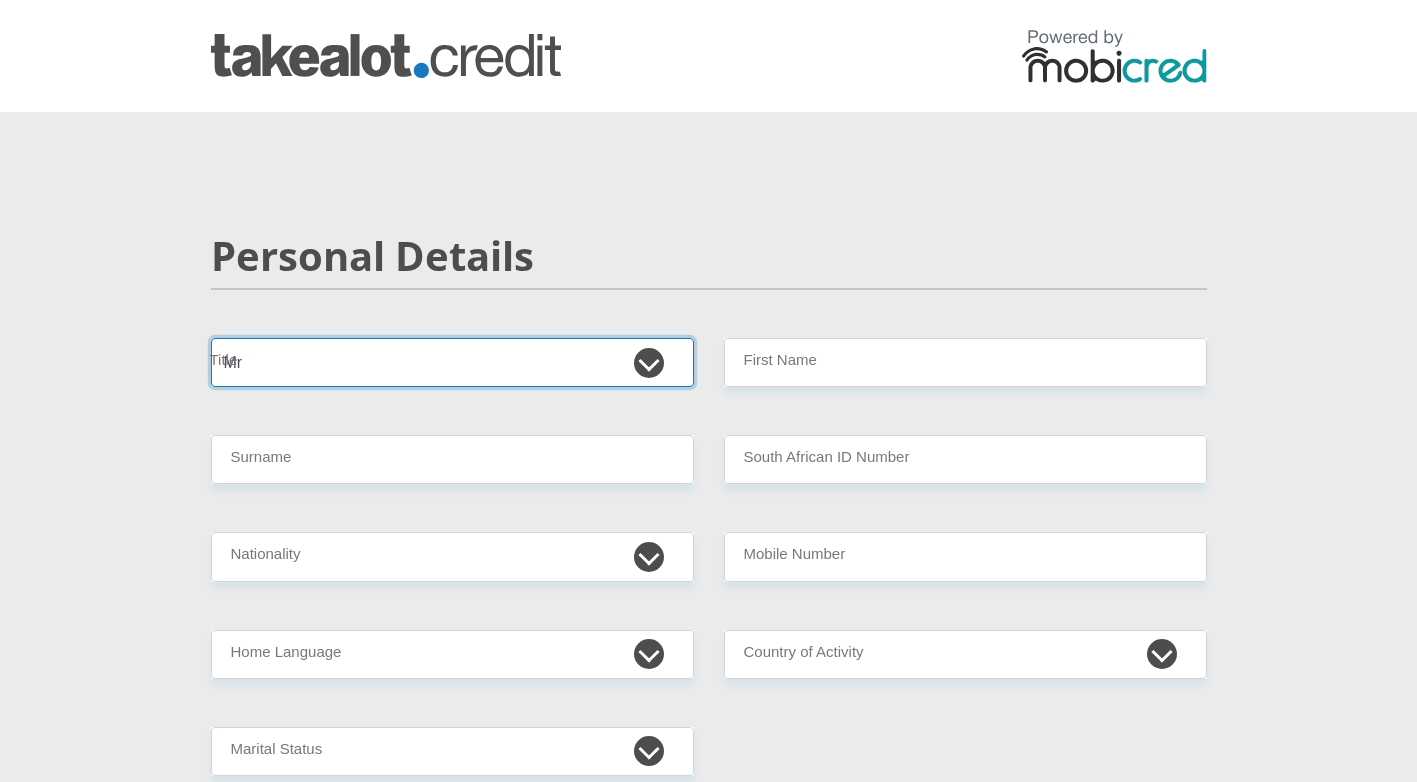 click on "Mr
Ms
Mrs
Dr
Other" at bounding box center (452, 362) 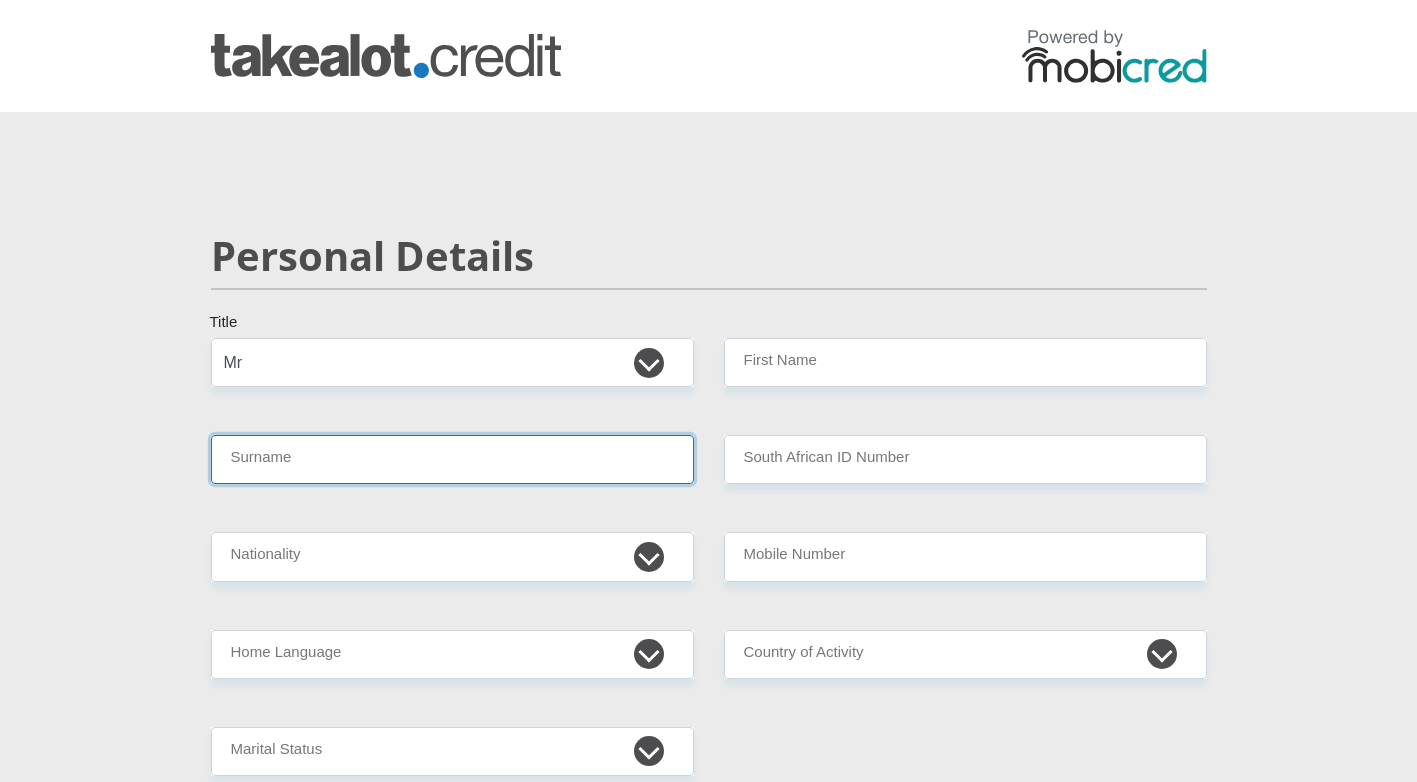 click on "Surname" at bounding box center (452, 459) 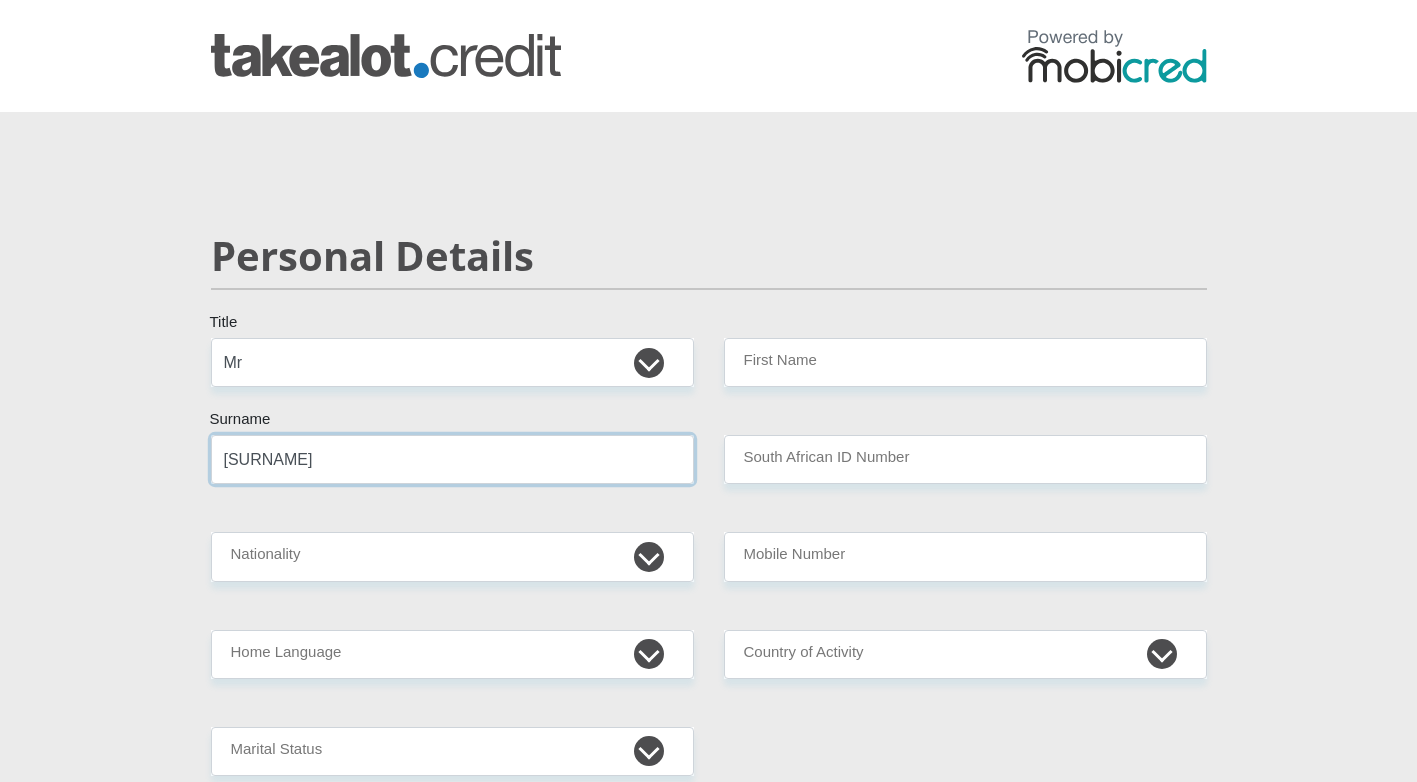 type on "[SURNAME]" 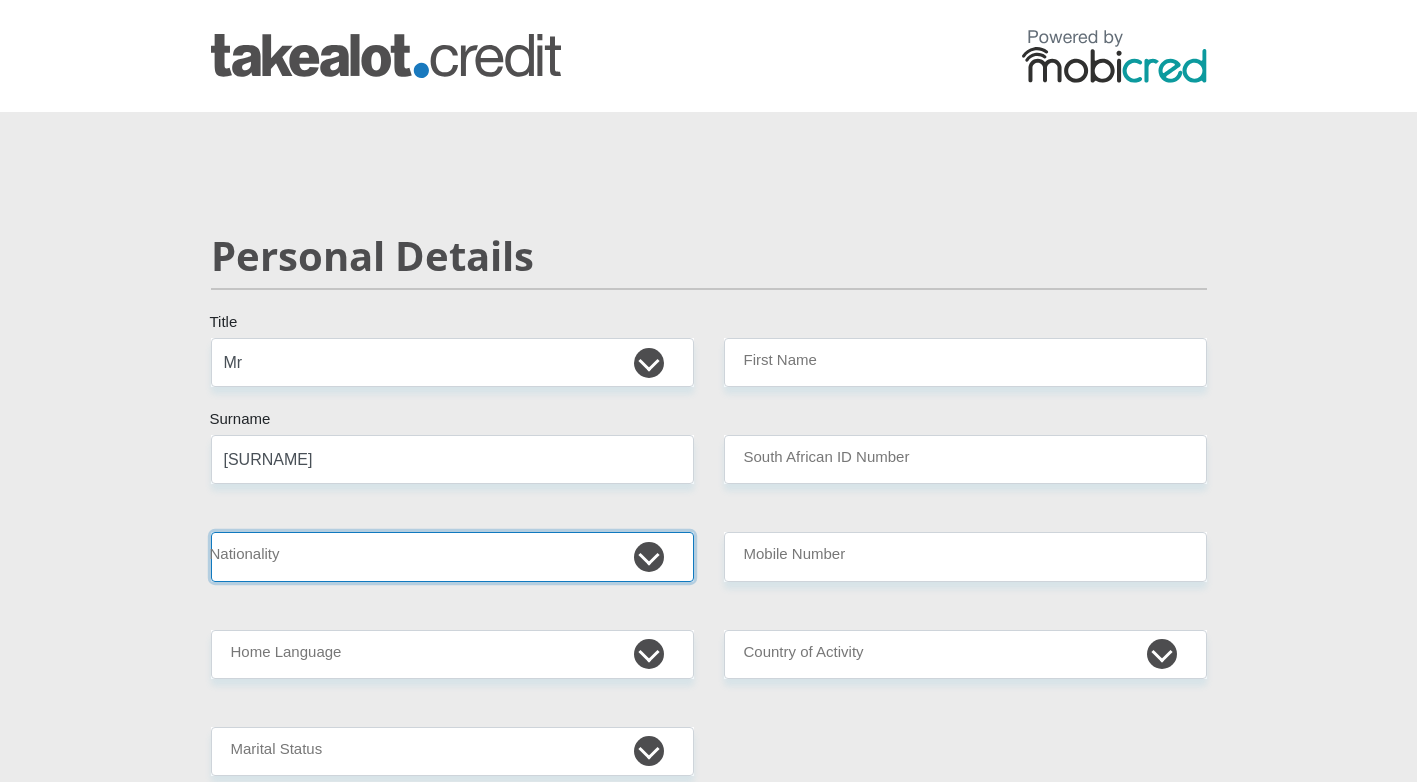 click on "South Africa
Afghanistan
Aland Islands
Albania
Algeria
America Samoa
American Virgin Islands
Andorra
Angola
Anguilla
Antarctica
Antigua and Barbuda
Argentina
Armenia
Aruba
Ascension Island
Australia
Austria
Azerbaijan
Bahamas
Bahrain
Bangladesh
Barbados
Chad" at bounding box center (452, 556) 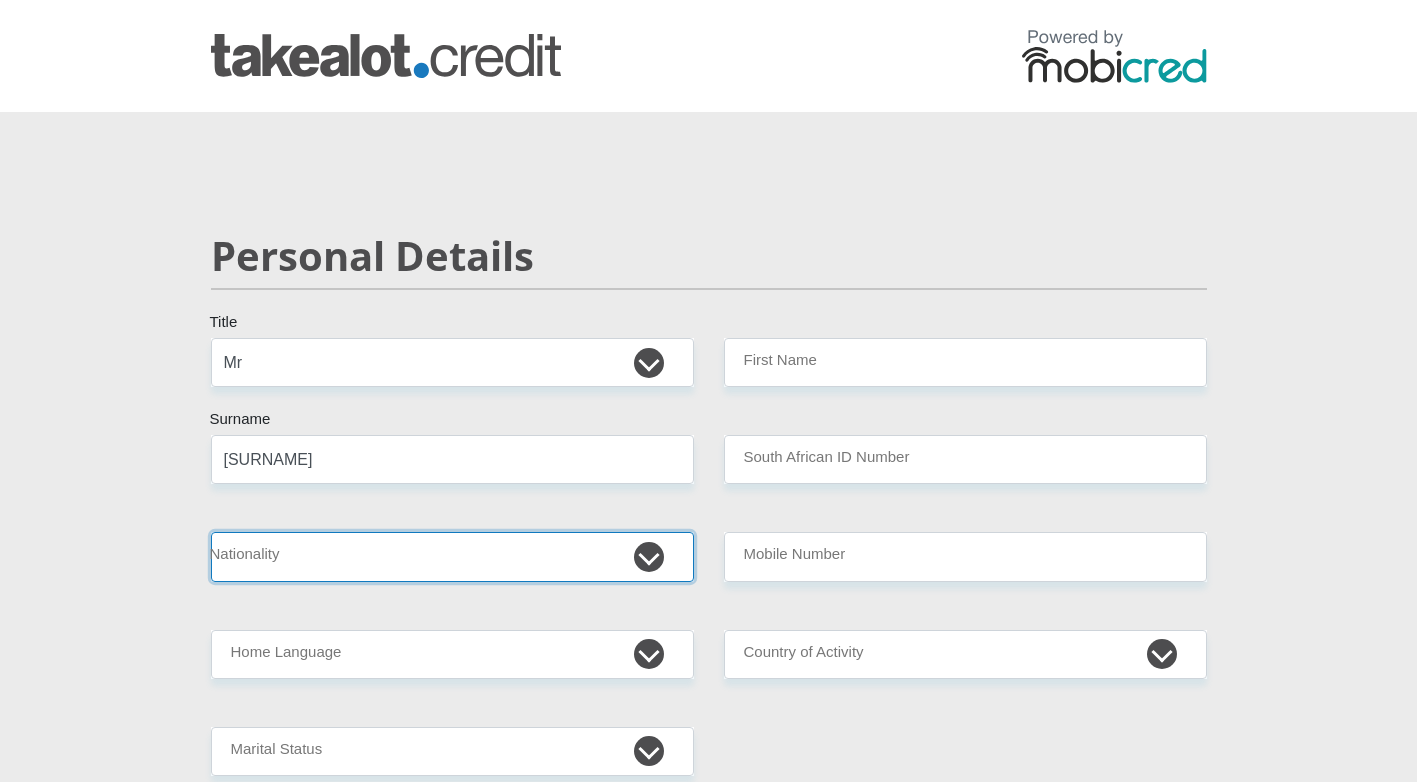 select on "ZAF" 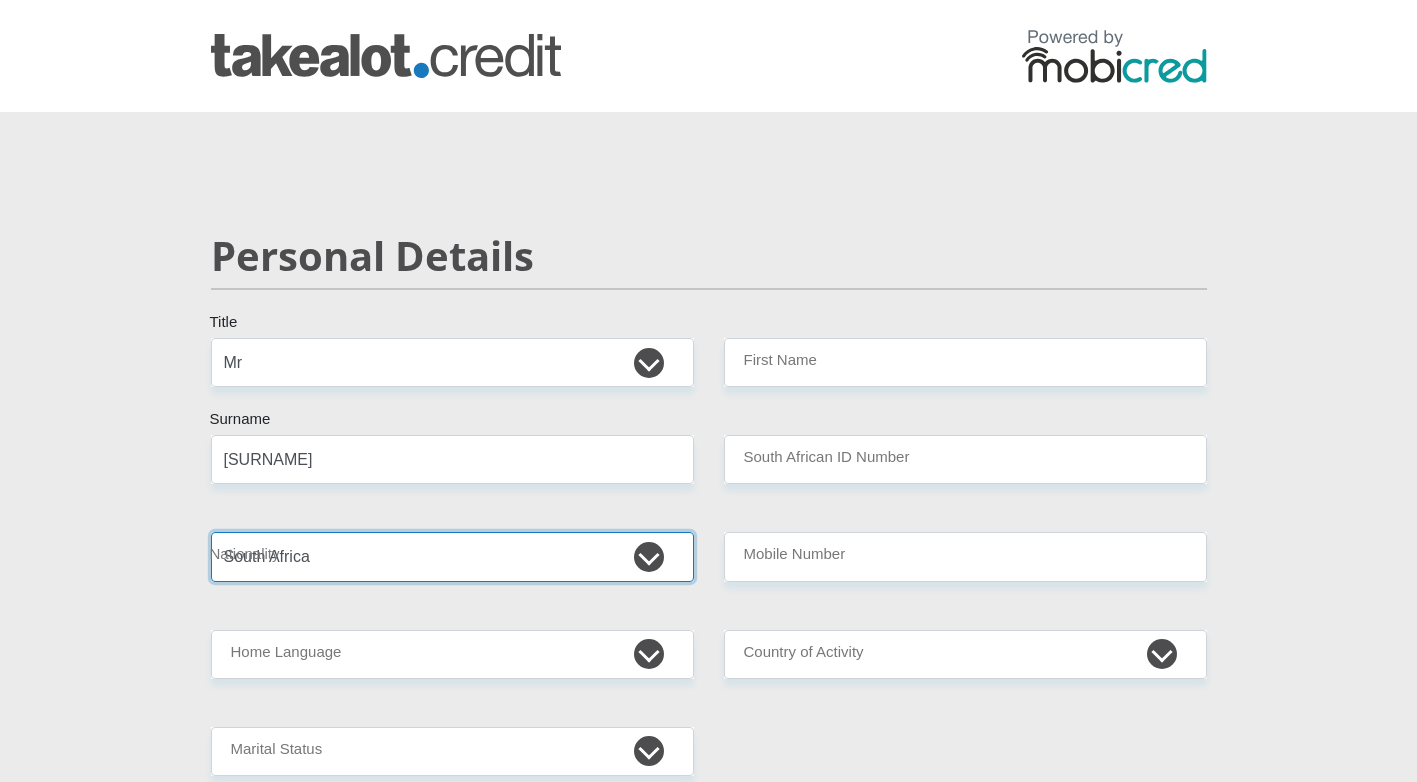 click on "South Africa
Afghanistan
Aland Islands
Albania
Algeria
America Samoa
American Virgin Islands
Andorra
Angola
Anguilla
Antarctica
Antigua and Barbuda
Argentina
Armenia
Aruba
Ascension Island
Australia
Austria
Azerbaijan
Bahamas
Bahrain
Bangladesh
Barbados
Chad" at bounding box center (452, 556) 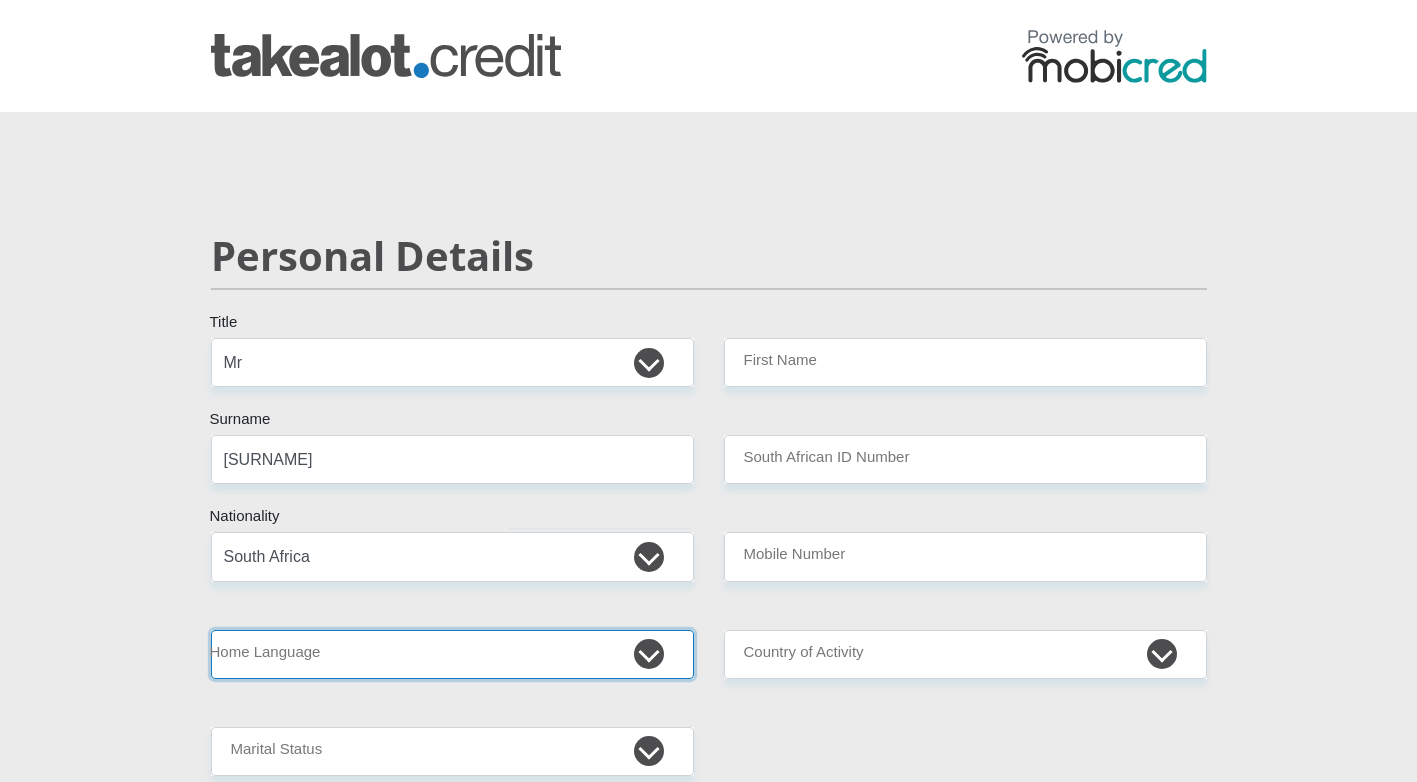 click on "Afrikaans
English
Sepedi
South Ndebele
Southern Sotho
Swati
Tsonga
Tswana
Venda
Xhosa
Zulu
Other" at bounding box center [452, 654] 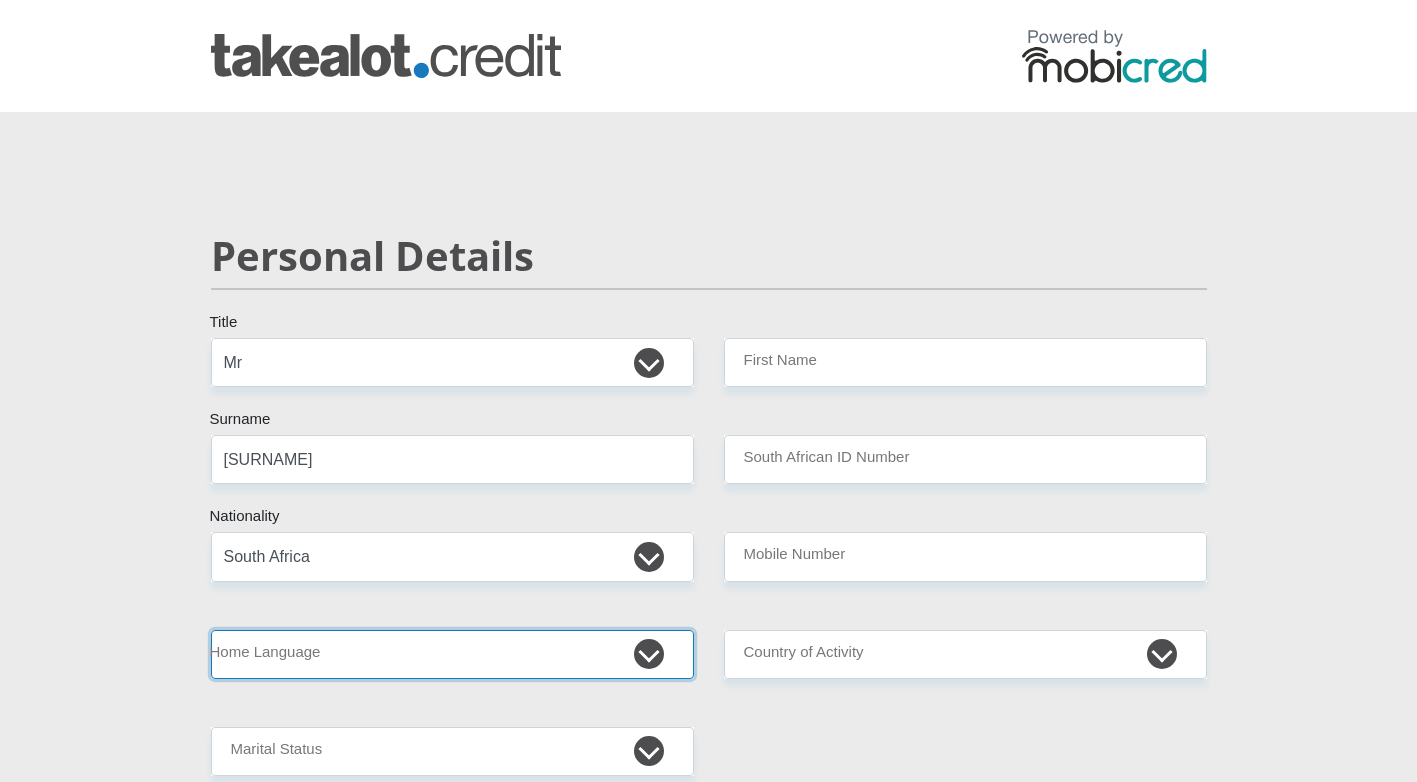 select on "eng" 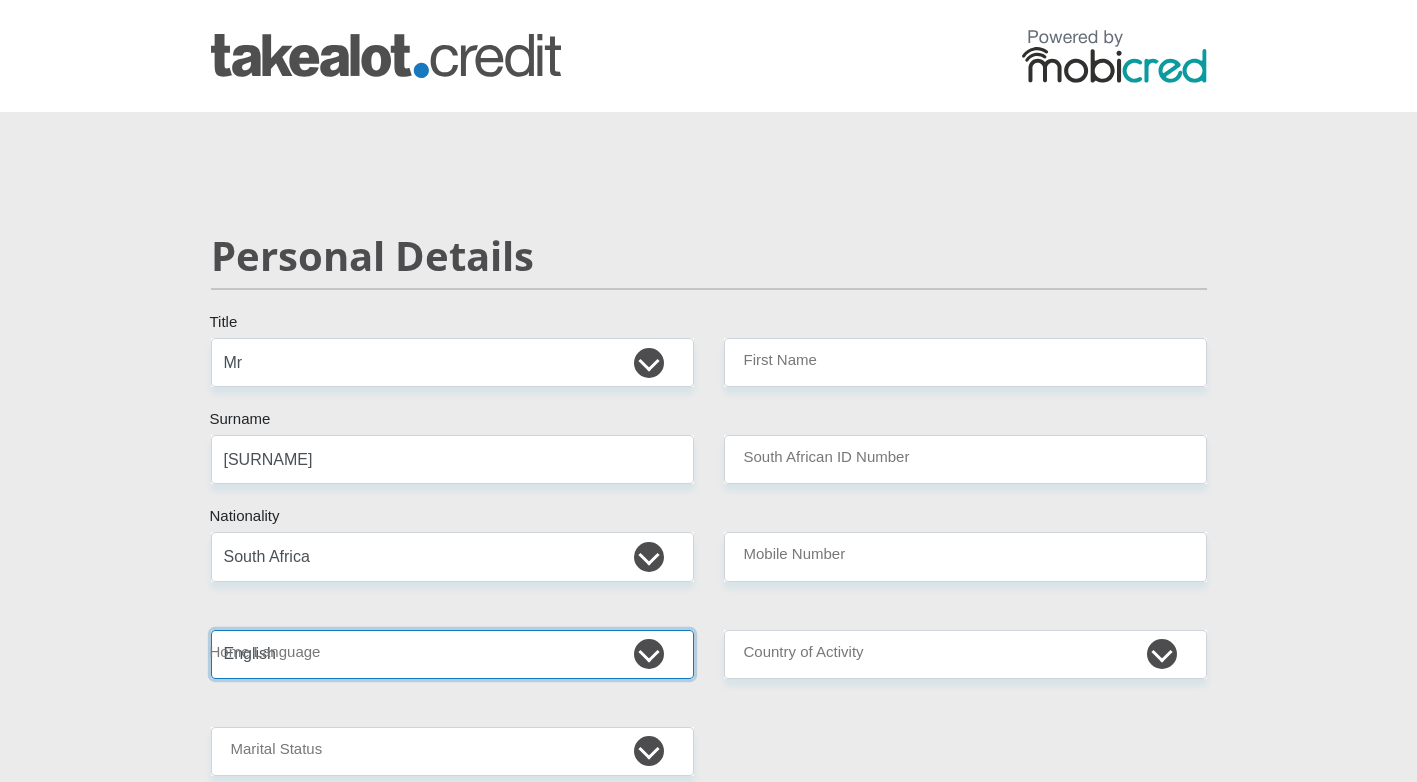 click on "Afrikaans
English
Sepedi
South Ndebele
Southern Sotho
Swati
Tsonga
Tswana
Venda
Xhosa
Zulu
Other" at bounding box center (452, 654) 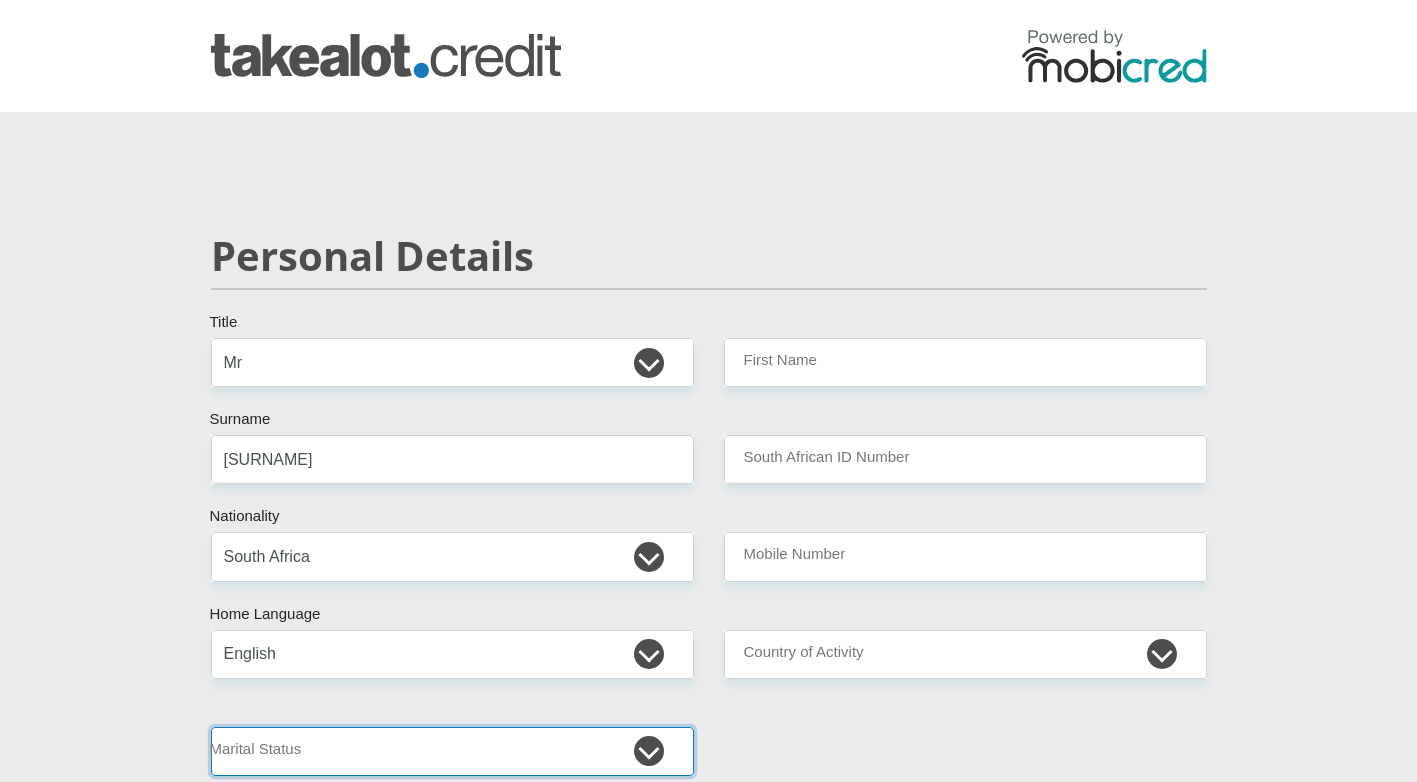 click on "Married ANC
Single
Divorced
Widowed
Married COP or Customary Law" at bounding box center [452, 751] 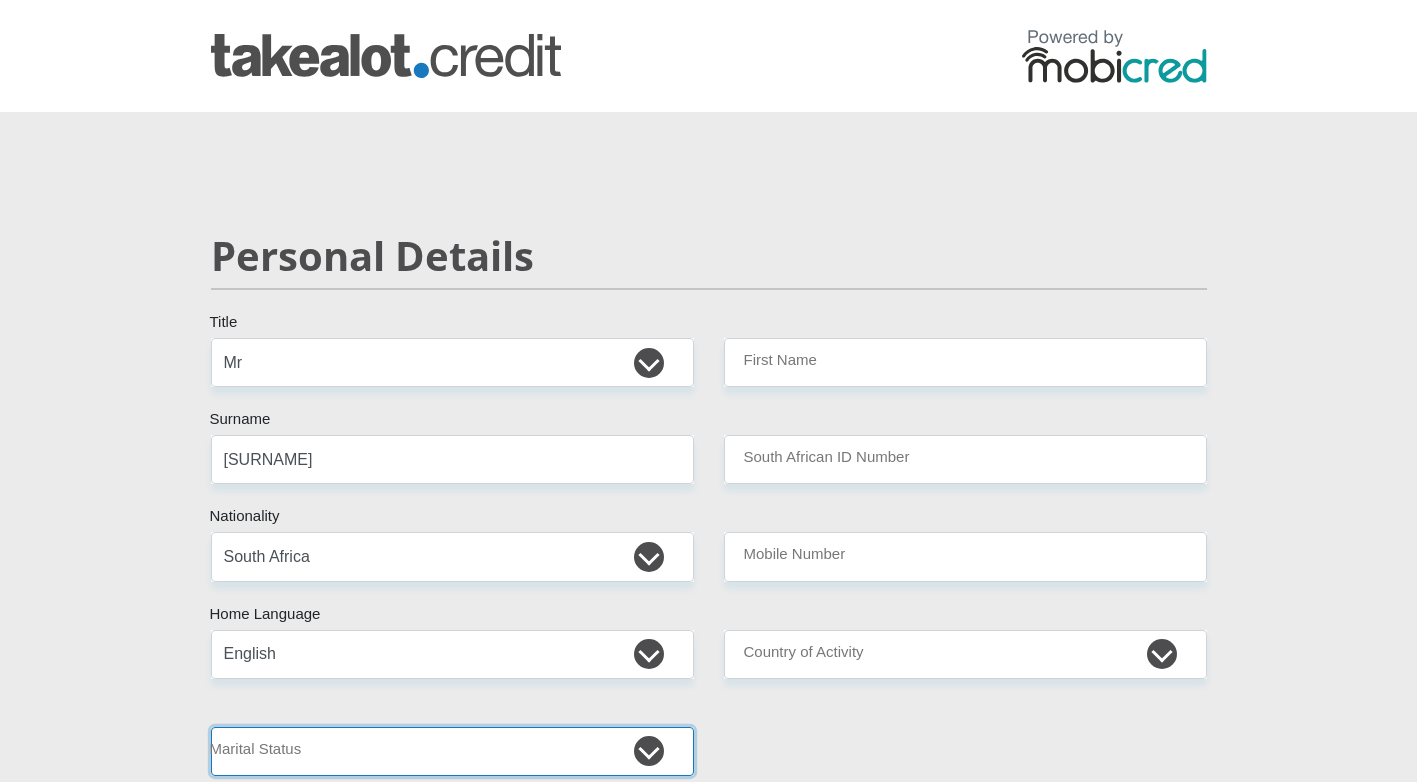 select on "2" 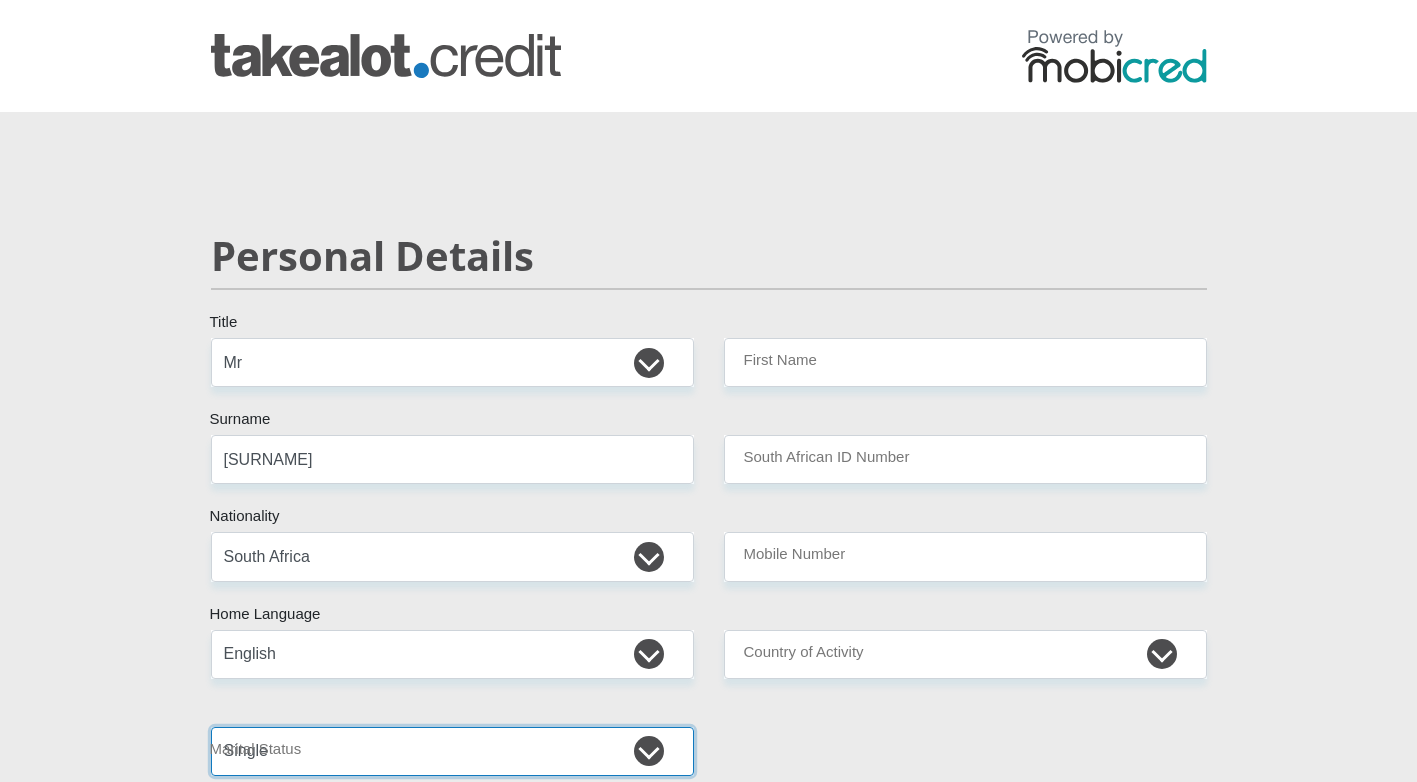 click on "Married ANC
Single
Divorced
Widowed
Married COP or Customary Law" at bounding box center [452, 751] 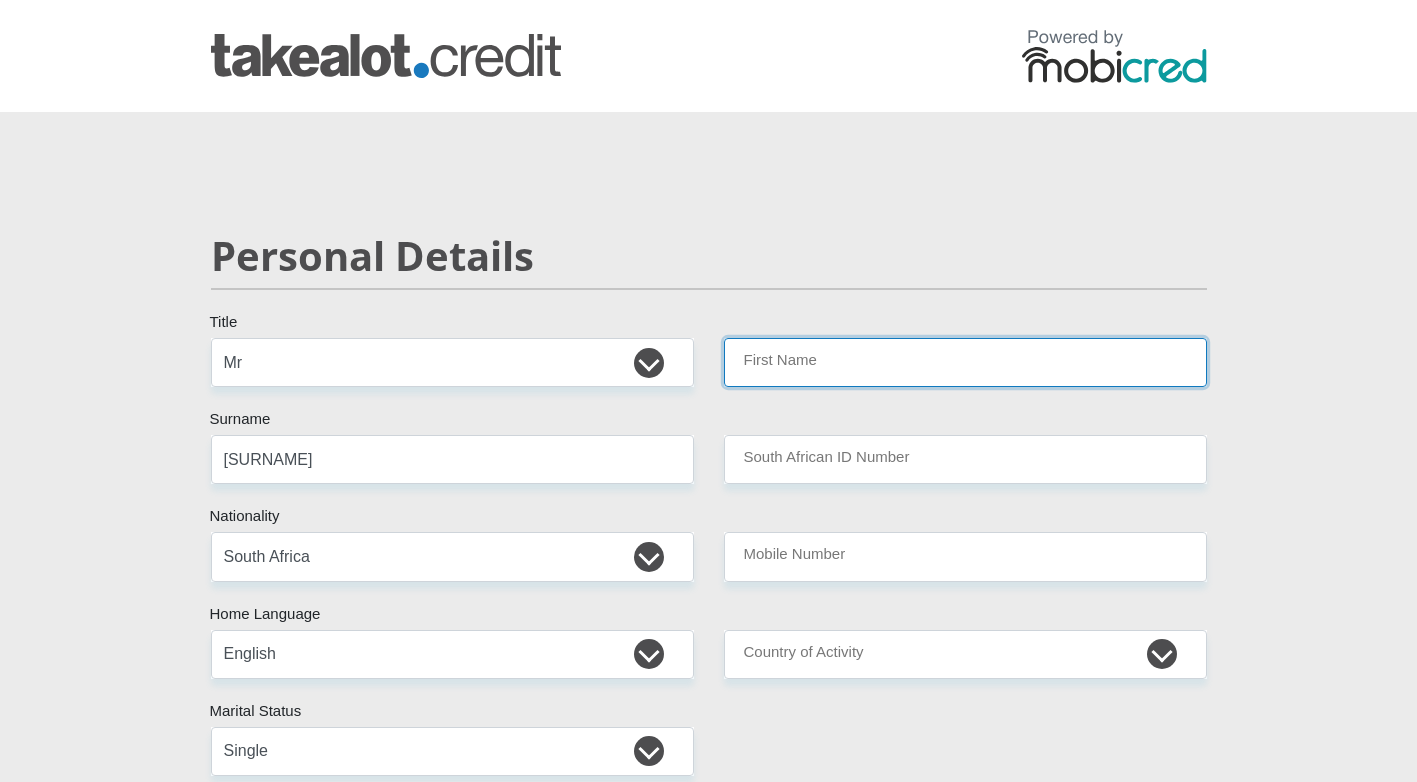 click on "First Name" at bounding box center [965, 362] 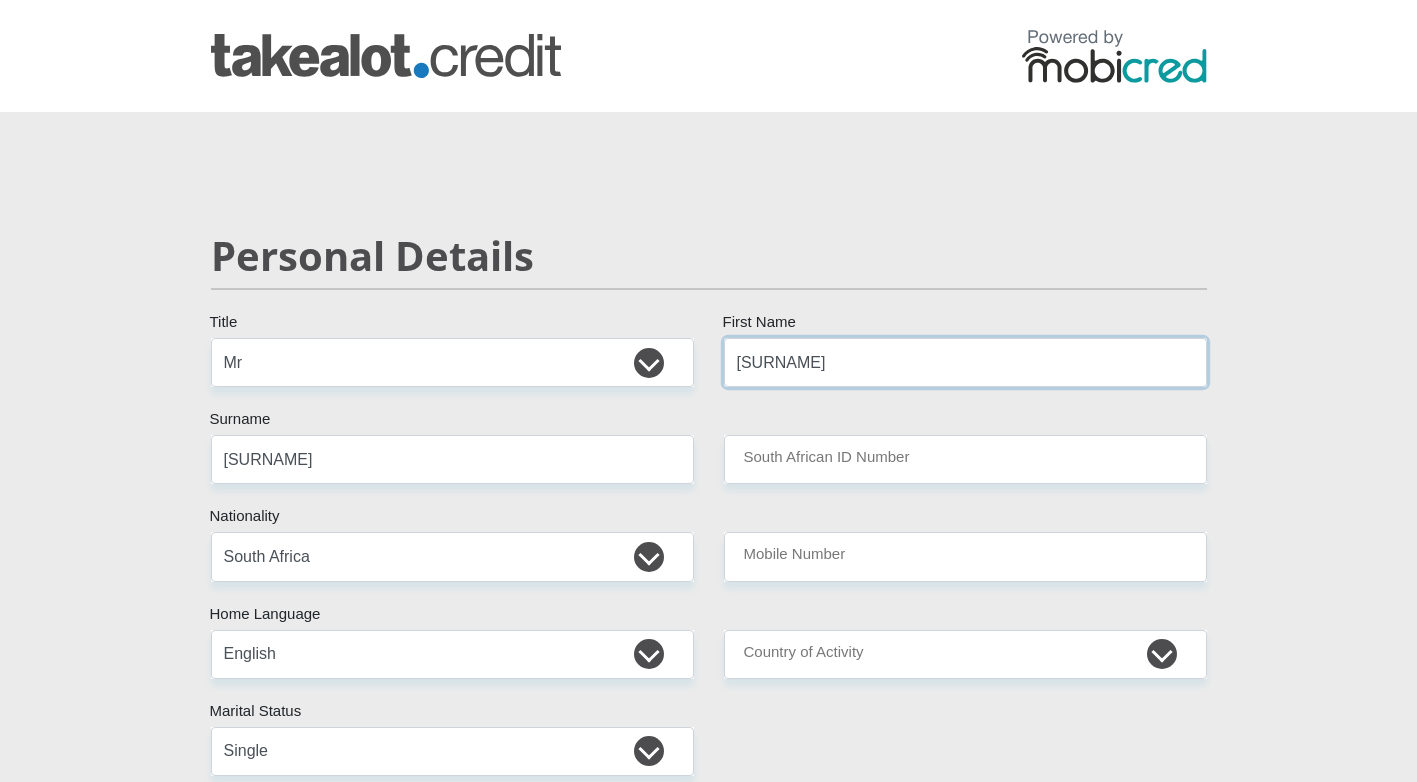 type on "[SURNAME]" 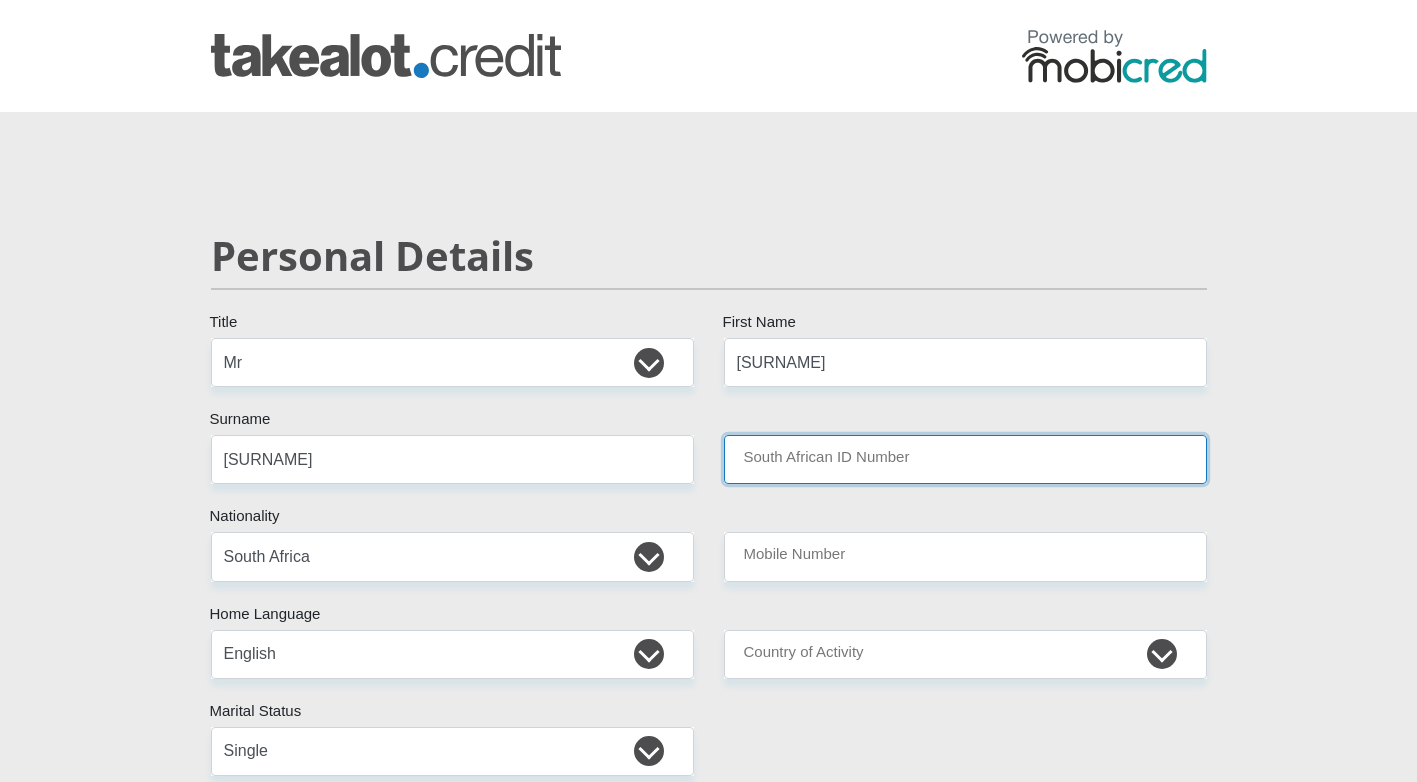 click on "South African ID Number" at bounding box center [965, 459] 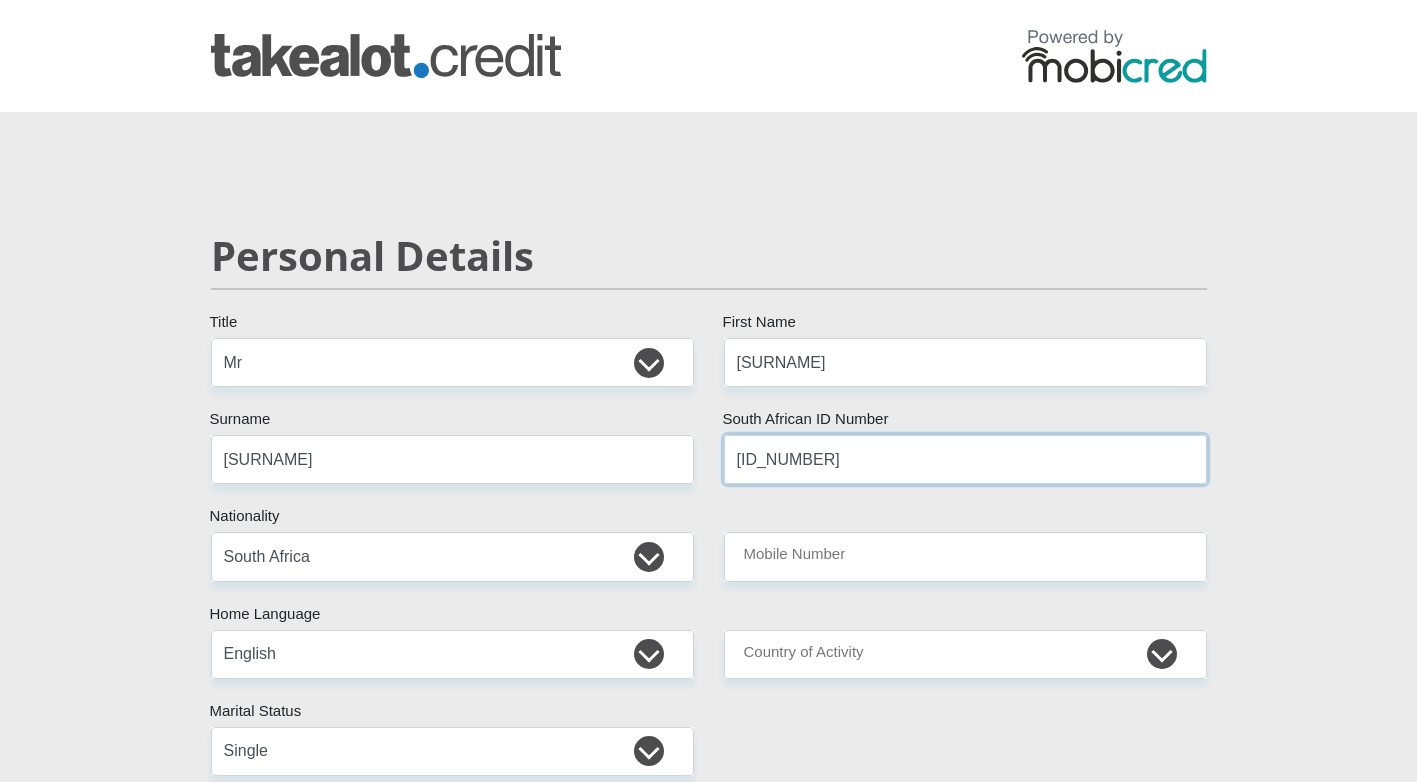 type on "[ID_NUMBER]" 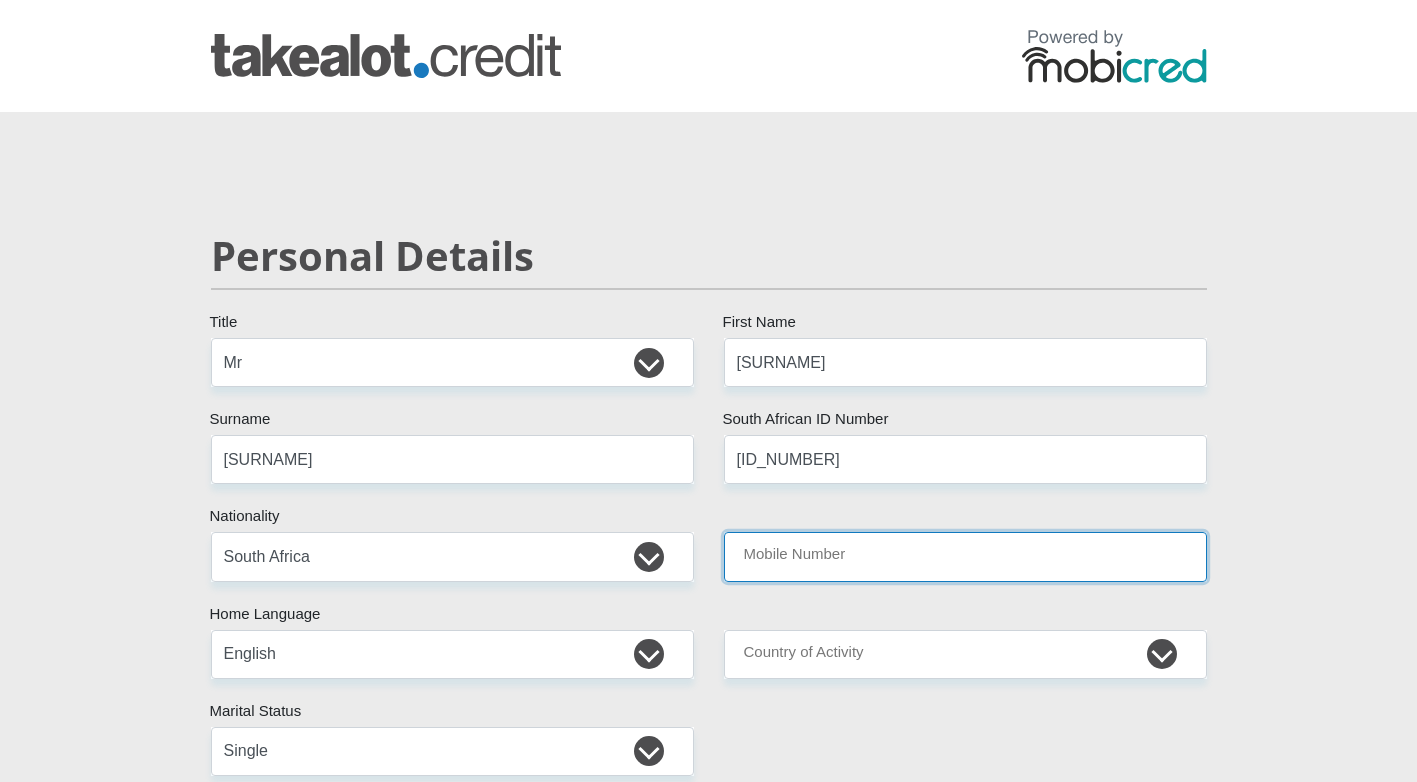 click on "Mobile Number" at bounding box center (965, 556) 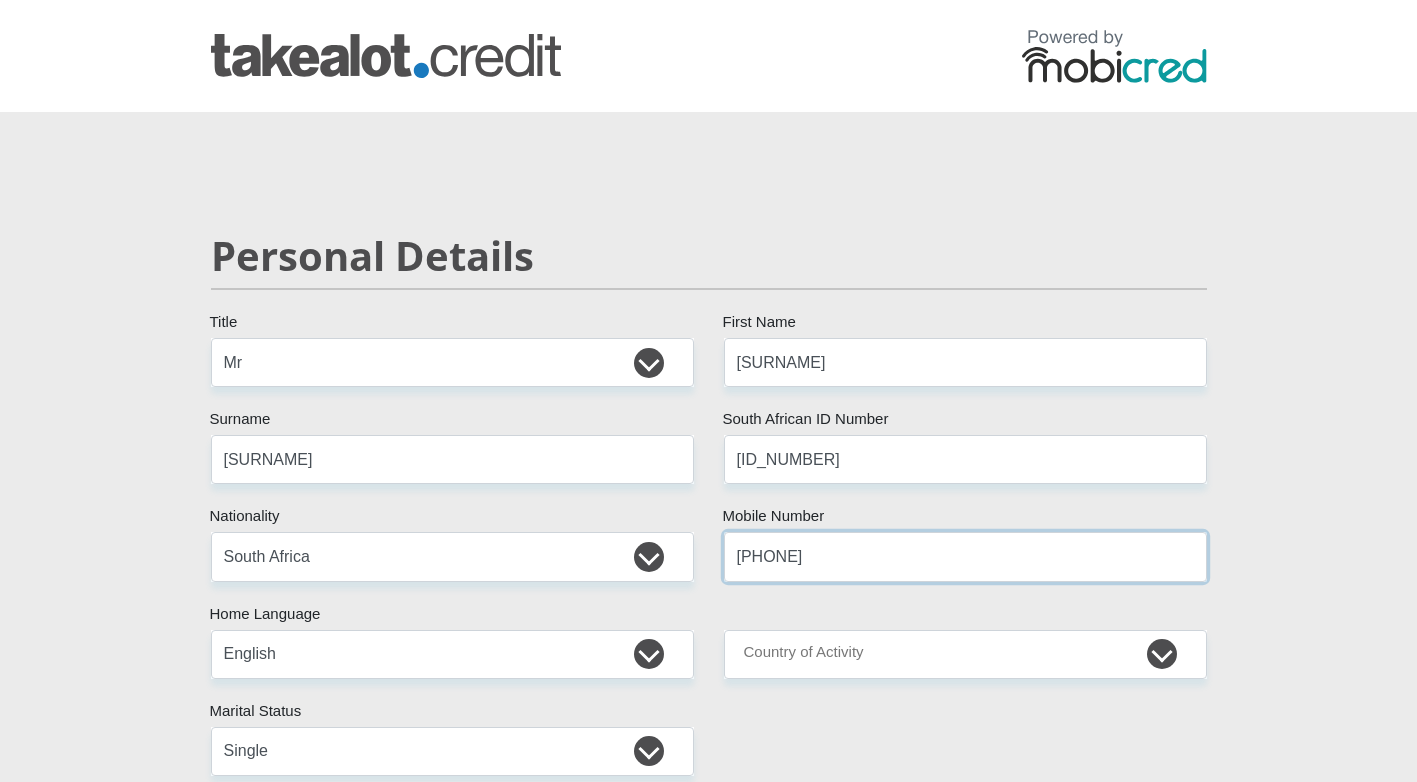 type on "[PHONE]" 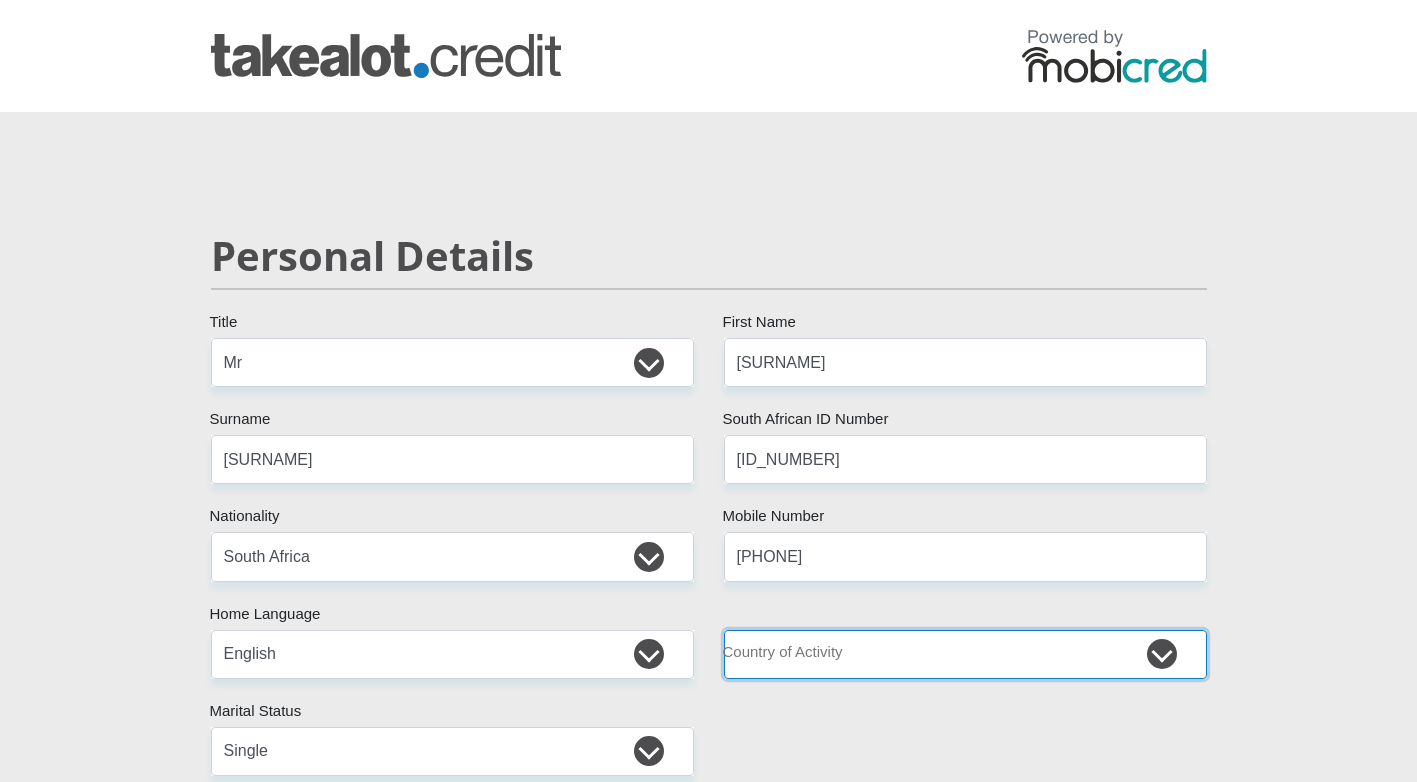 click on "South Africa
Afghanistan
Aland Islands
Albania
Algeria
America Samoa
American Virgin Islands
Andorra
Angola
Anguilla
Antarctica
Antigua and Barbuda
Argentina
Armenia
Aruba
Ascension Island
Australia
Austria
Azerbaijan
Chad" at bounding box center [965, 654] 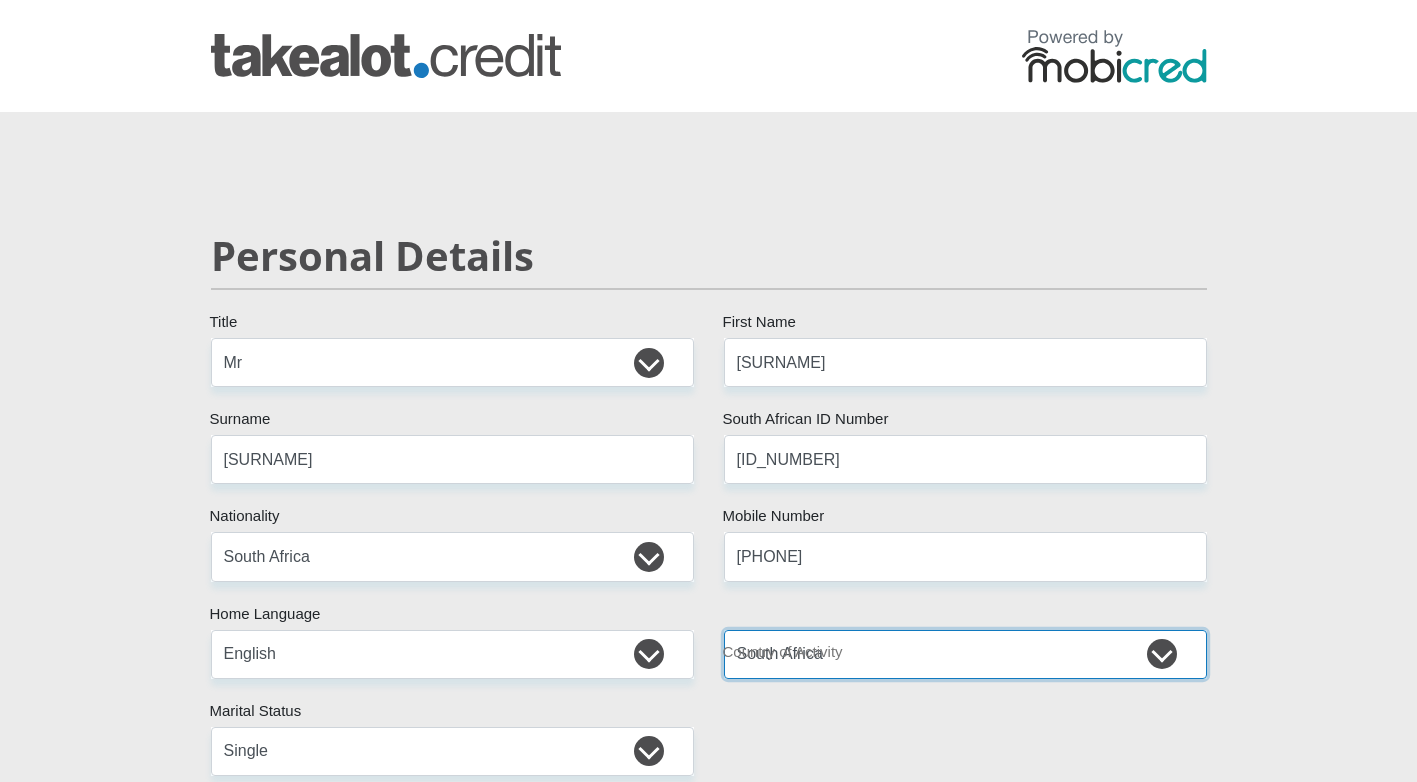 click on "South Africa
Afghanistan
Aland Islands
Albania
Algeria
America Samoa
American Virgin Islands
Andorra
Angola
Anguilla
Antarctica
Antigua and Barbuda
Argentina
Armenia
Aruba
Ascension Island
Australia
Austria
Azerbaijan
Chad" at bounding box center (965, 654) 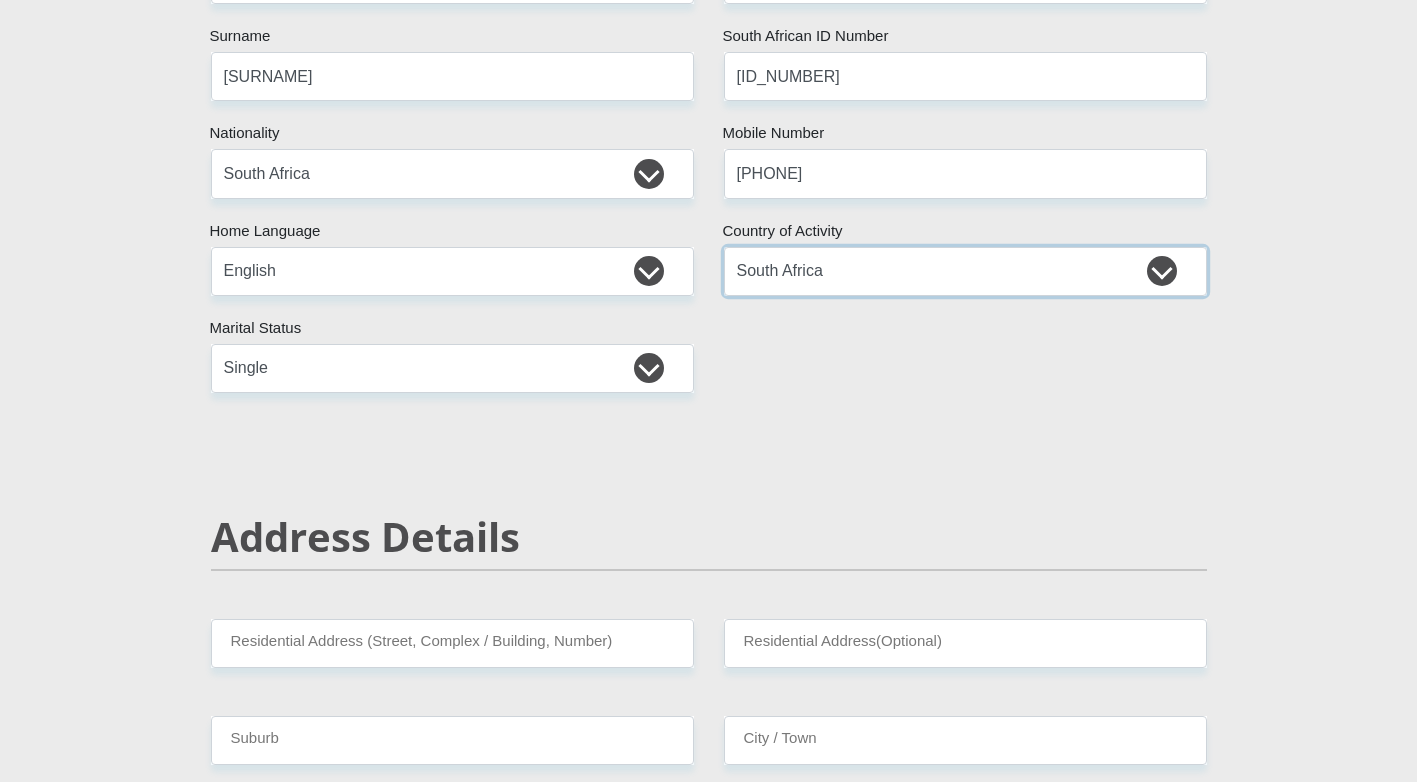 scroll, scrollTop: 400, scrollLeft: 0, axis: vertical 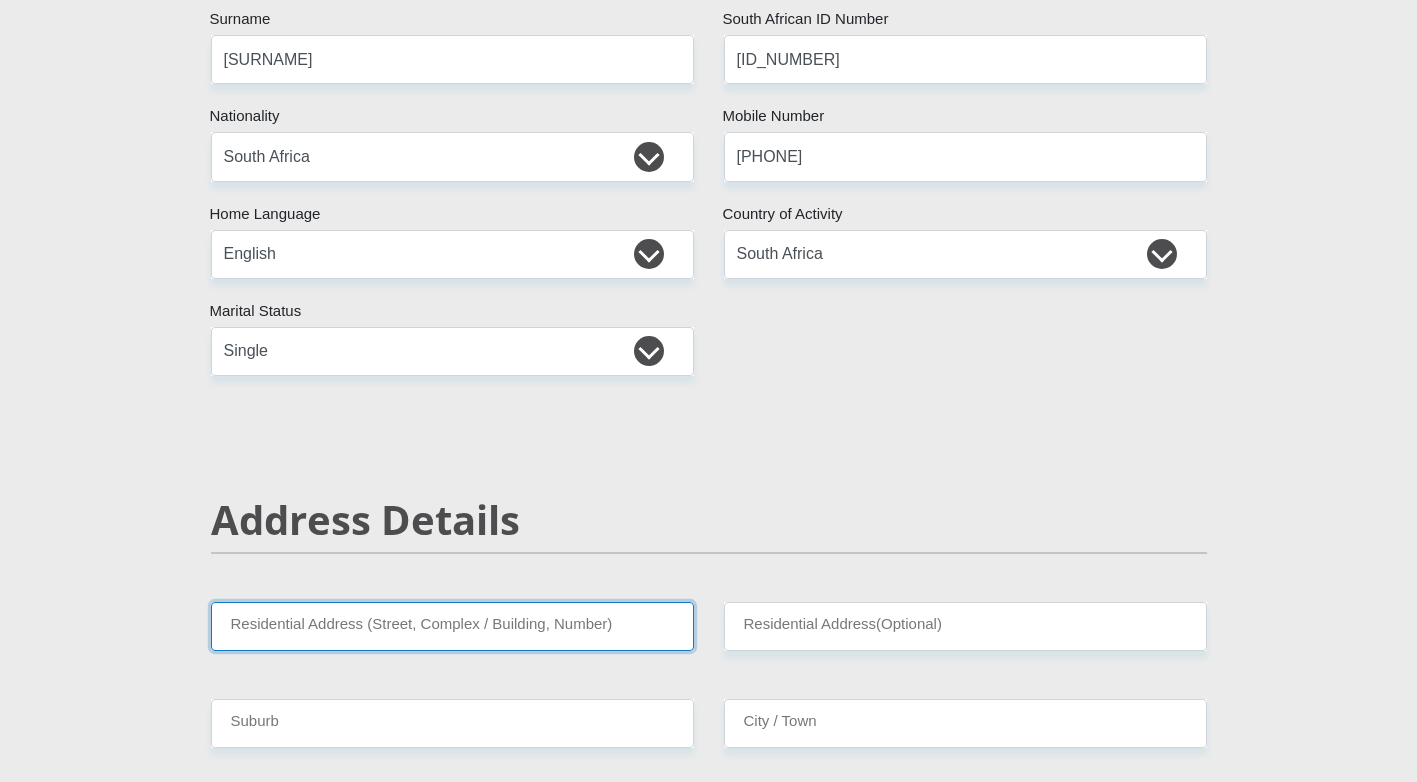 click on "Residential Address (Street, Complex / Building, Number)" at bounding box center (452, 626) 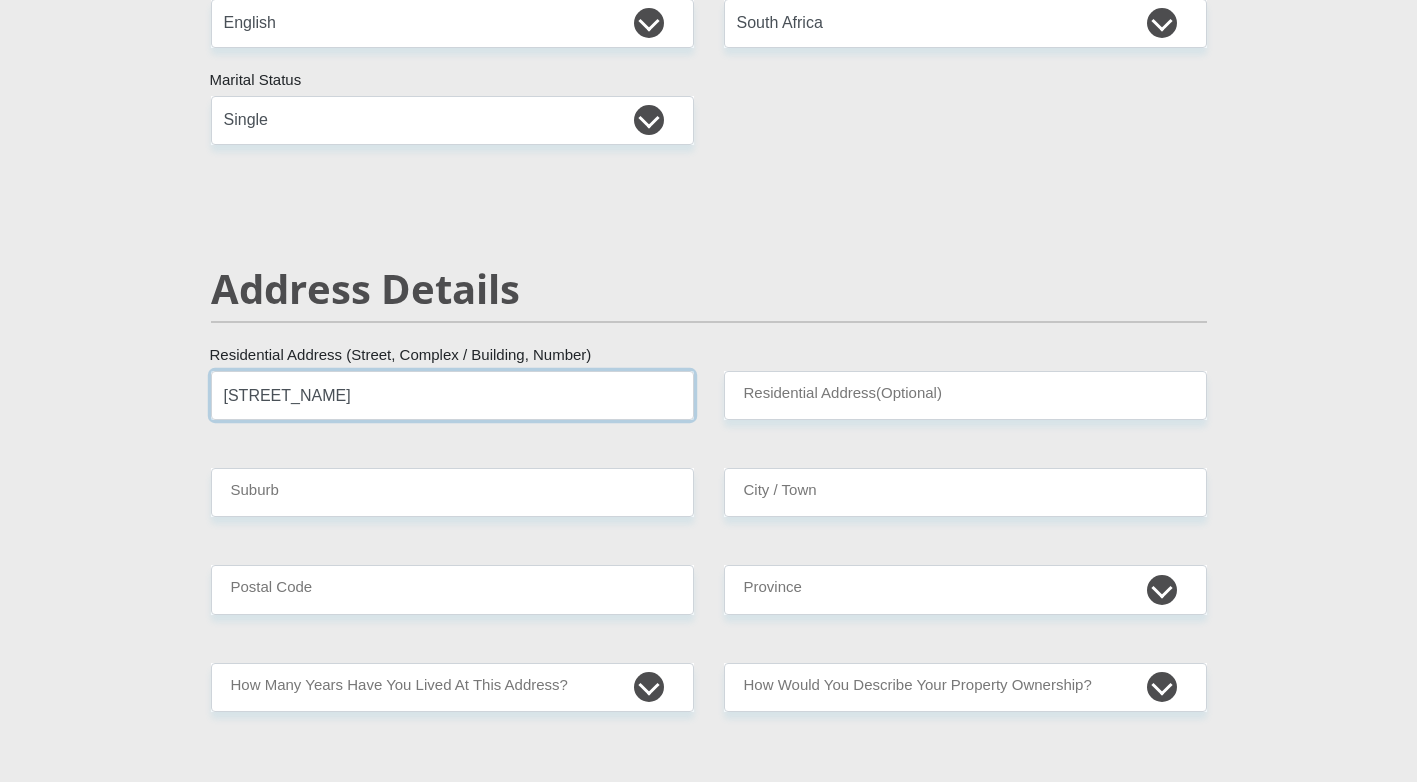 scroll, scrollTop: 700, scrollLeft: 0, axis: vertical 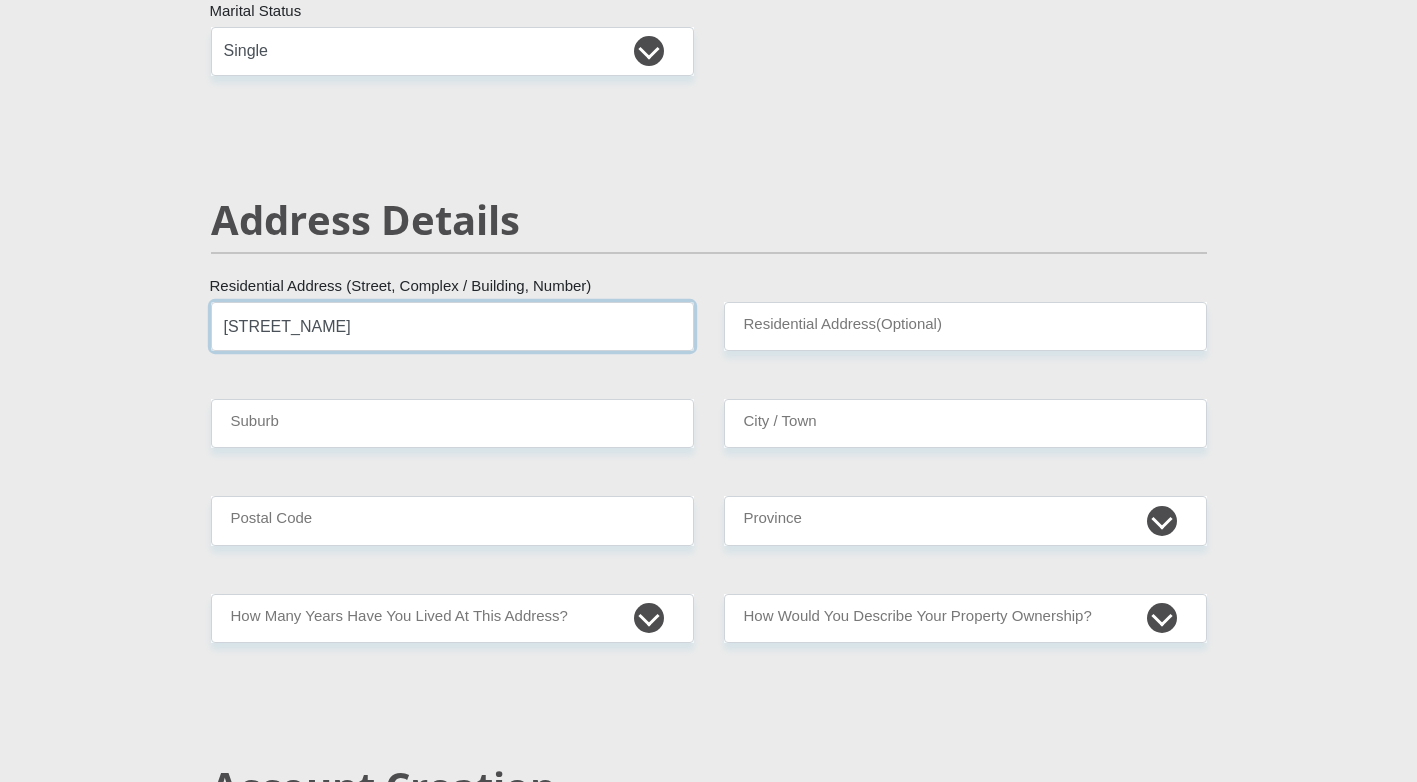 type on "[STREET_NAME]" 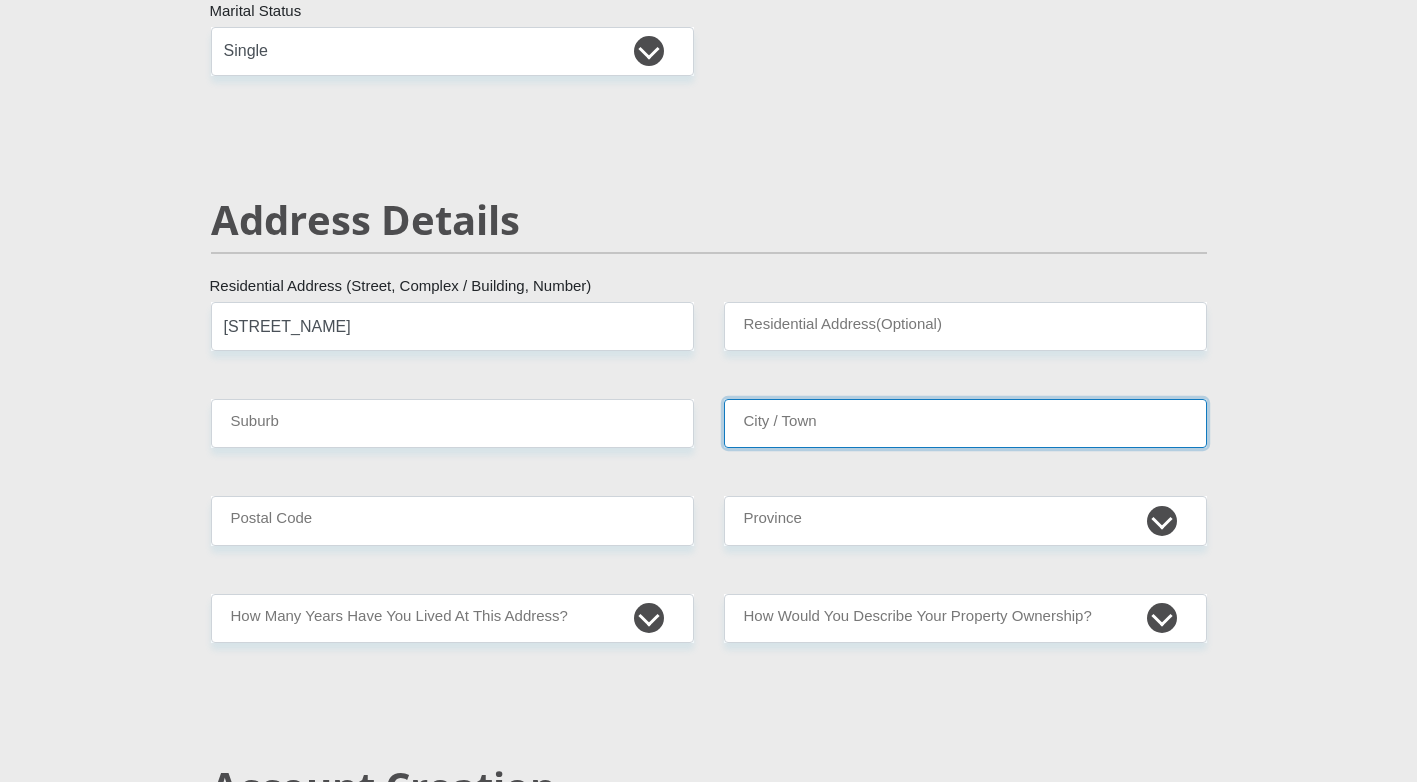 click on "City / Town" at bounding box center [965, 423] 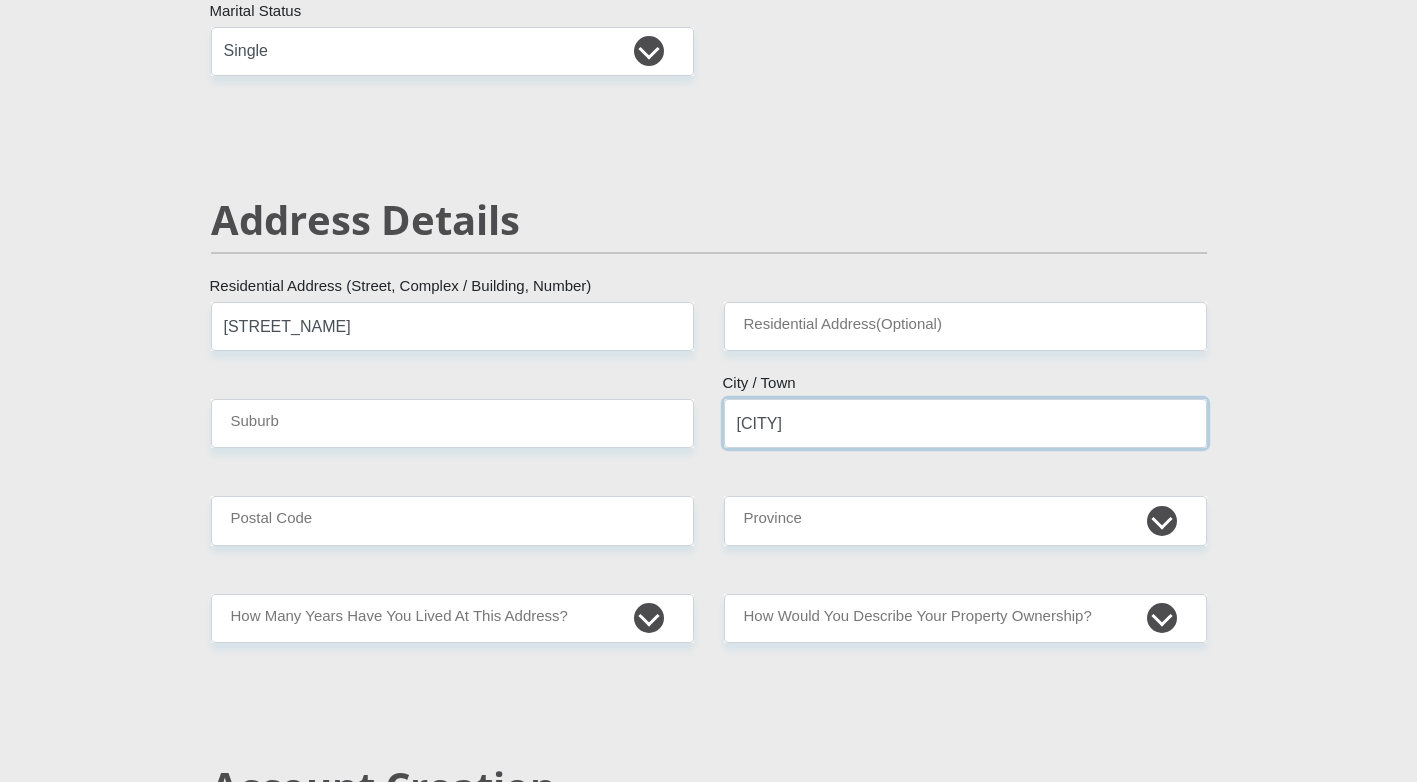 type on "[CITY]" 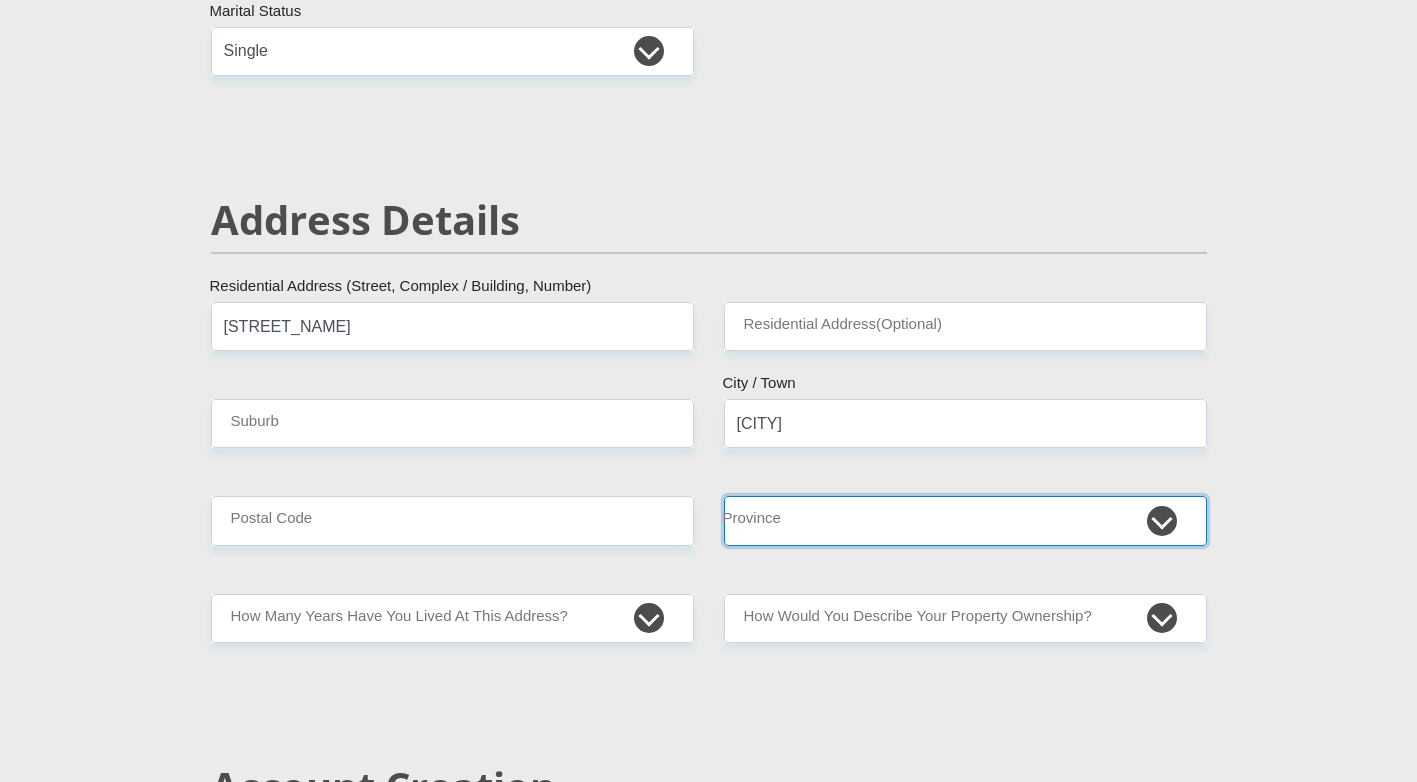 click on "Eastern Cape
Free State
Gauteng
KwaZulu-Natal
Limpopo
Mpumalanga
Northern Cape
North West
Western Cape" at bounding box center (965, 520) 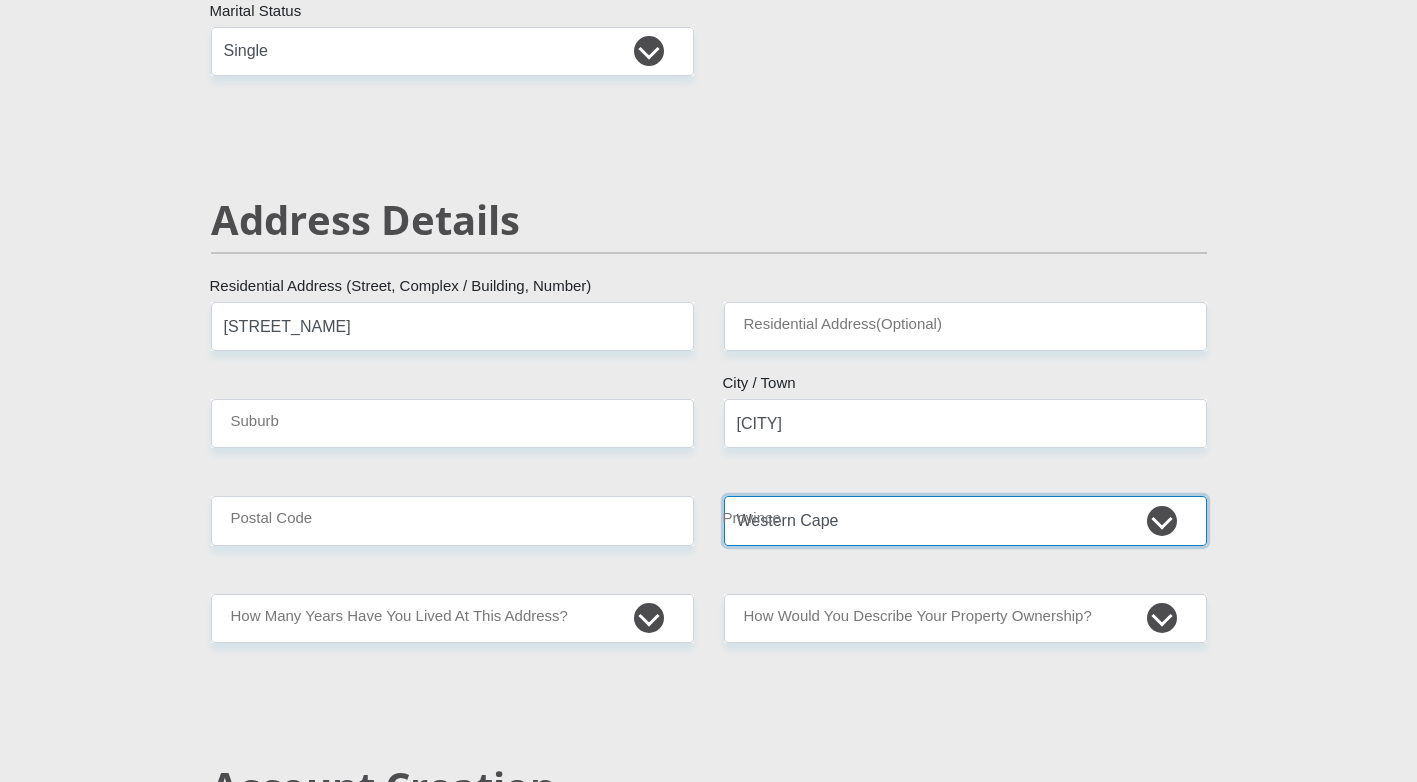 click on "Eastern Cape
Free State
Gauteng
KwaZulu-Natal
Limpopo
Mpumalanga
Northern Cape
North West
Western Cape" at bounding box center (965, 520) 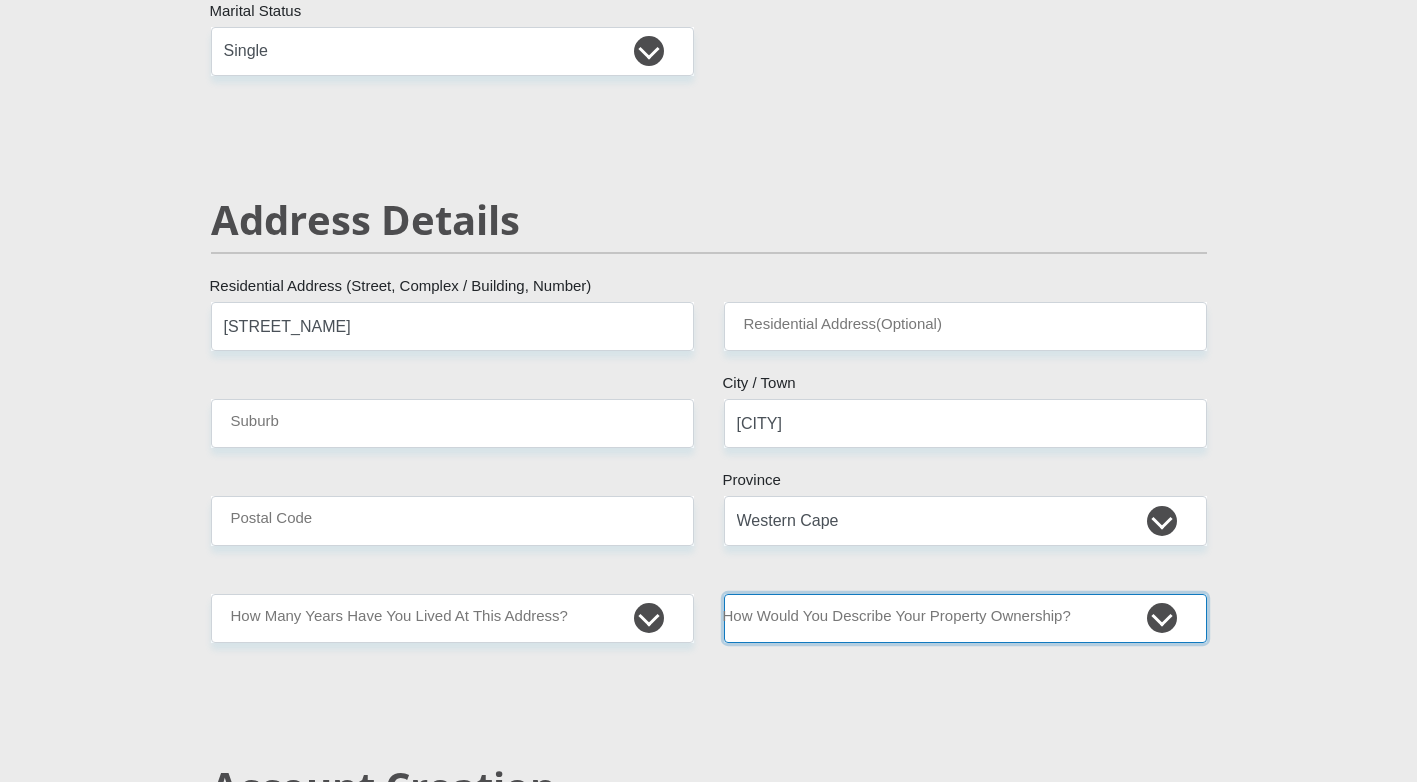 click on "Owned
Rented
Family Owned
Company Dwelling" at bounding box center [965, 618] 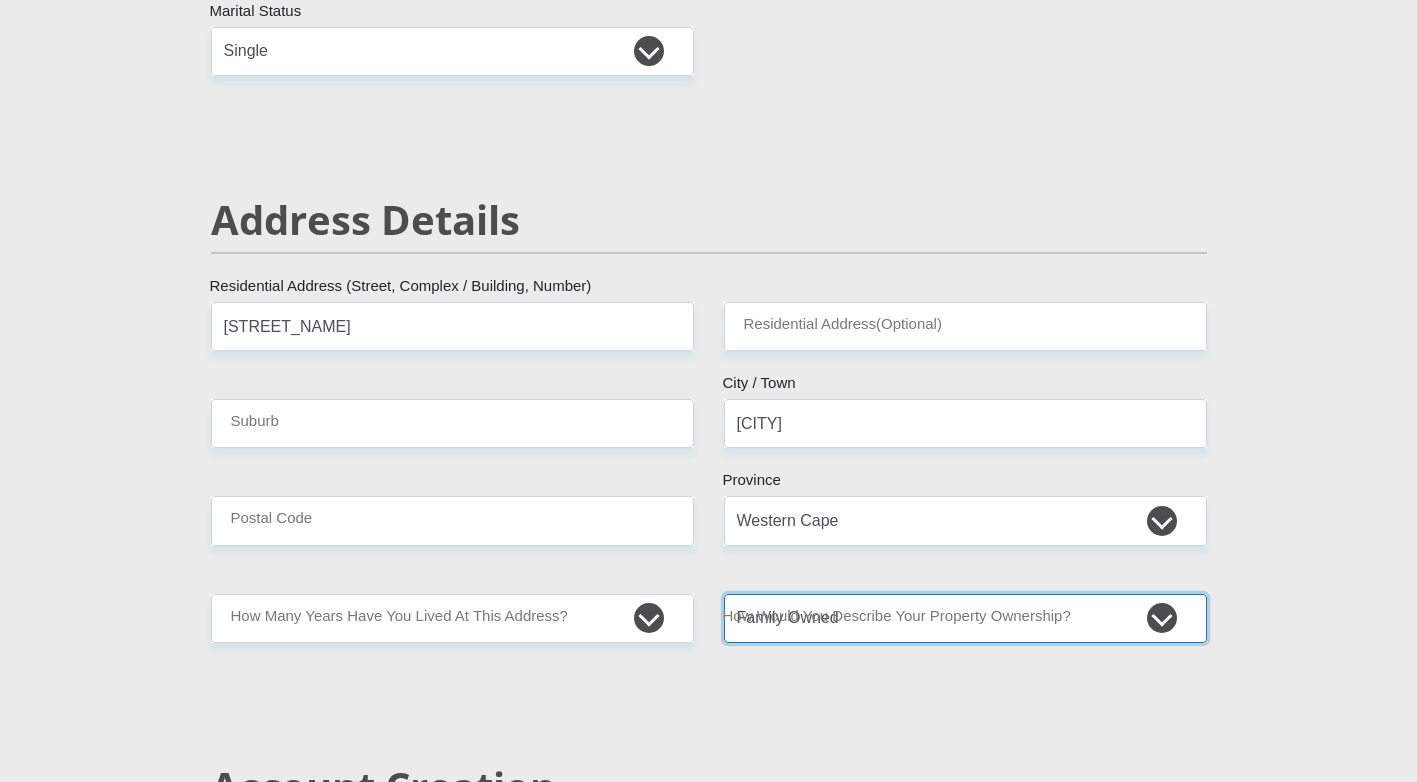 click on "Owned
Rented
Family Owned
Company Dwelling" at bounding box center [965, 618] 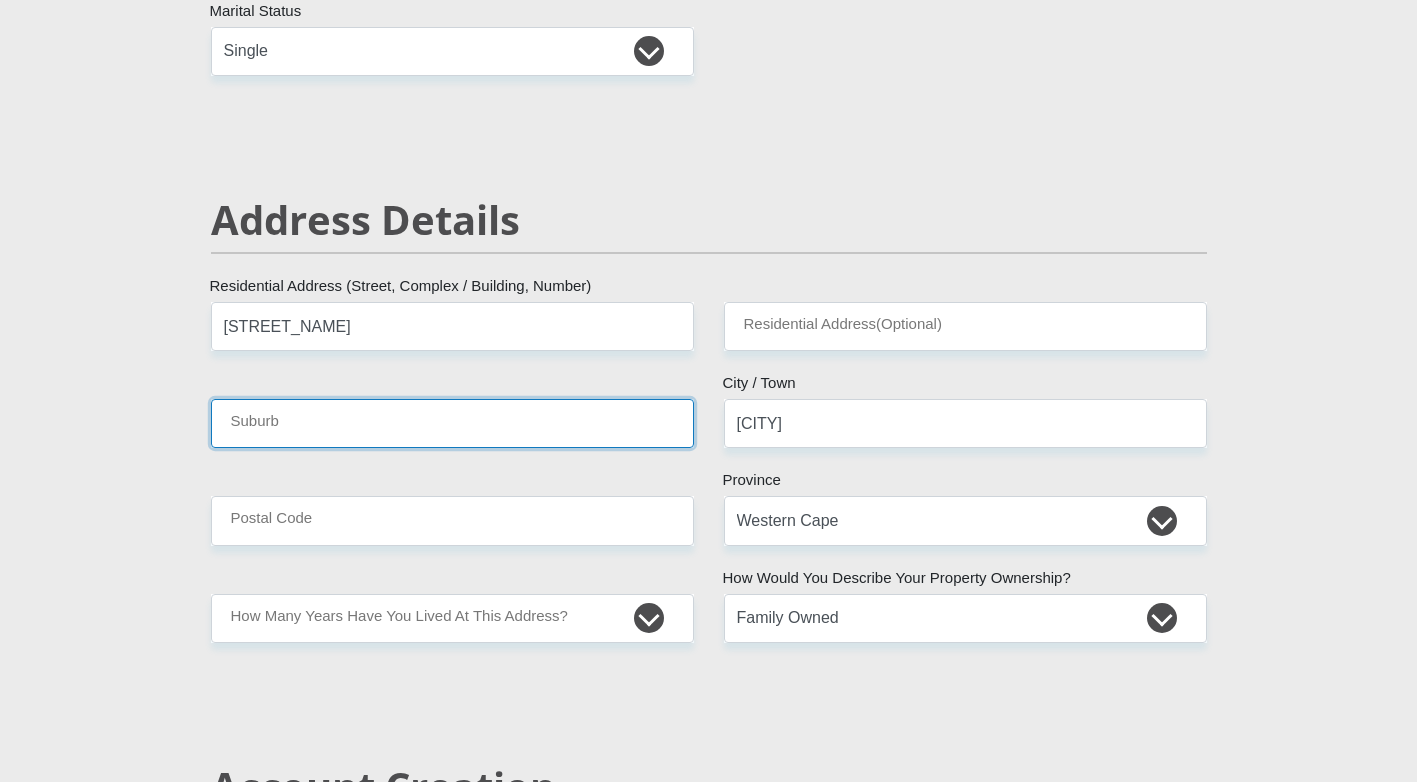 click on "Suburb" at bounding box center [452, 423] 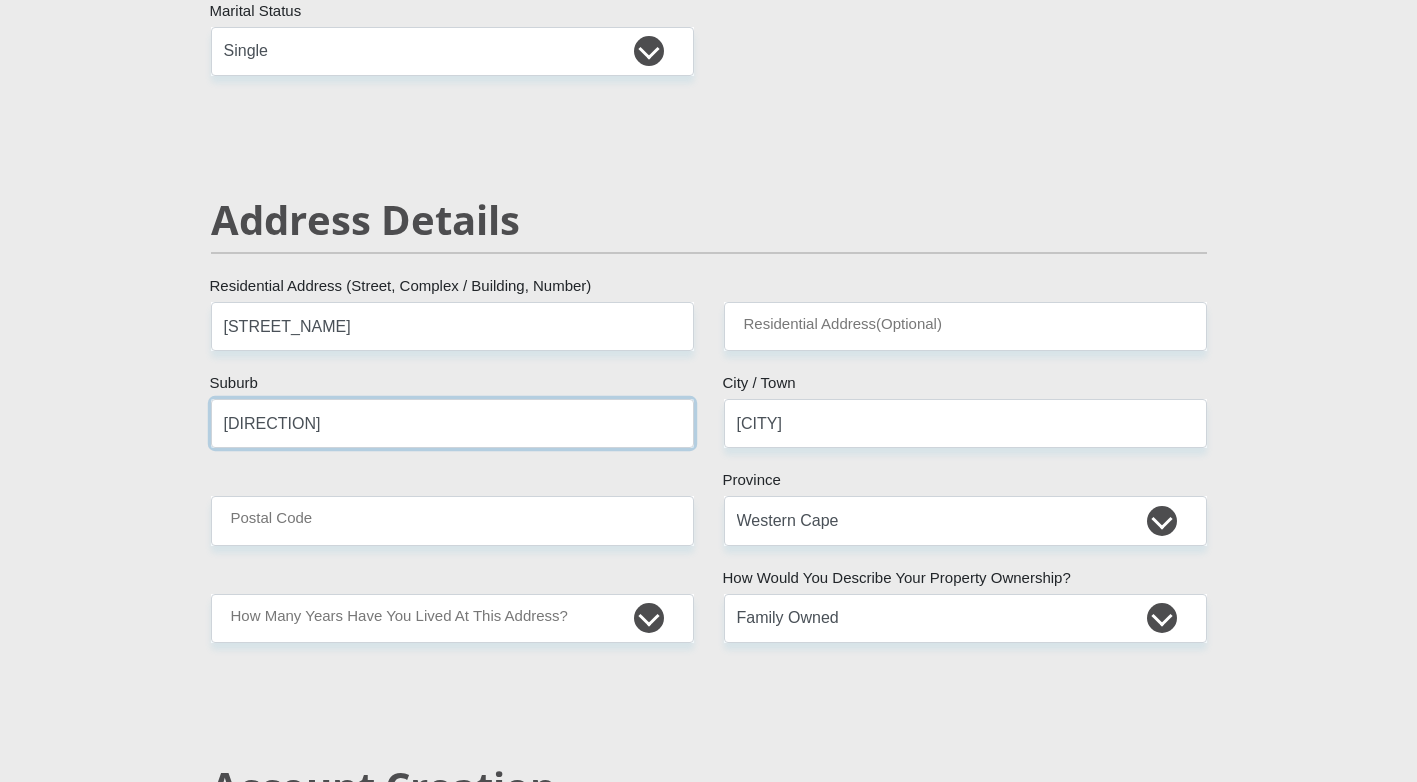 type on "[DIRECTION]" 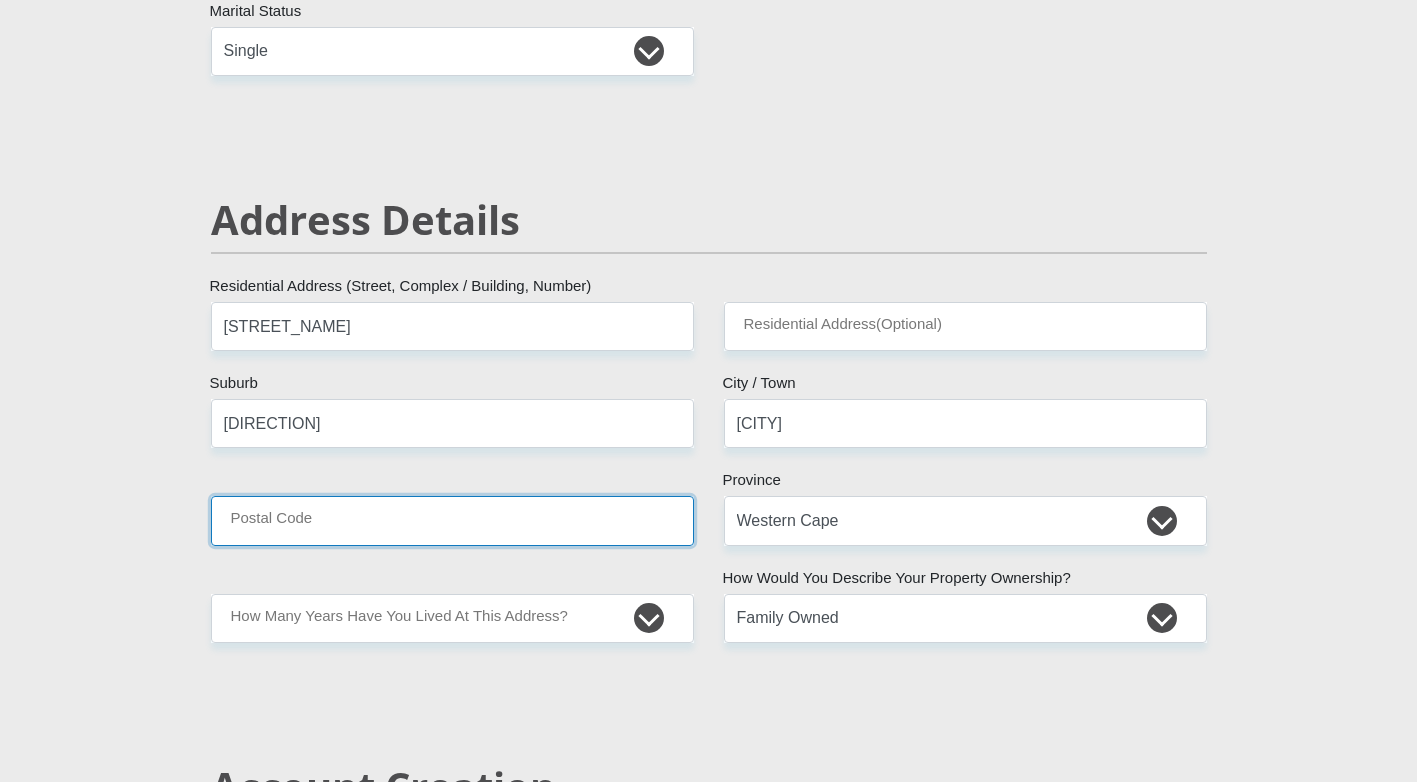 click on "Postal Code" at bounding box center (452, 520) 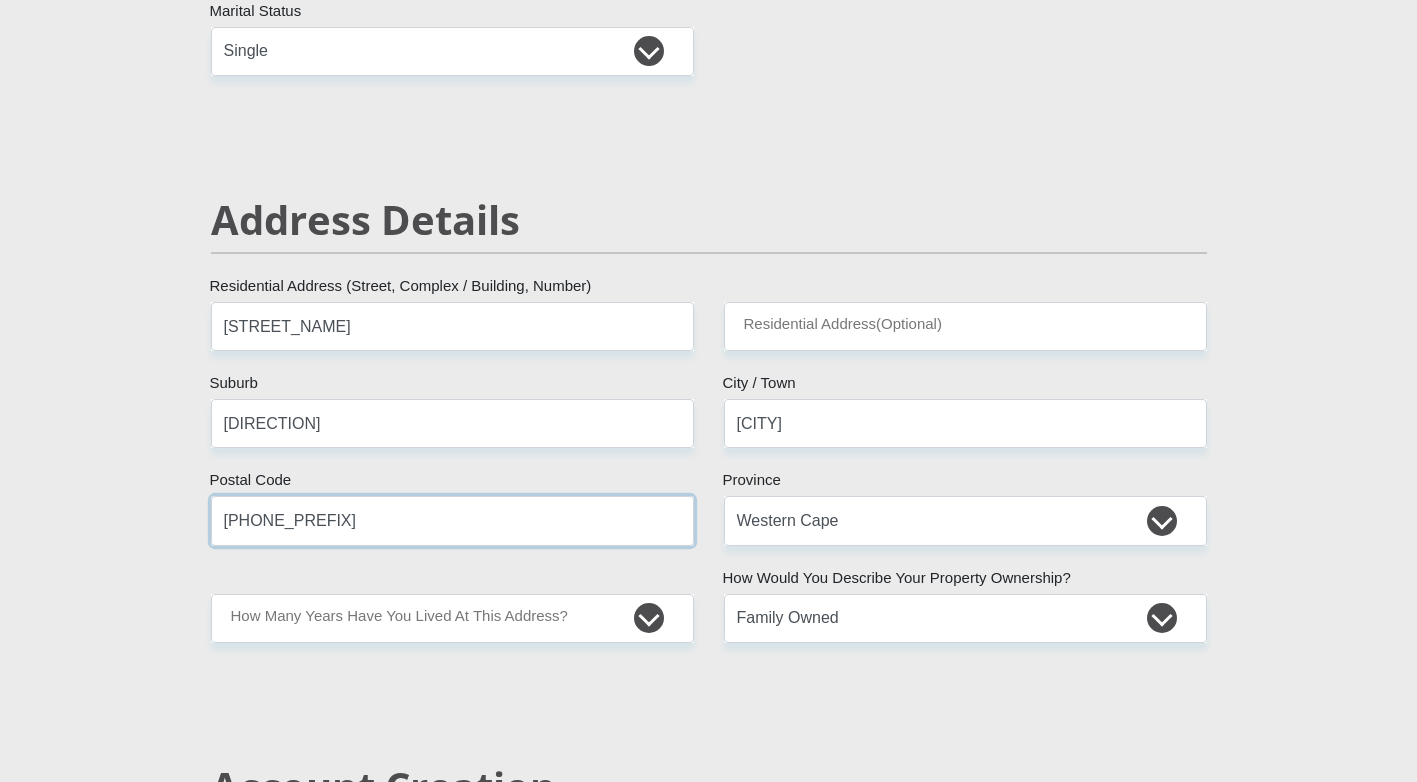 type on "[PHONE_PREFIX]" 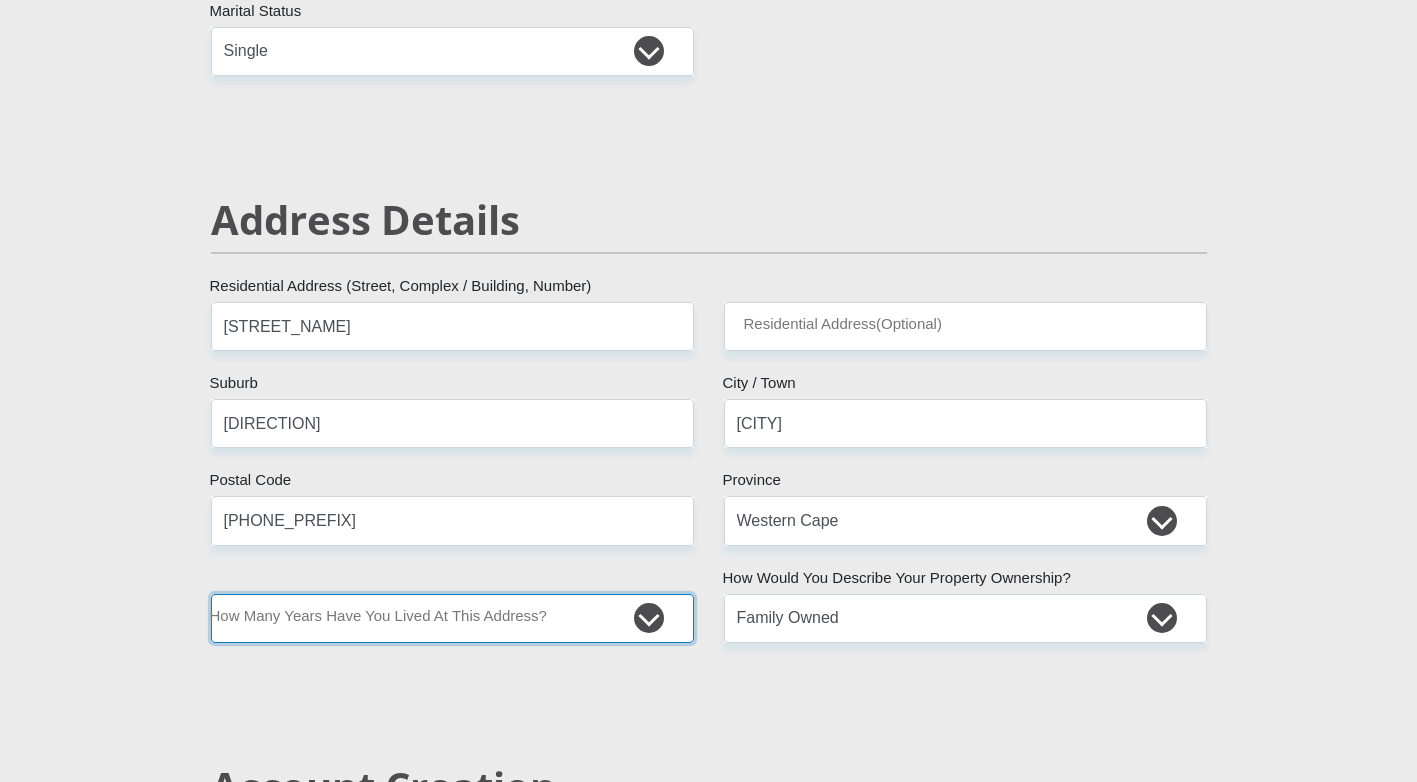 click on "less than 1 year
1-3 years
3-5 years
5+ years" at bounding box center [452, 618] 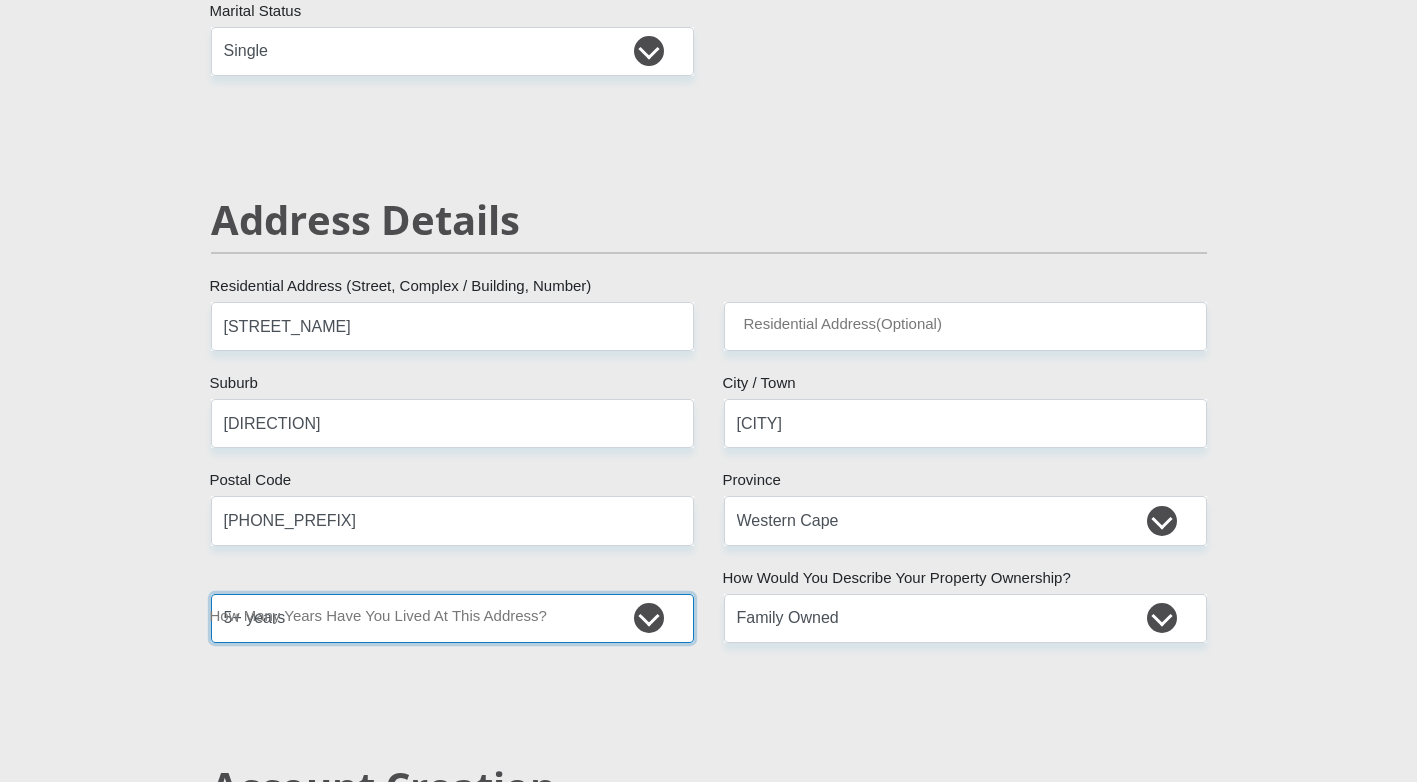 click on "less than 1 year
1-3 years
3-5 years
5+ years" at bounding box center (452, 618) 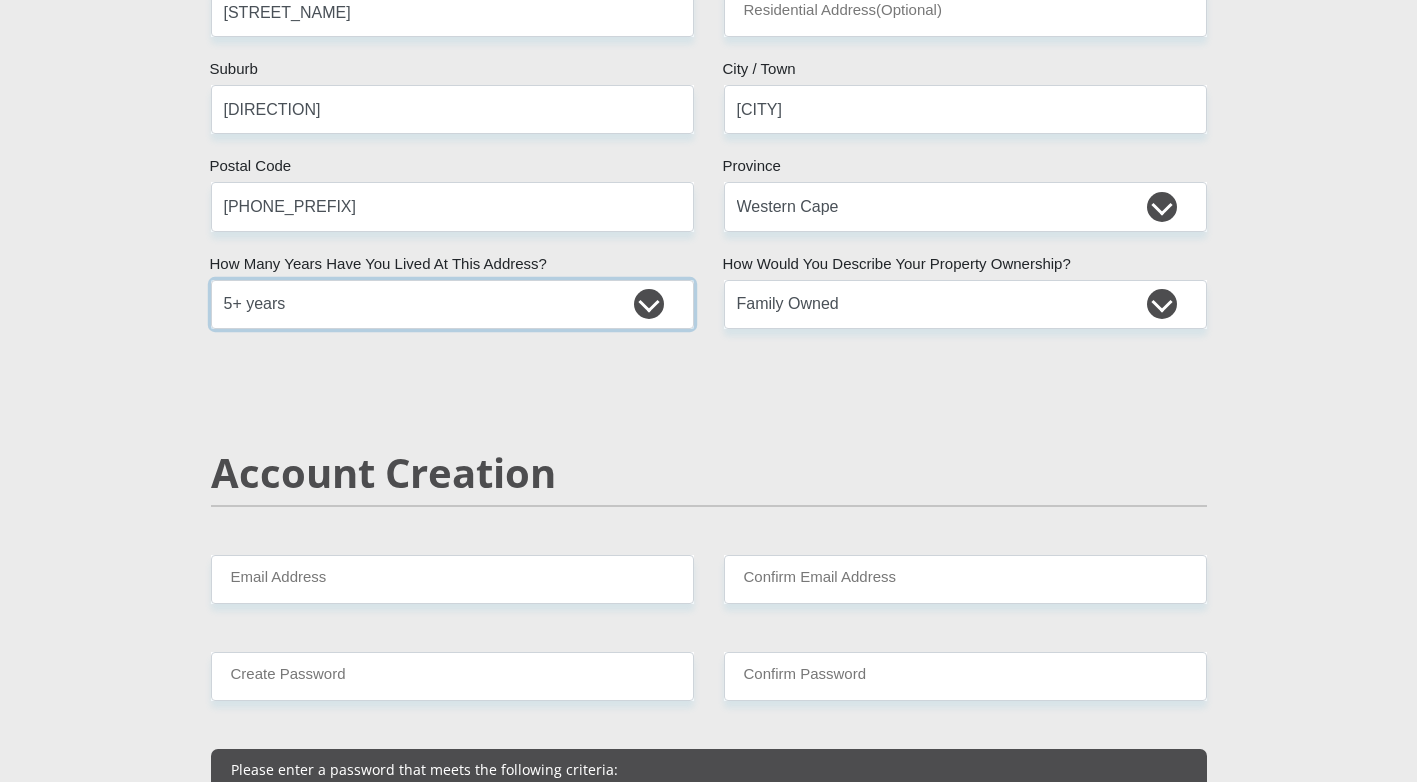 scroll, scrollTop: 1100, scrollLeft: 0, axis: vertical 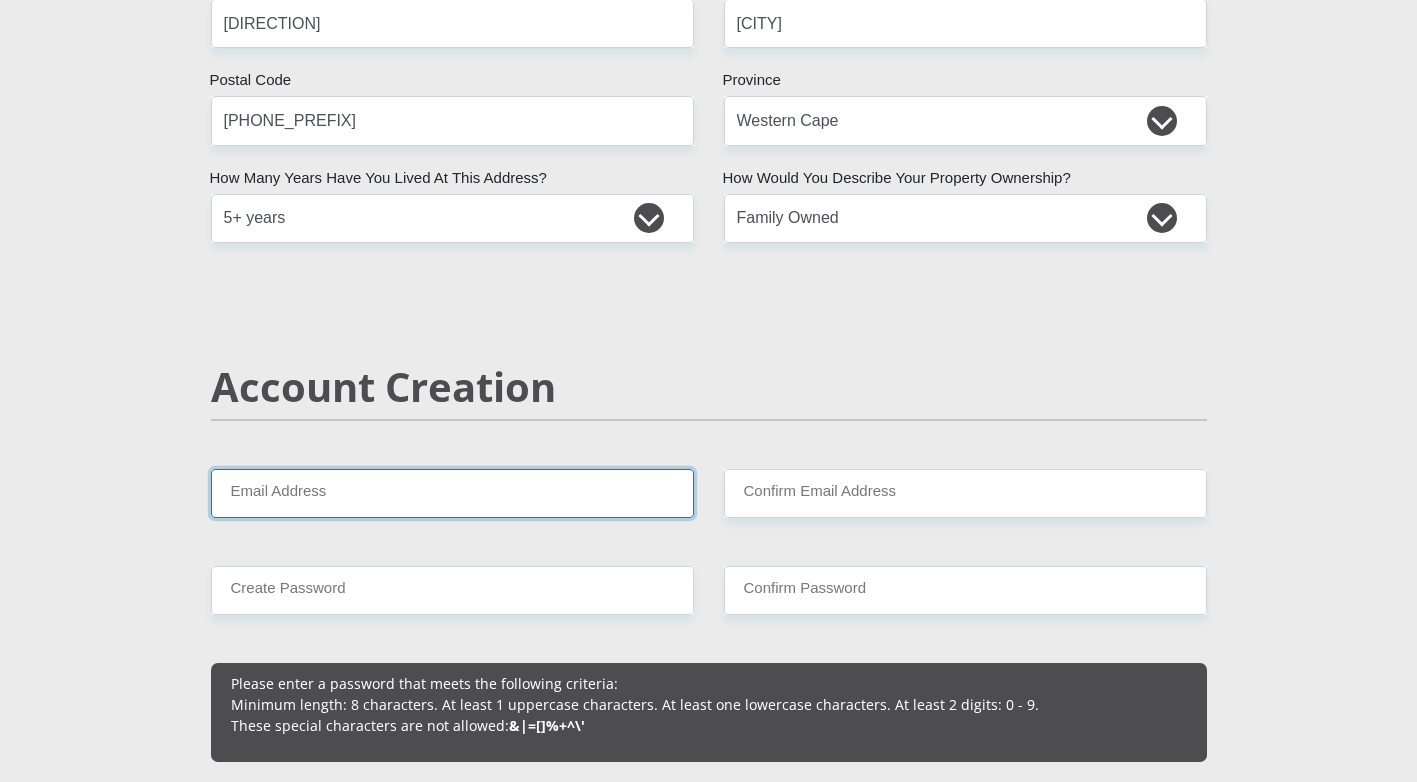click on "Email Address" at bounding box center [452, 493] 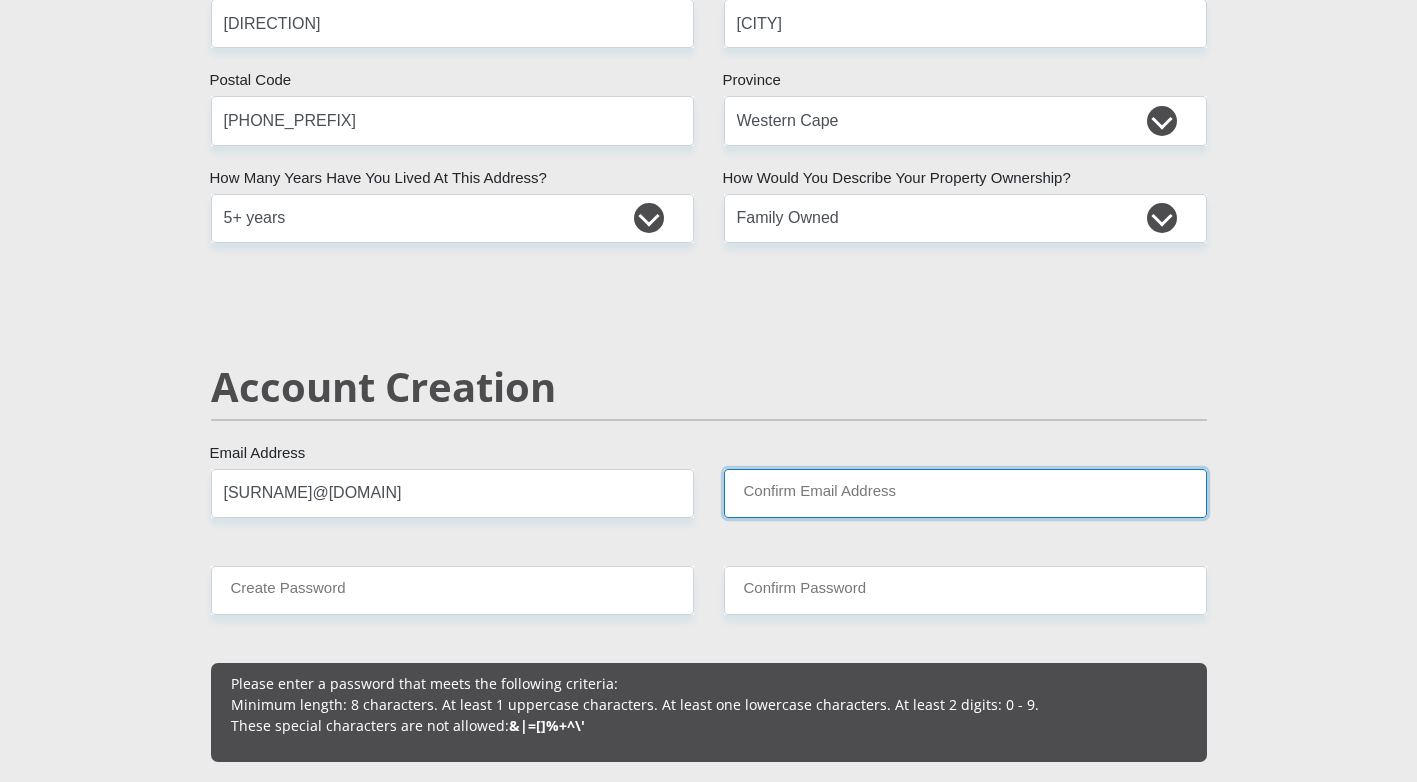 type on "[SURNAME]@[DOMAIN]" 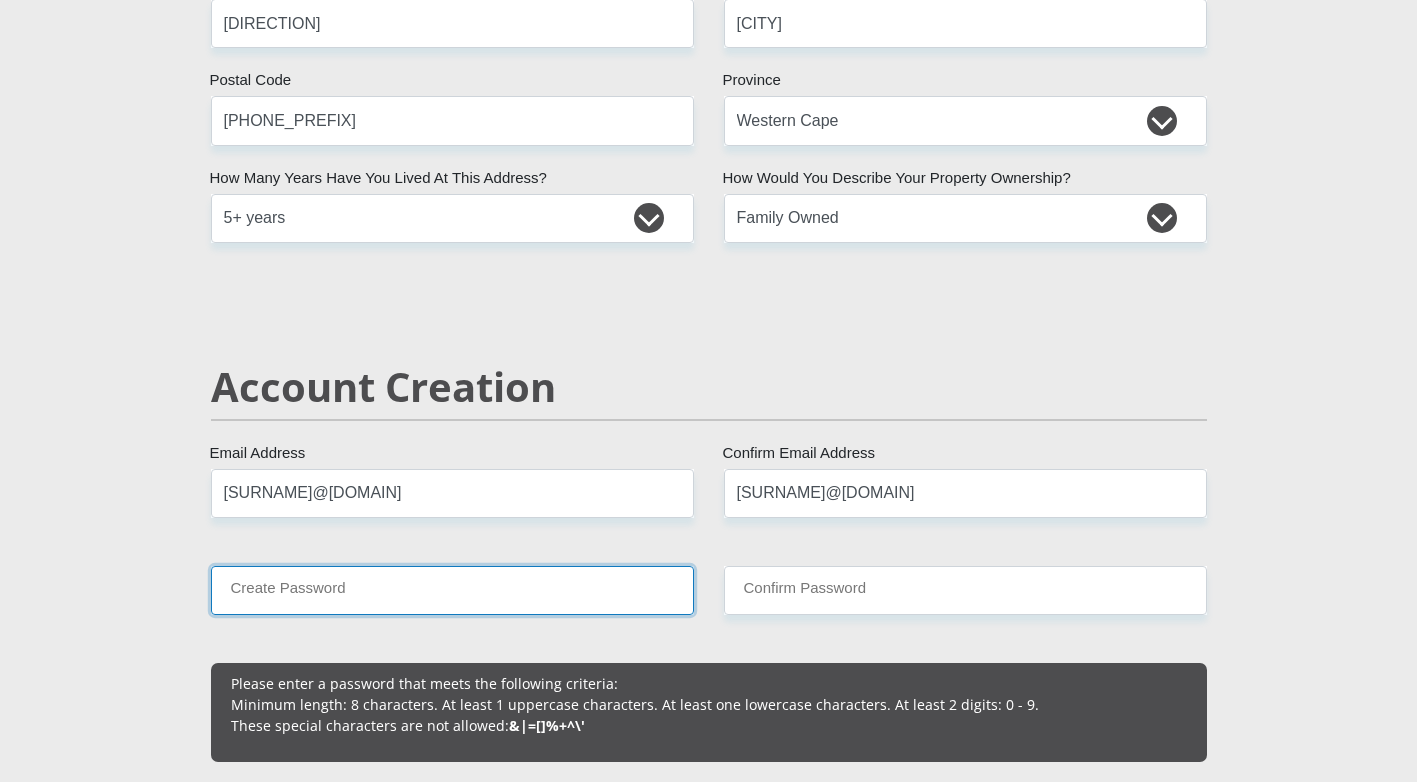click on "Create Password" at bounding box center [452, 590] 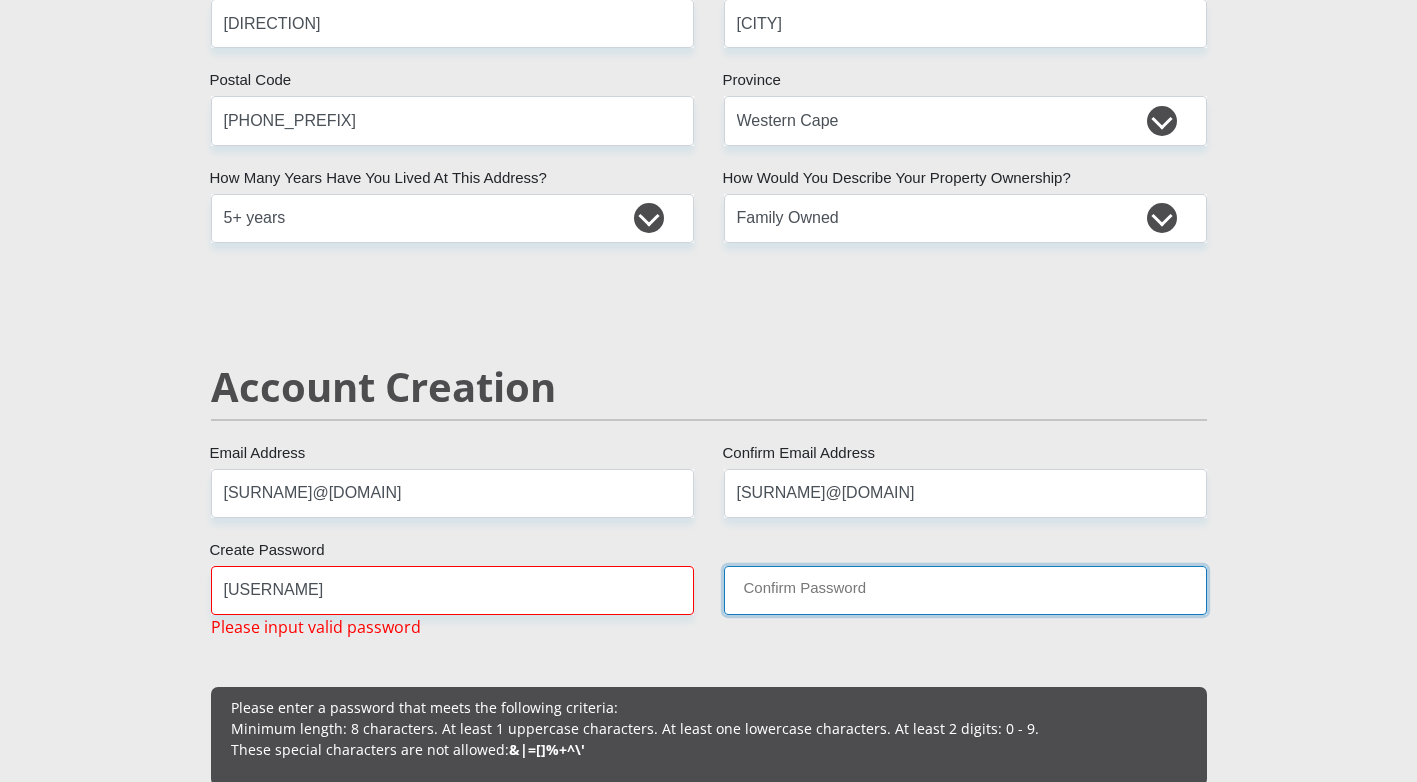 click on "Confirm Password" at bounding box center [965, 590] 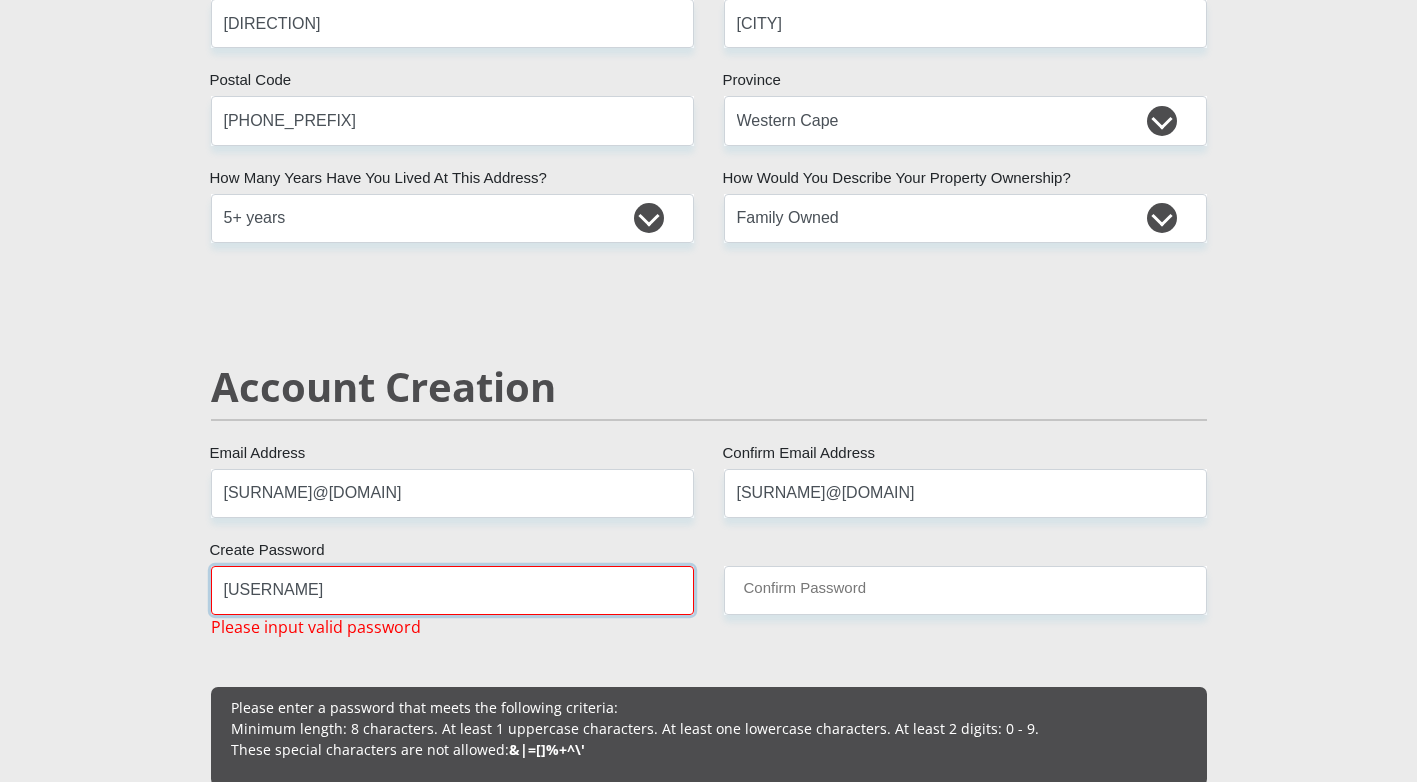 click on "[USERNAME]" at bounding box center [452, 590] 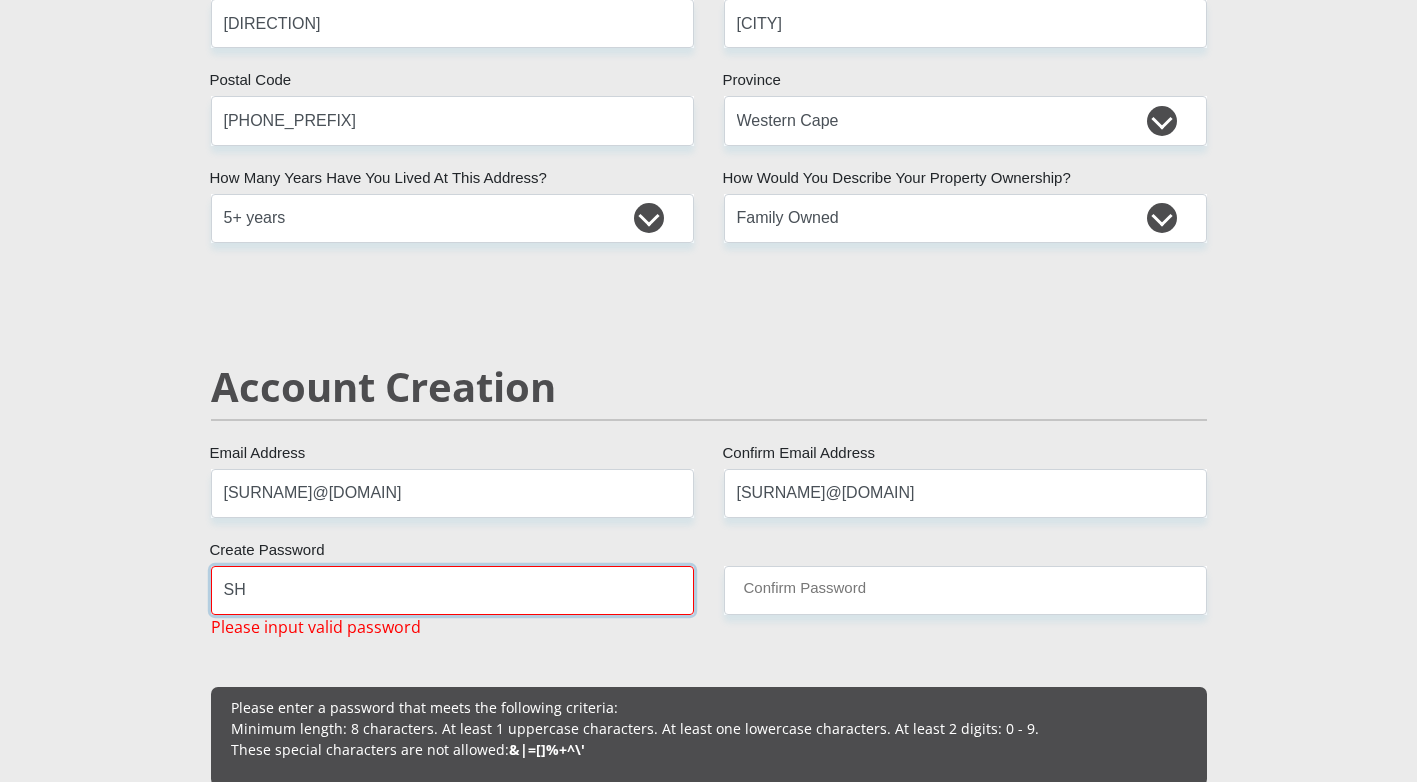 type on "S" 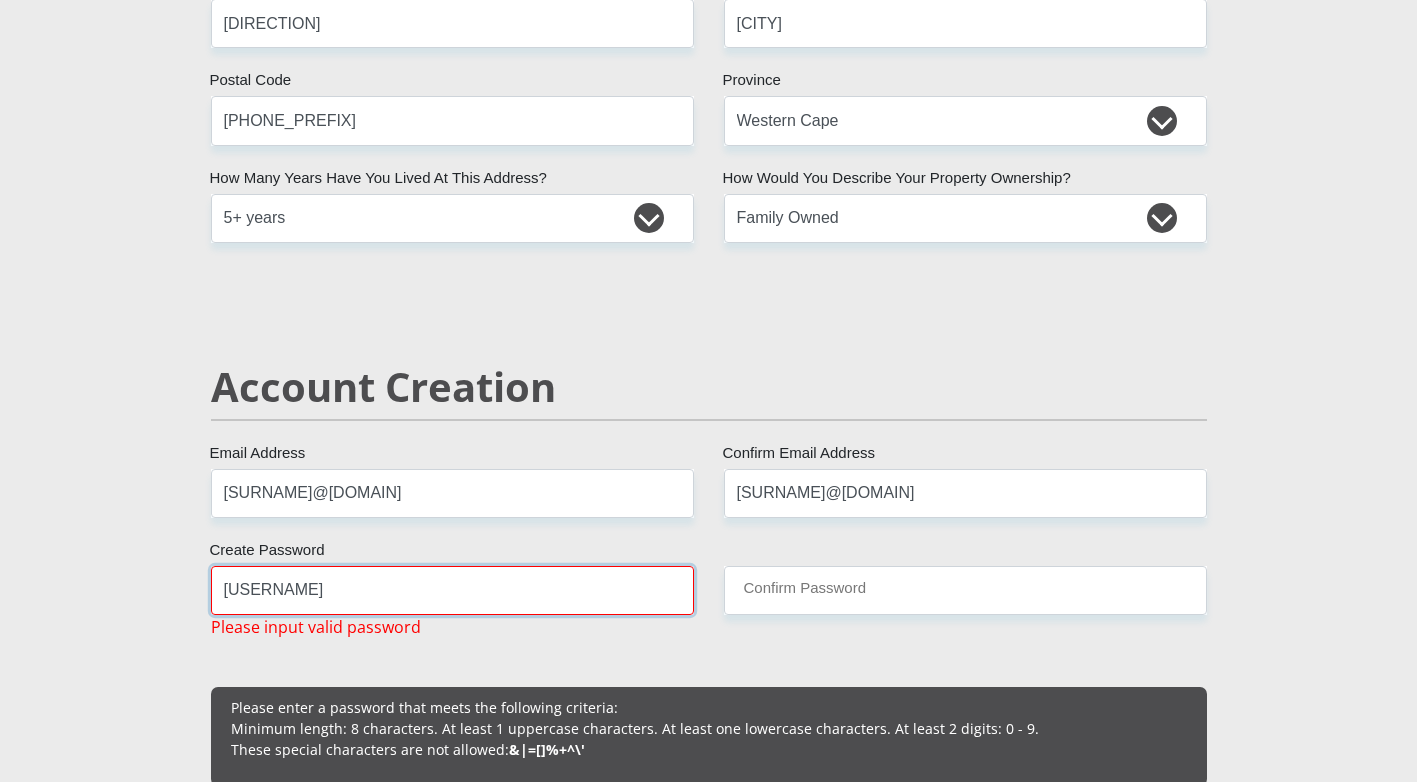 click on "[USERNAME]" at bounding box center (452, 590) 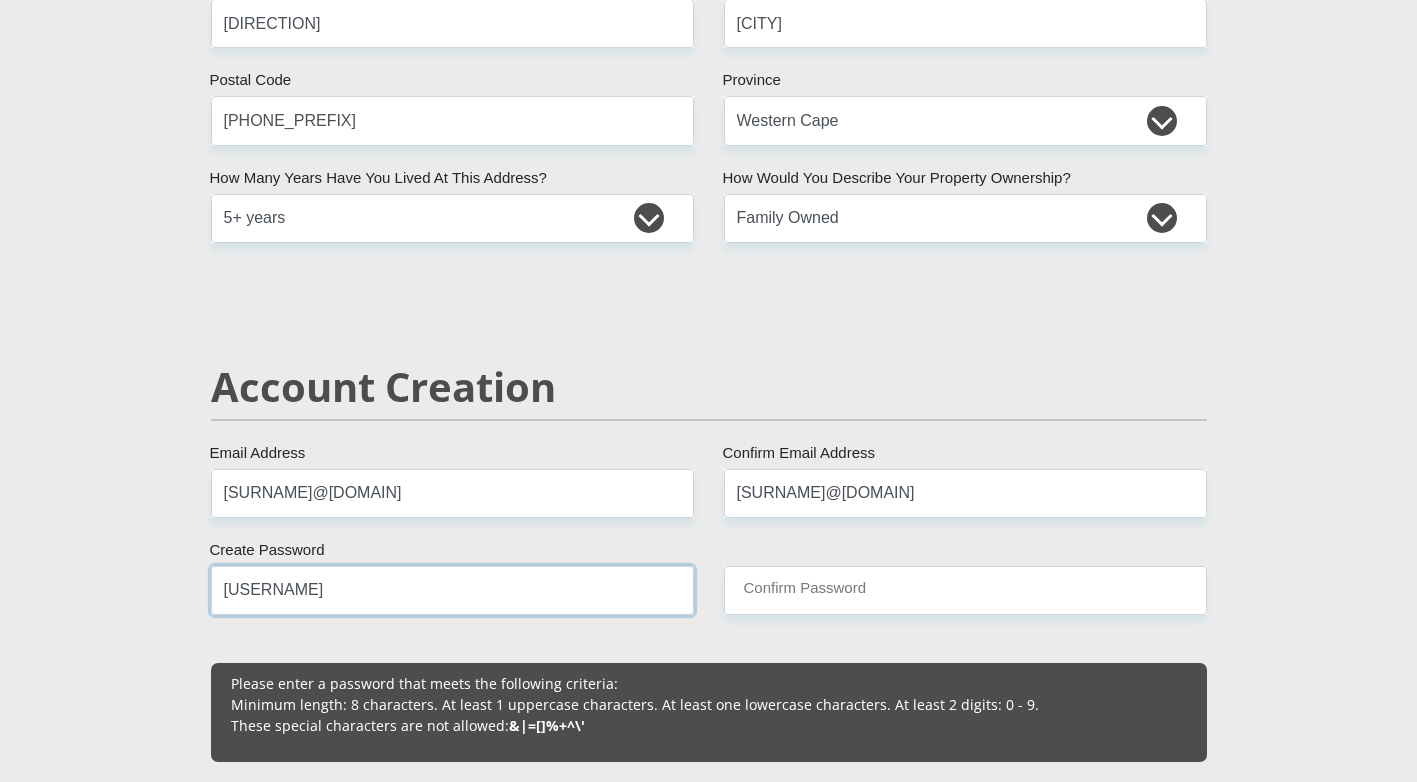 type on "[USERNAME]" 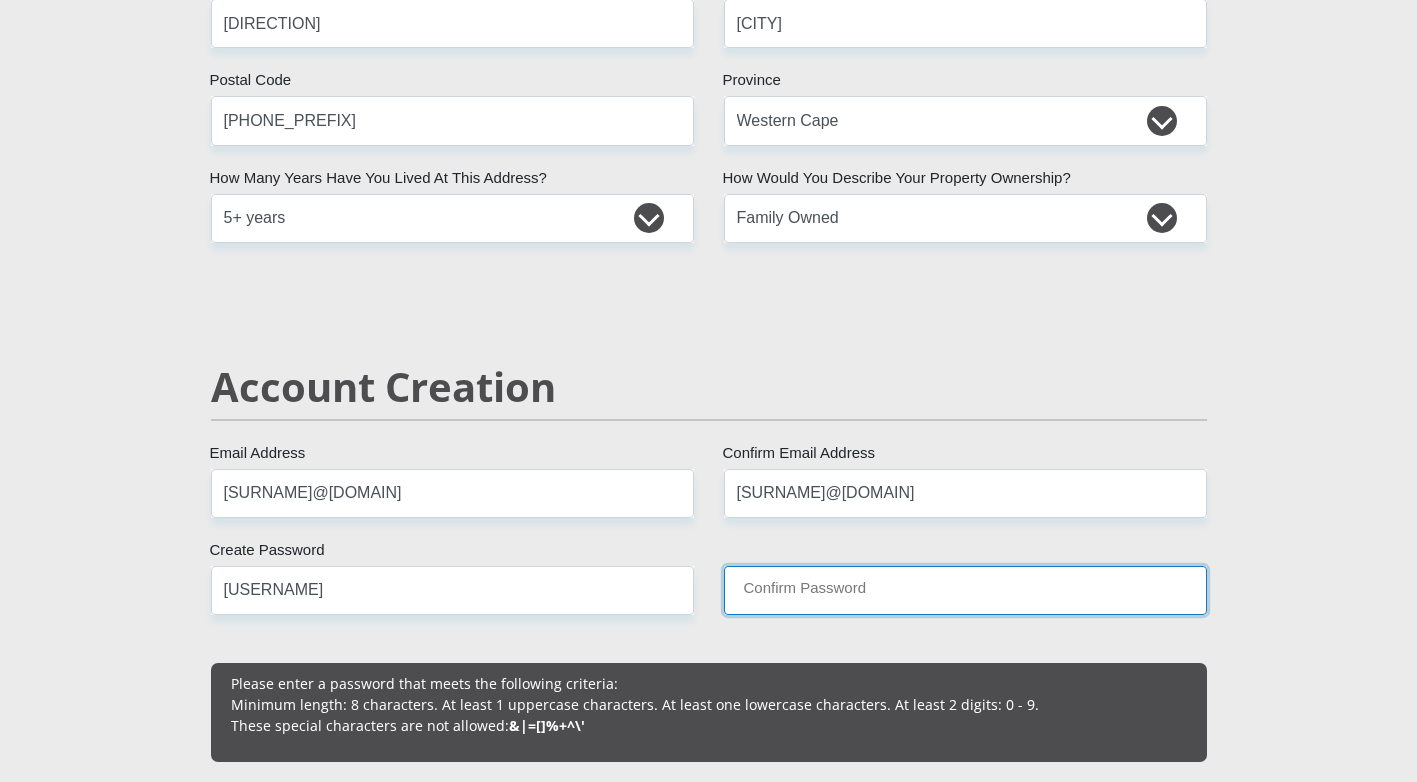 click on "Confirm Password" at bounding box center [965, 590] 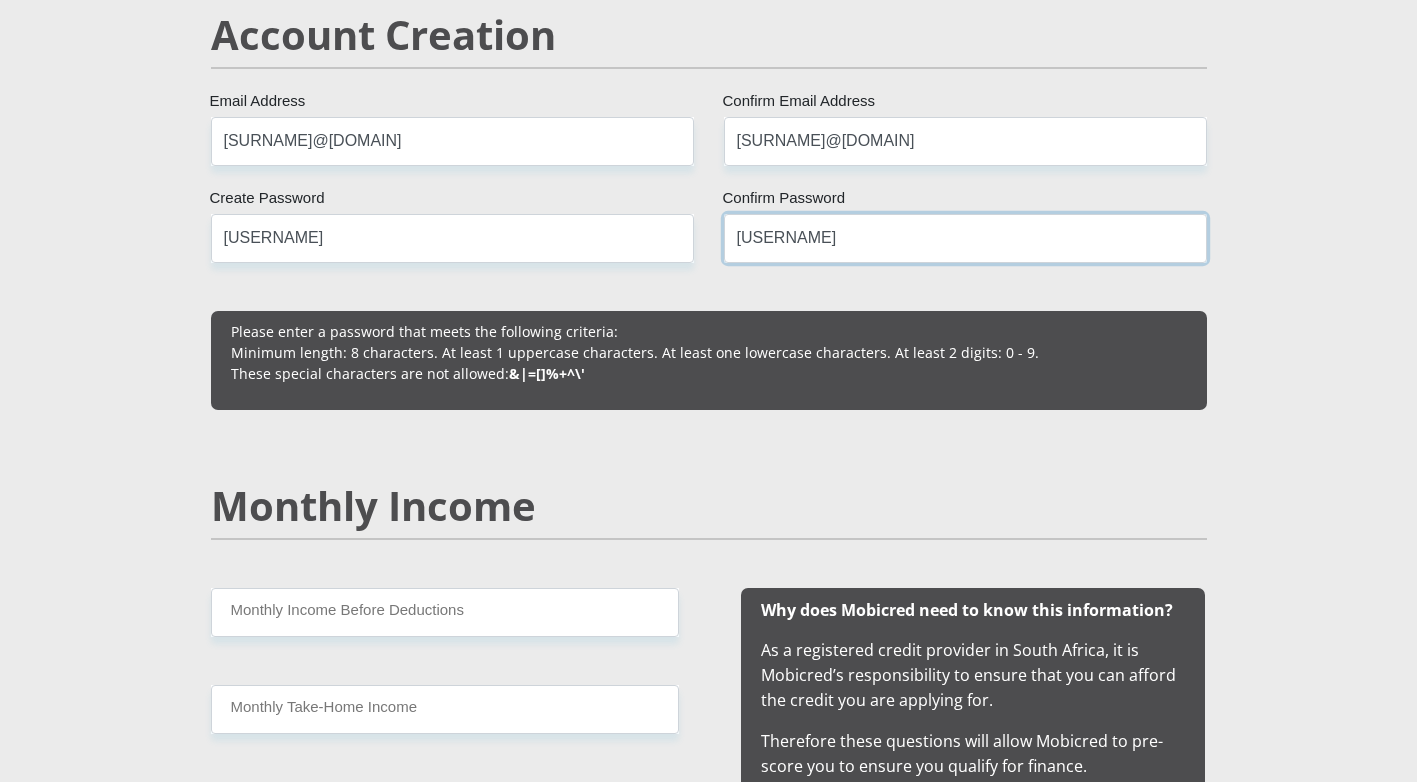 scroll, scrollTop: 1500, scrollLeft: 0, axis: vertical 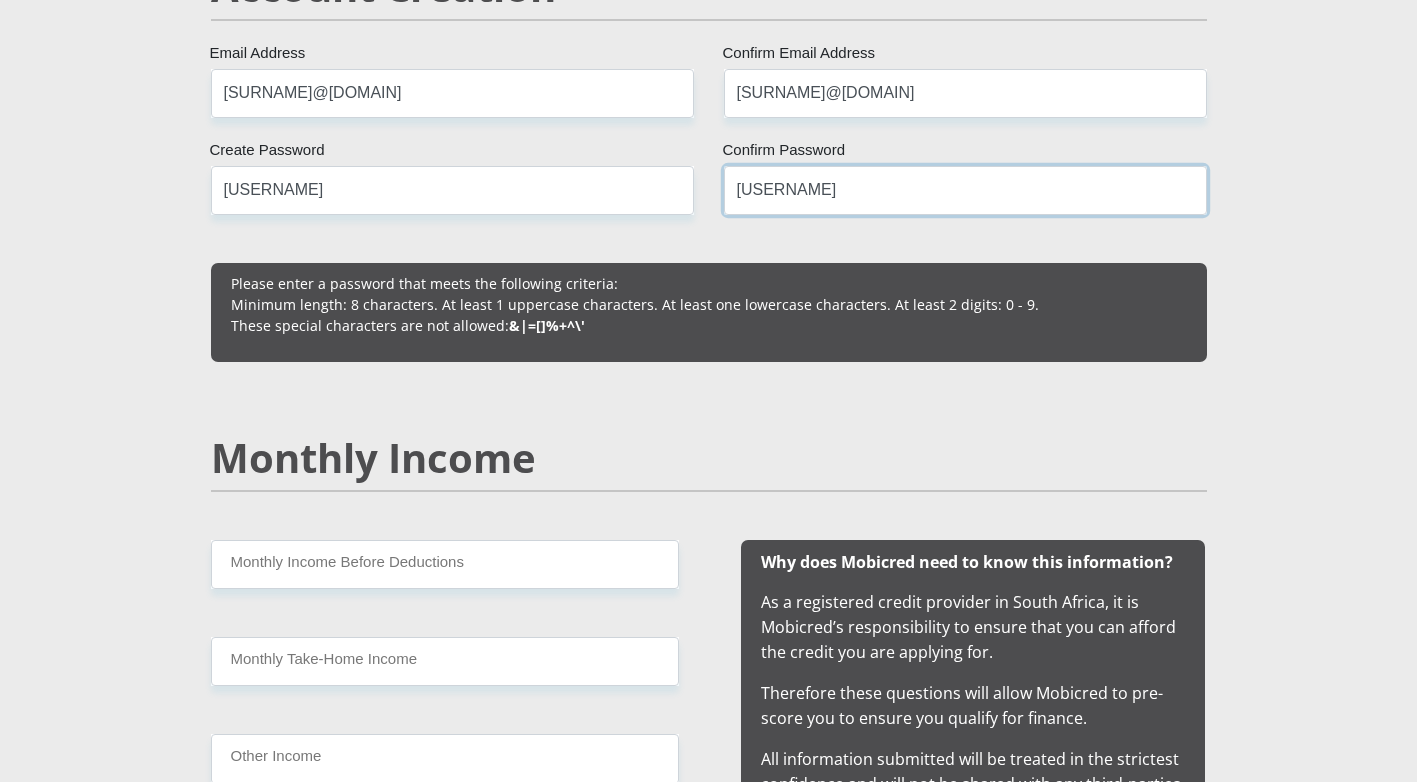 type on "[USERNAME]" 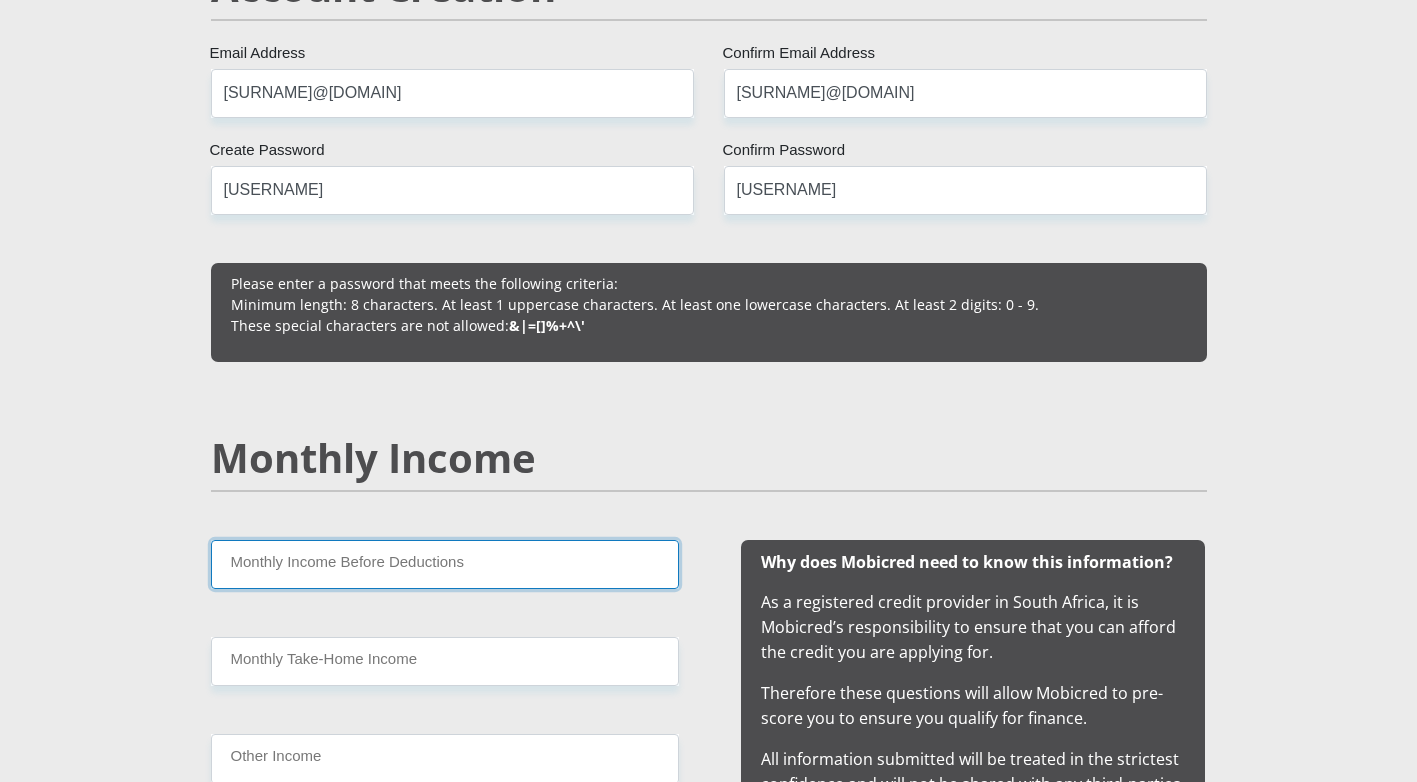 click on "Monthly Income Before Deductions" at bounding box center (445, 564) 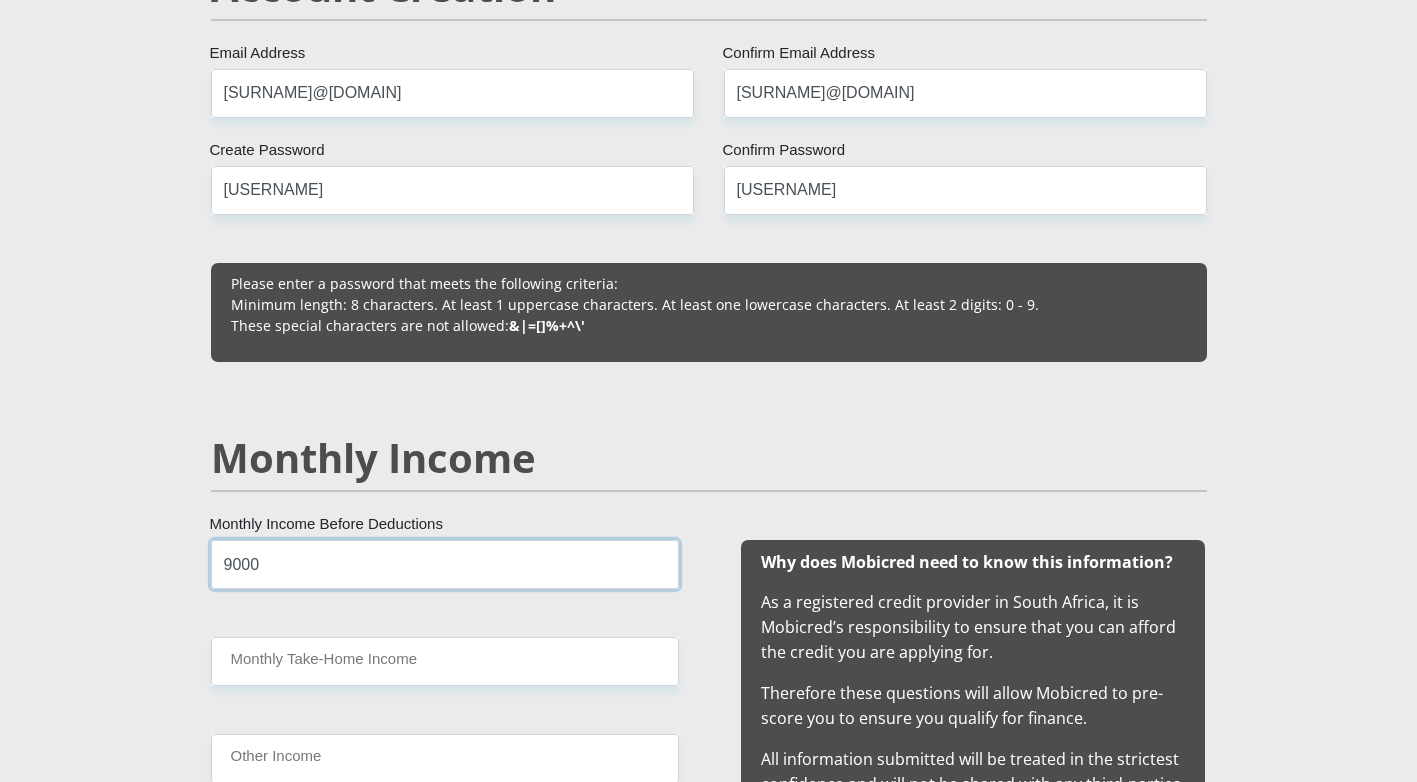 type on "9000" 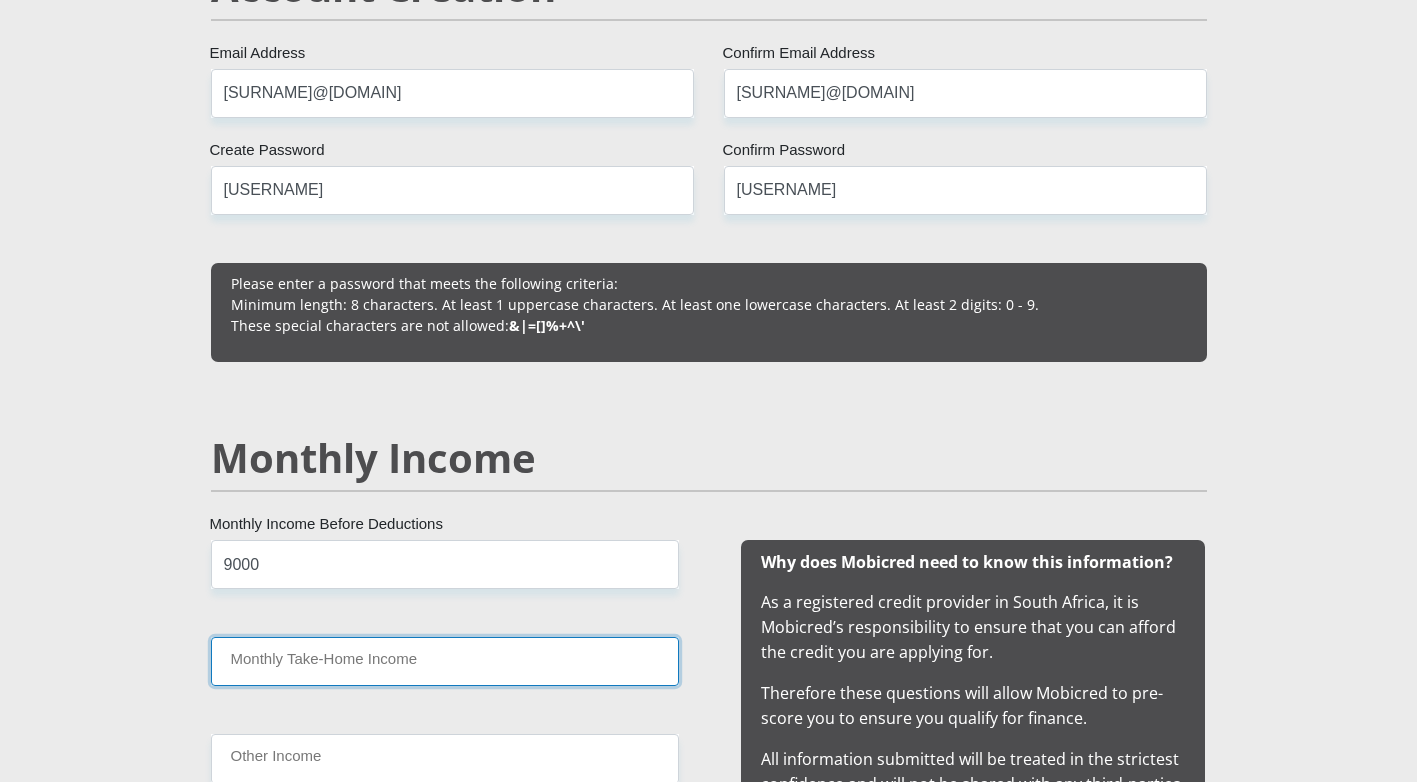 click on "Monthly Take-Home Income" at bounding box center (445, 661) 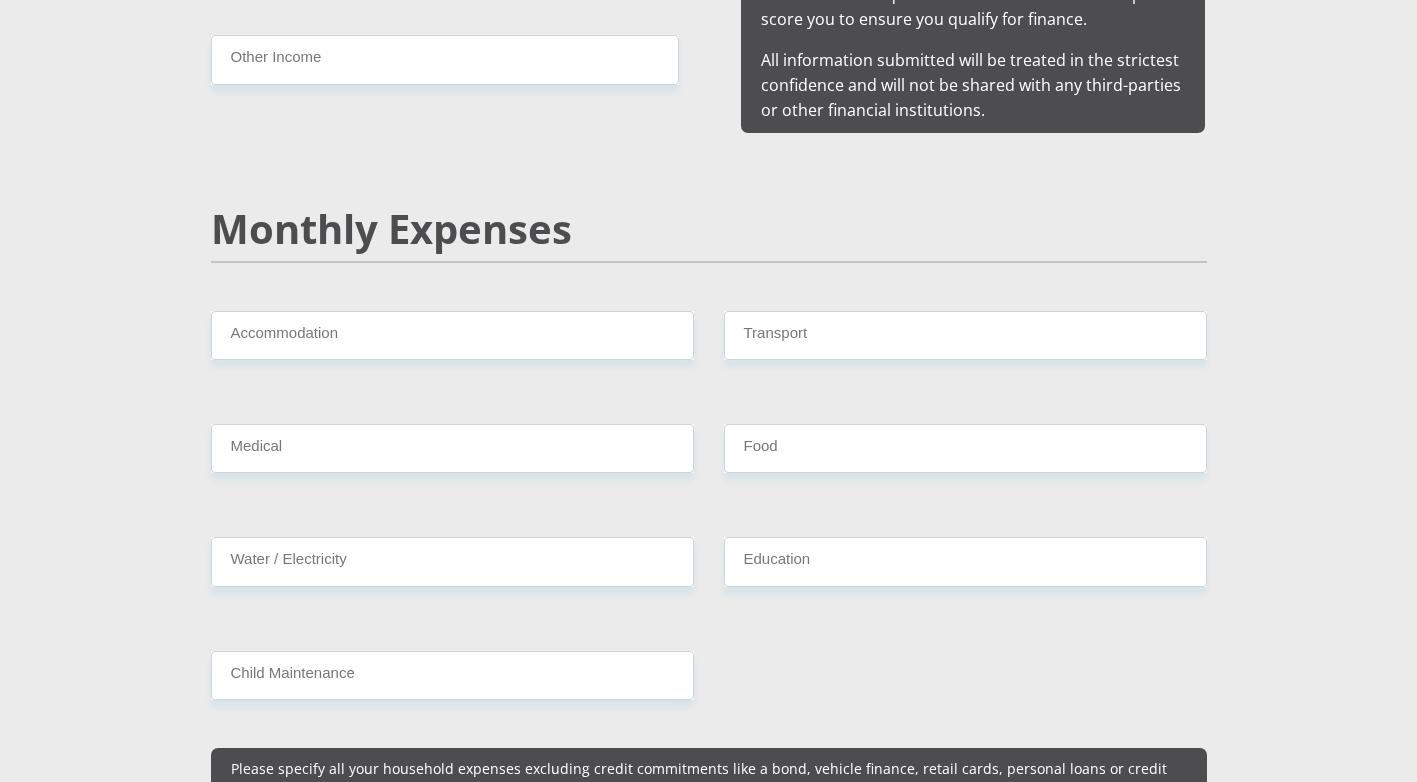 scroll, scrollTop: 2200, scrollLeft: 0, axis: vertical 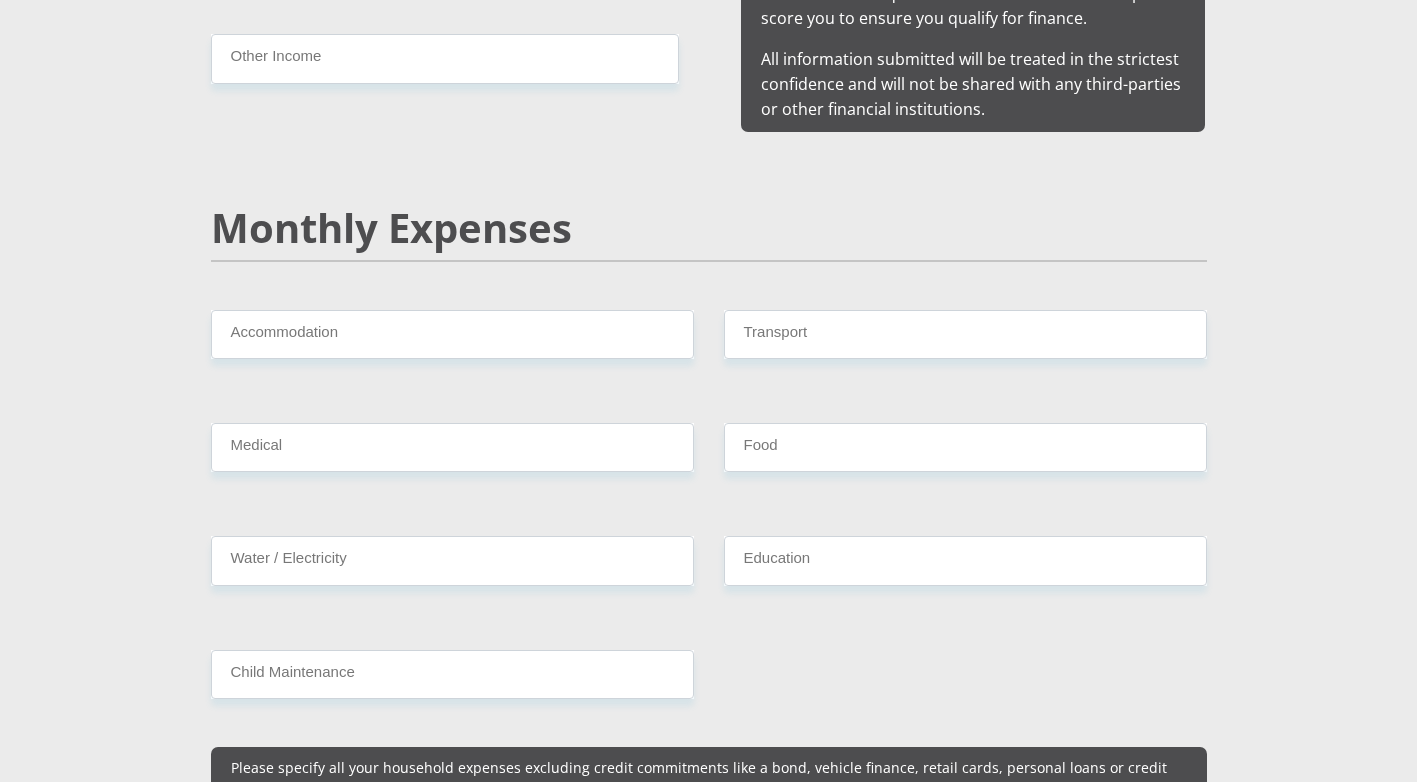 type on "[POSTAL_CODE]" 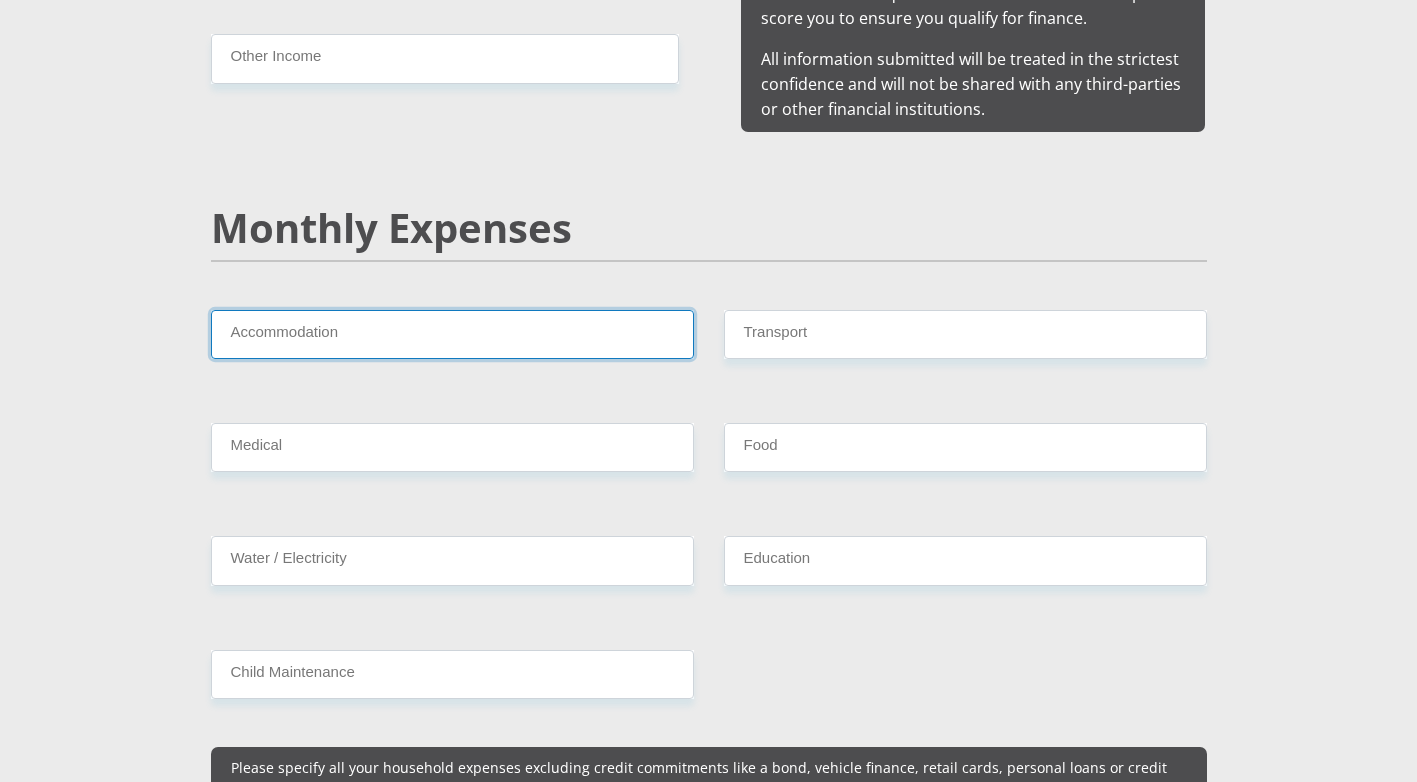 click on "Accommodation" at bounding box center [452, 334] 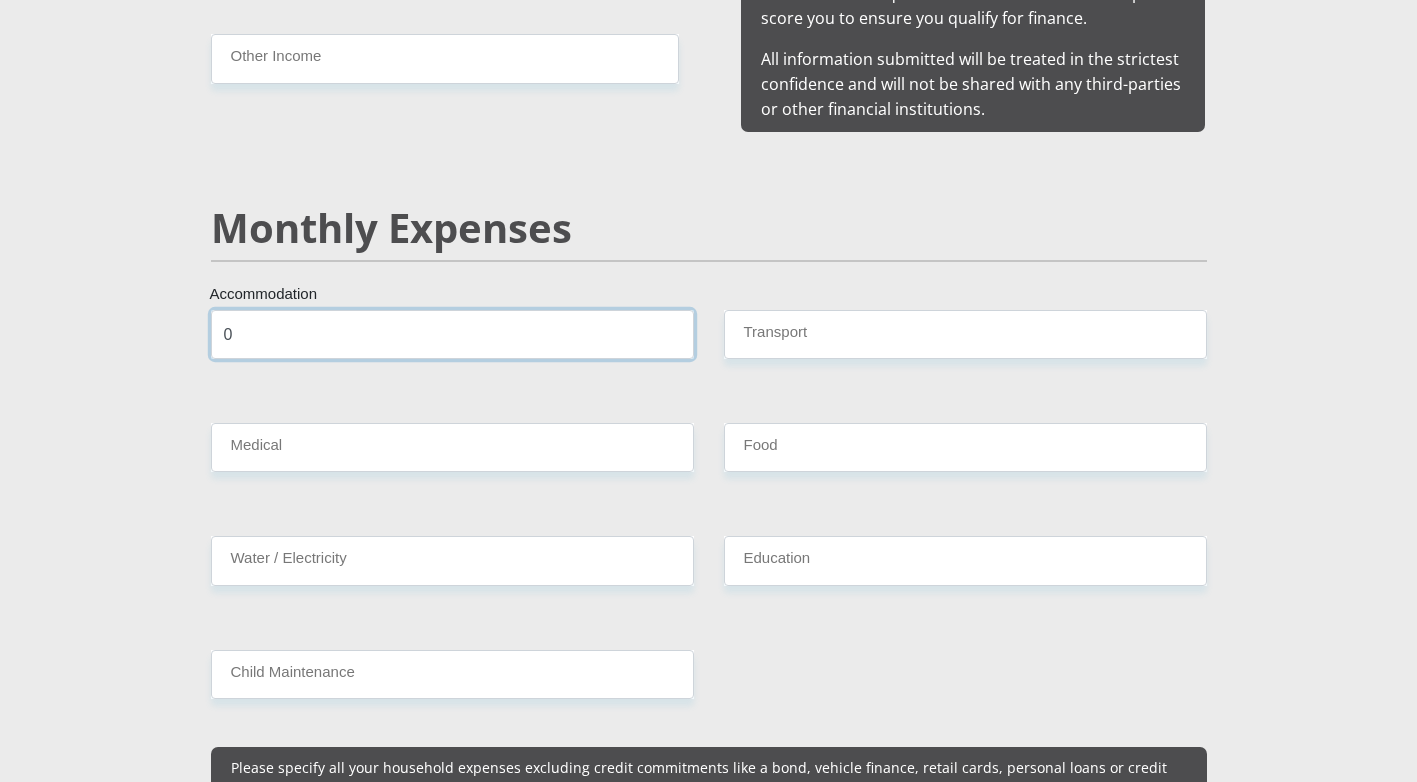 type on "0" 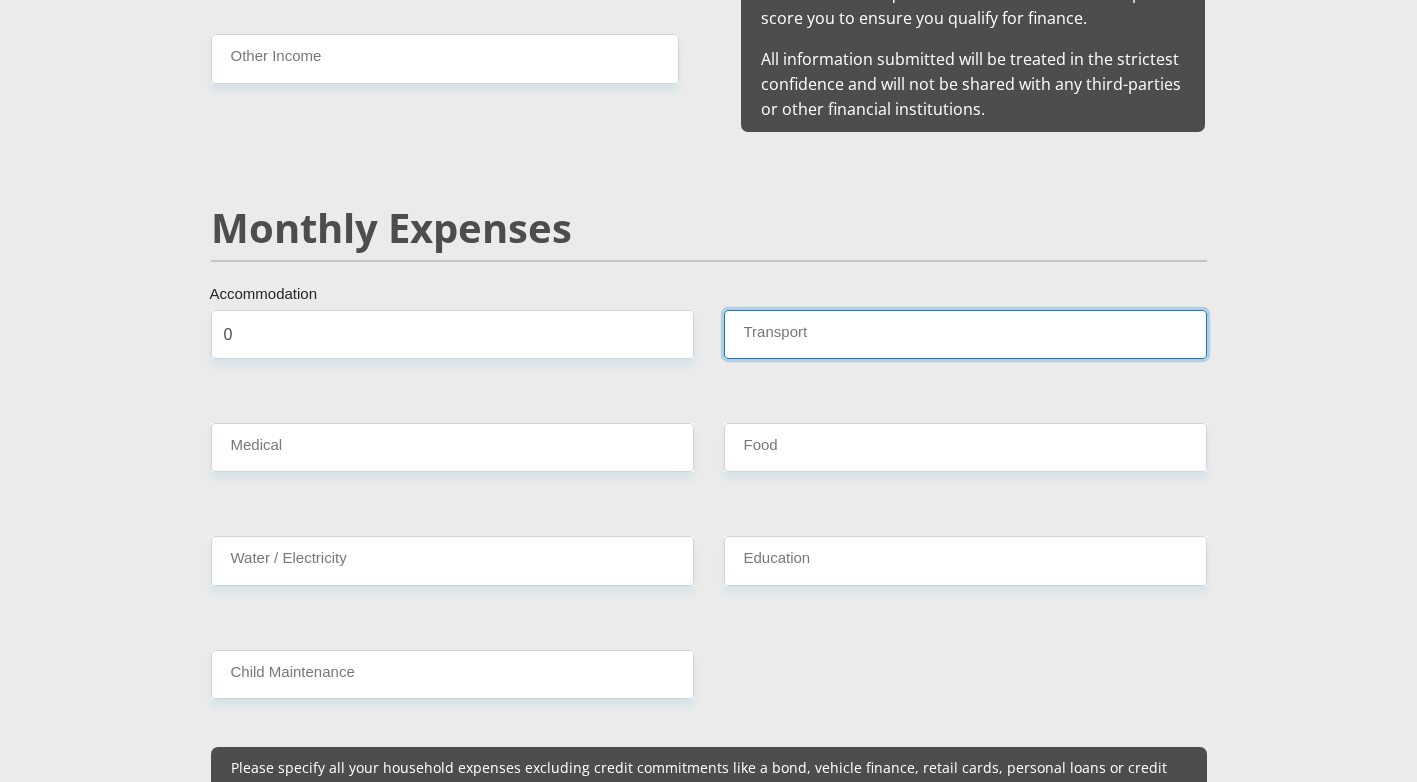 click on "Transport" at bounding box center (965, 334) 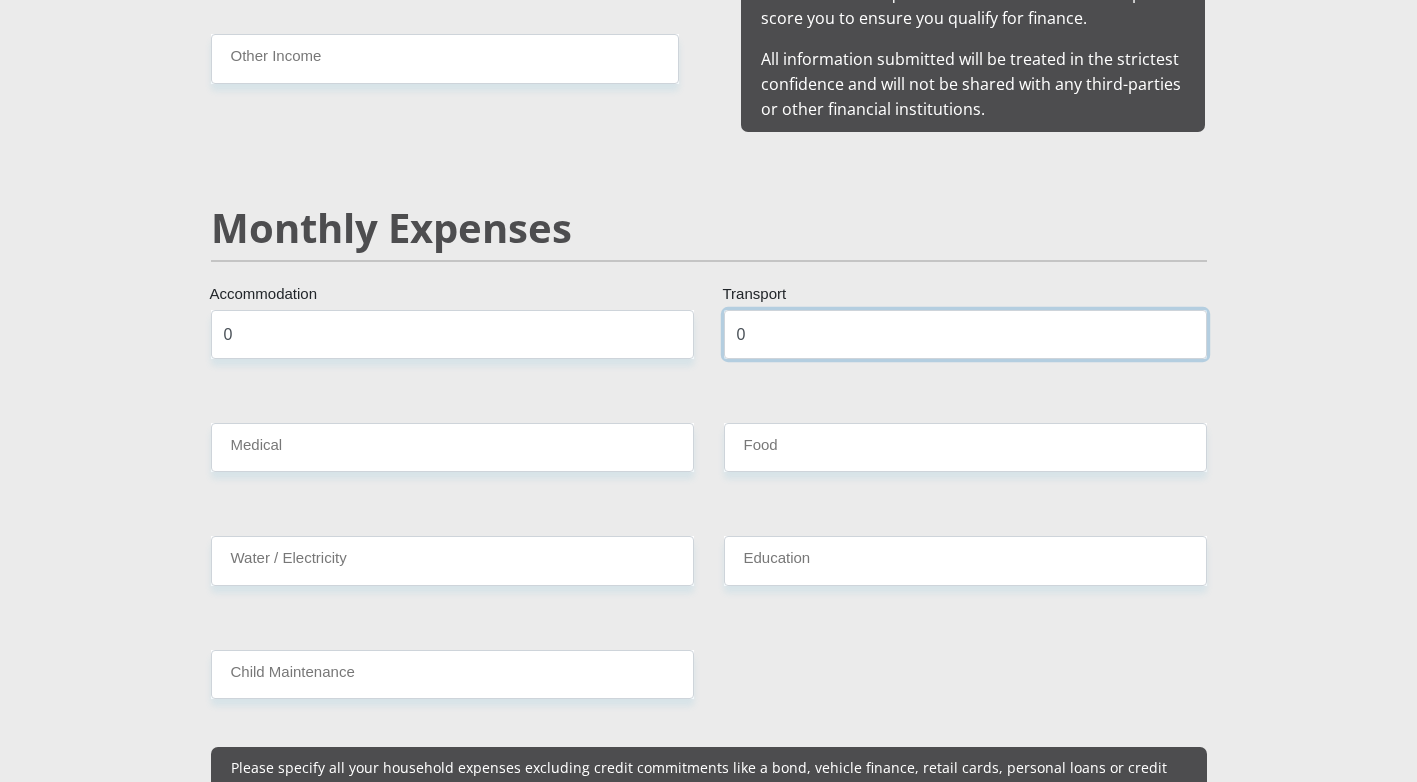 type on "0" 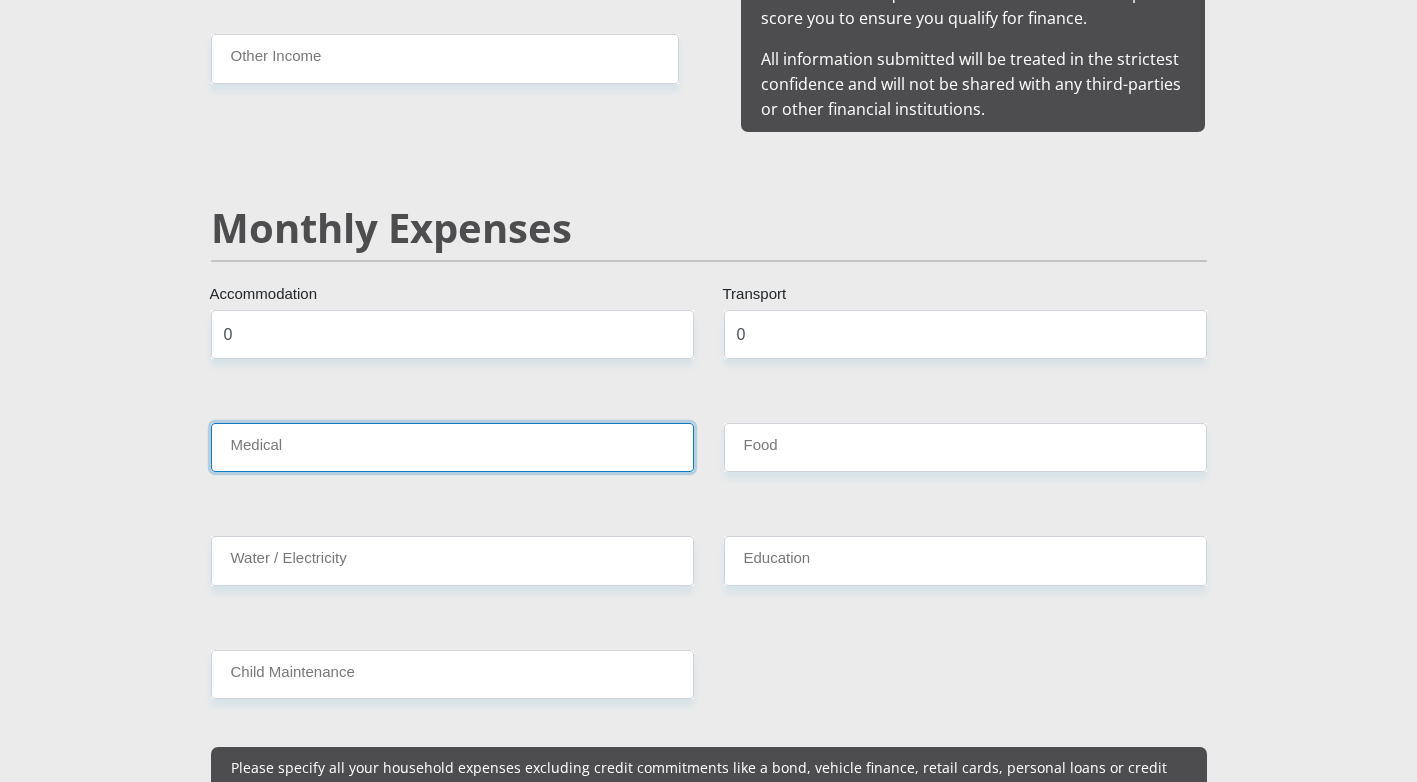 click on "Medical" at bounding box center (452, 447) 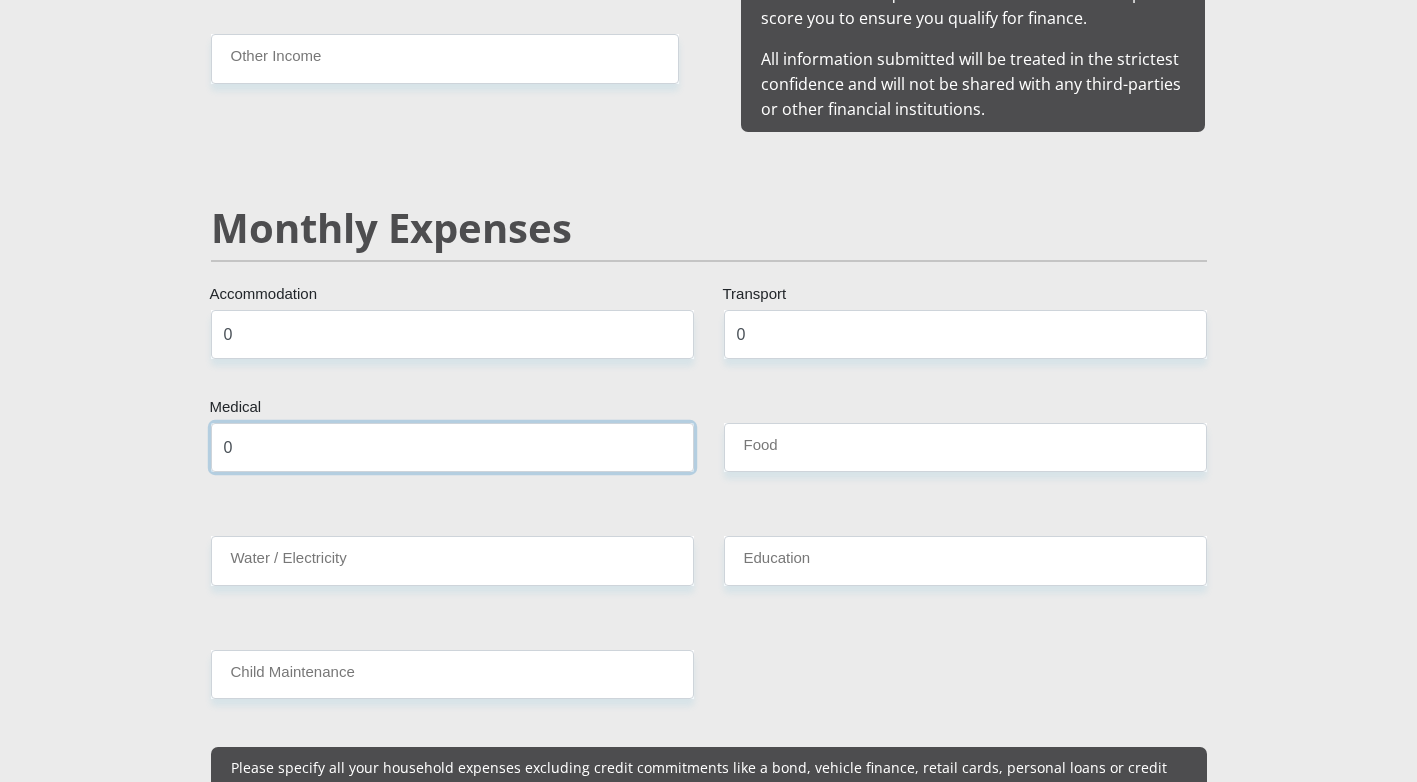 type on "0" 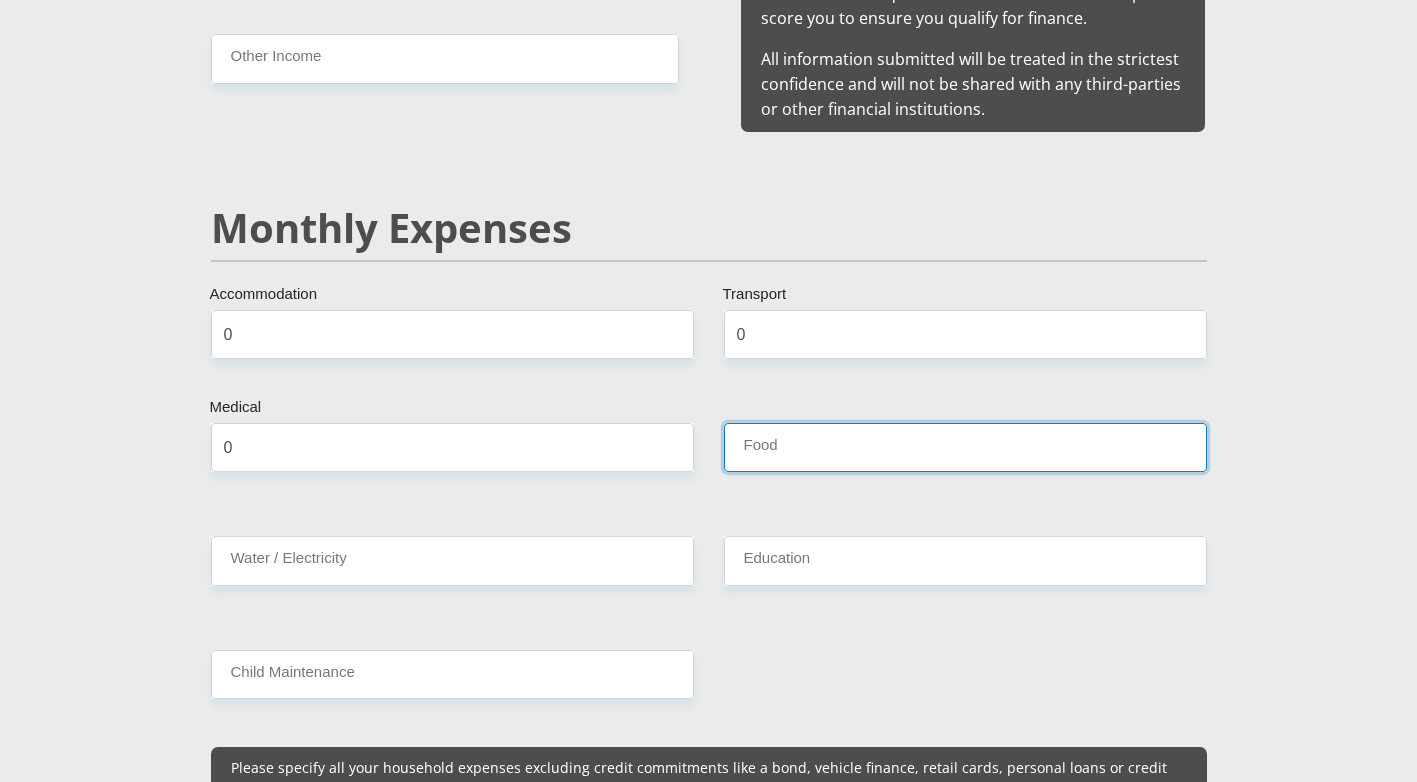 click on "Food" at bounding box center (965, 447) 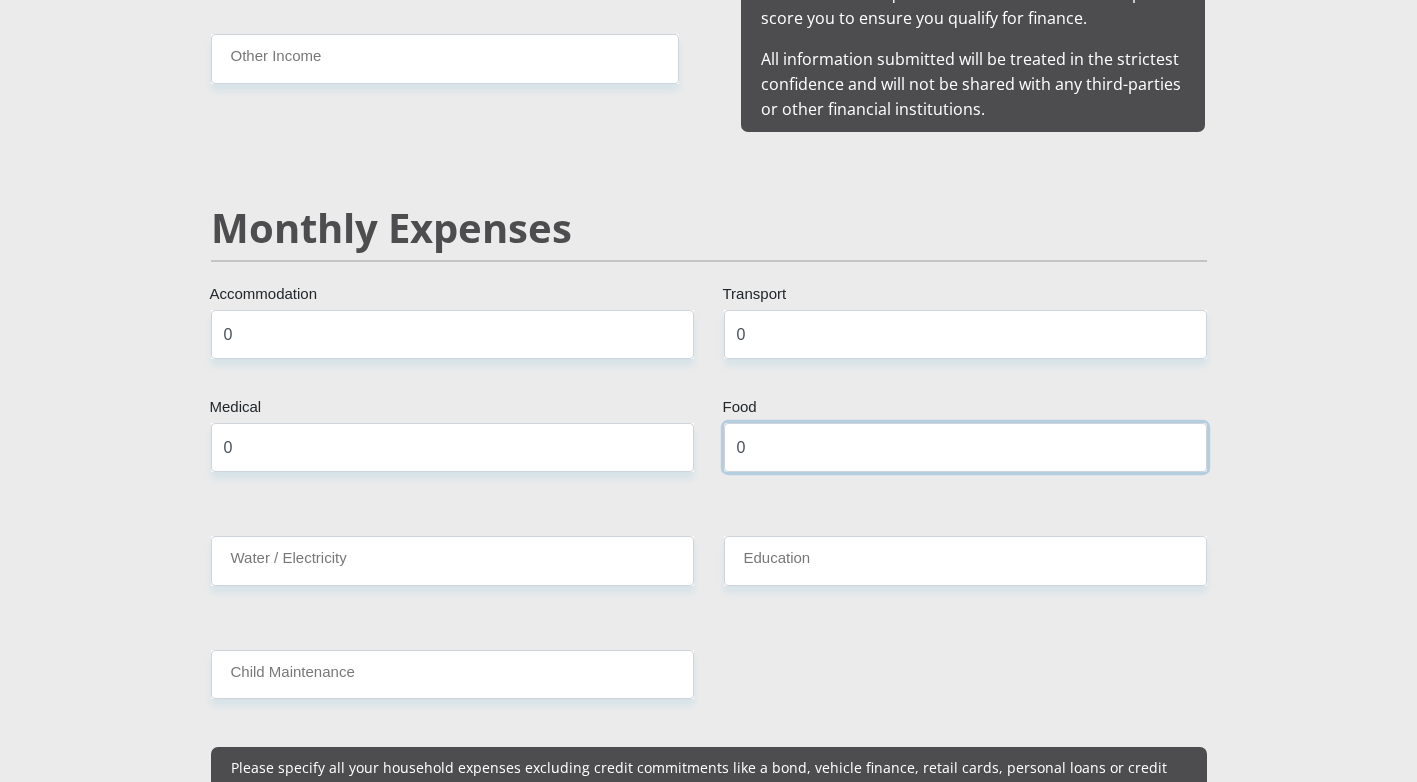 type on "0" 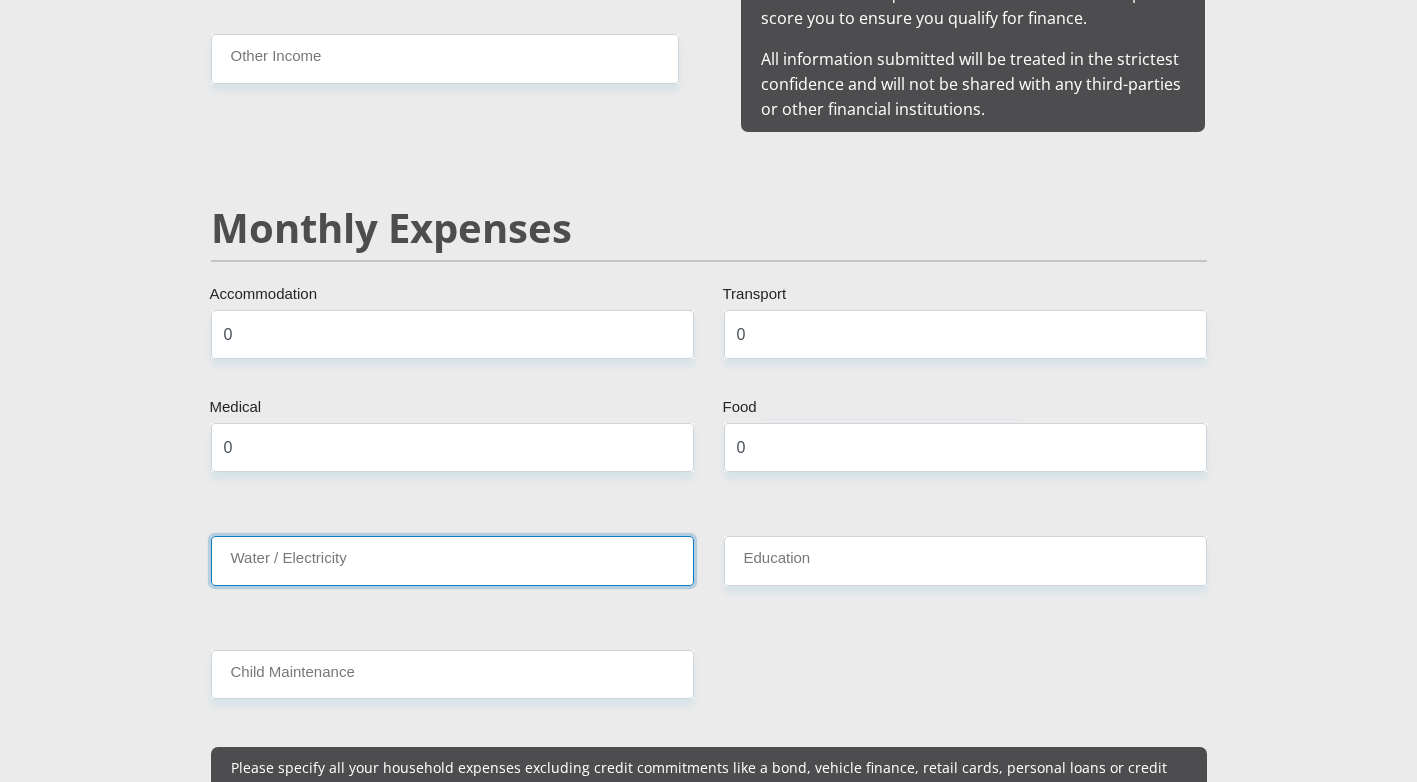 click on "Water / Electricity" at bounding box center (452, 560) 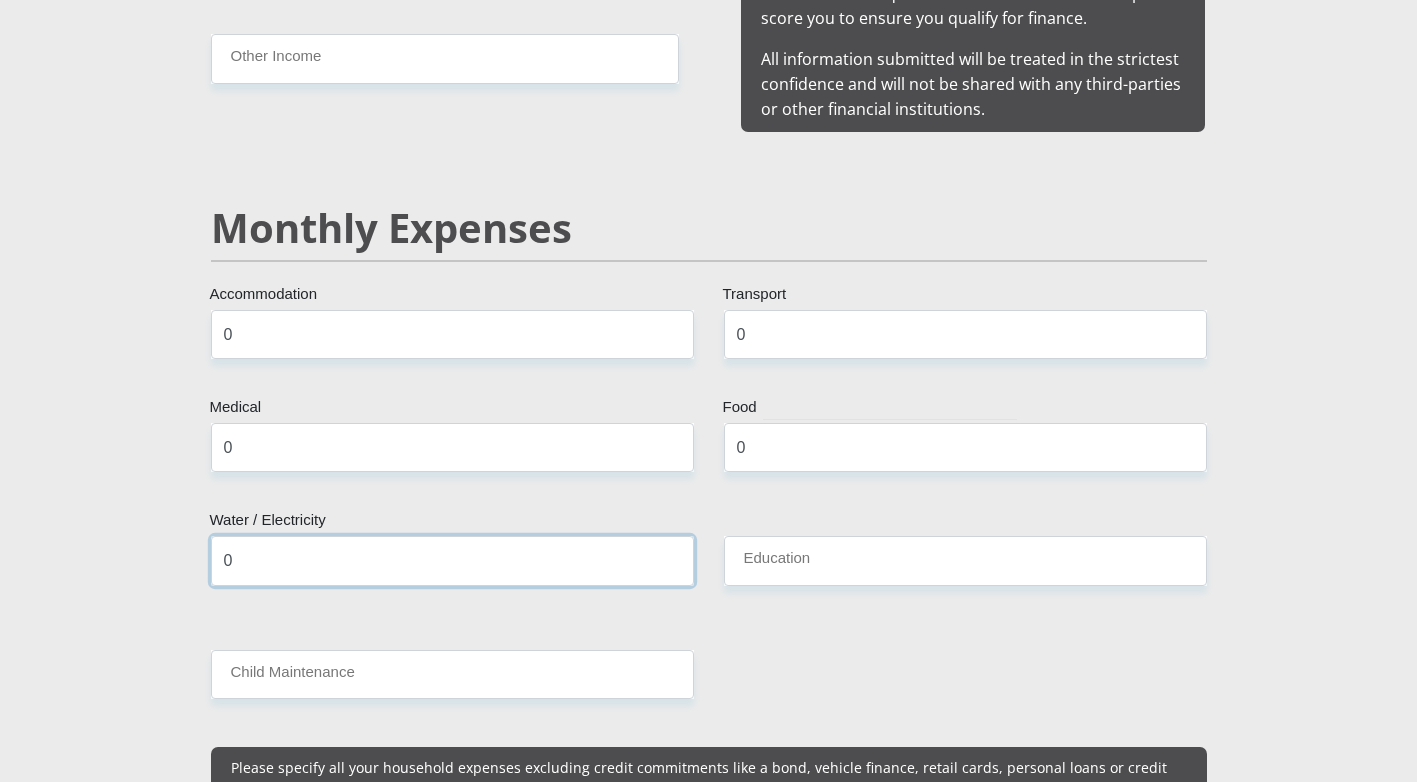 type on "0" 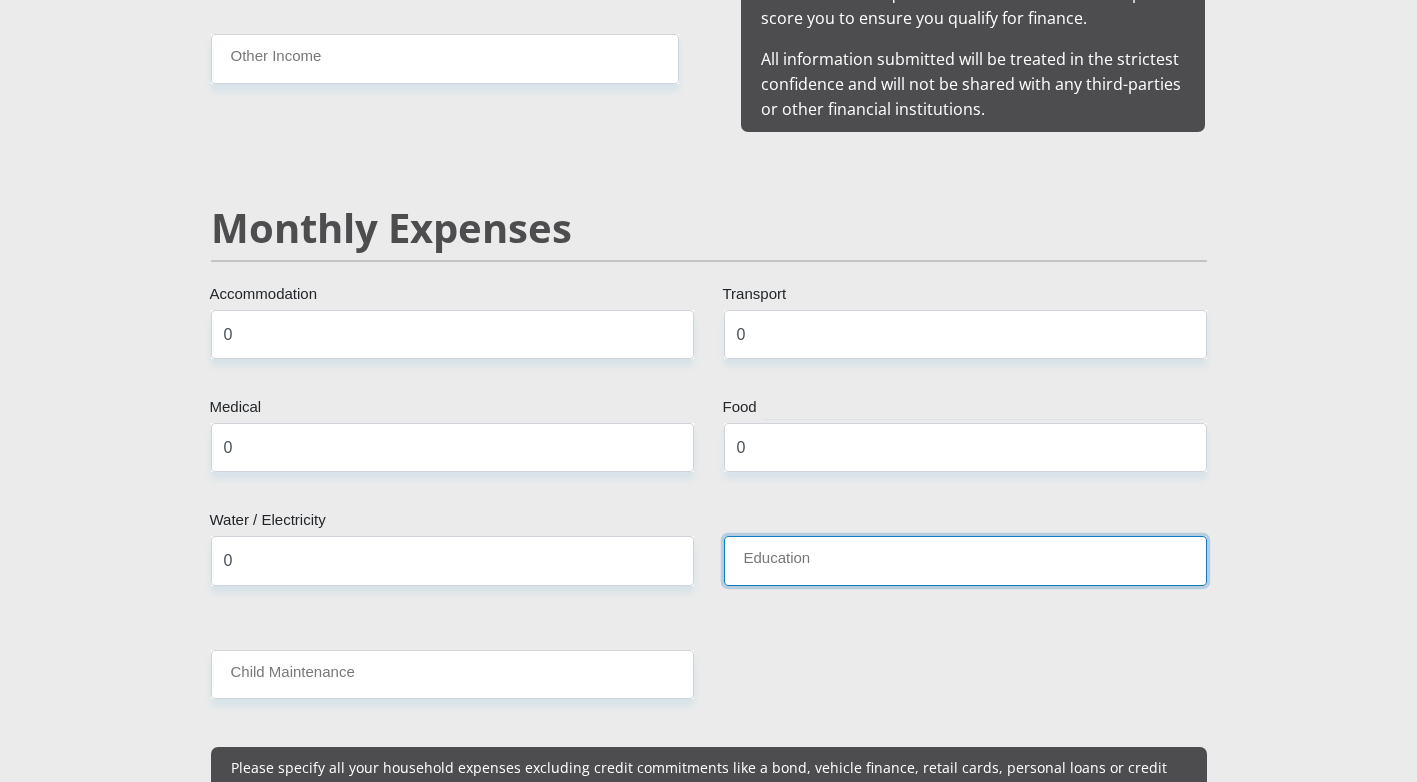 click on "Education" at bounding box center [965, 560] 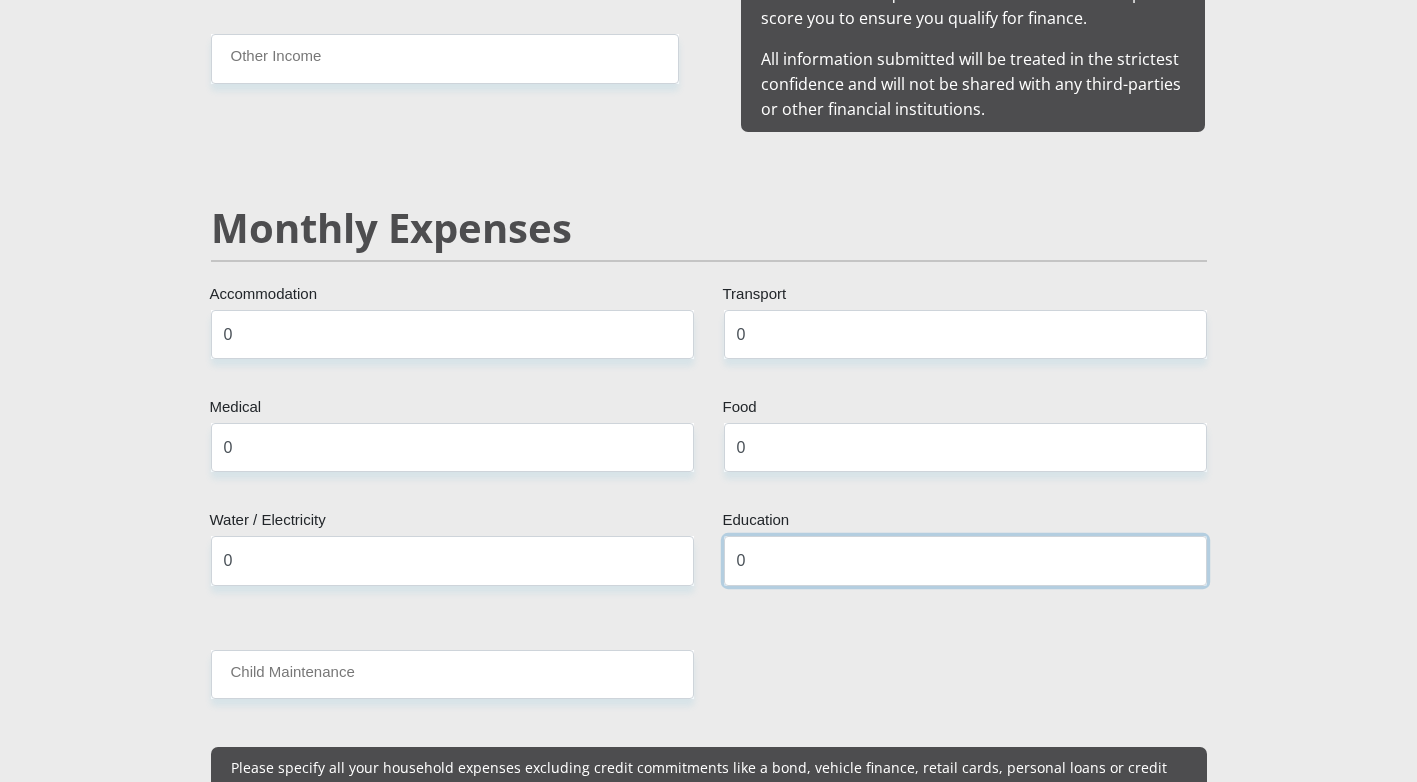 type on "0" 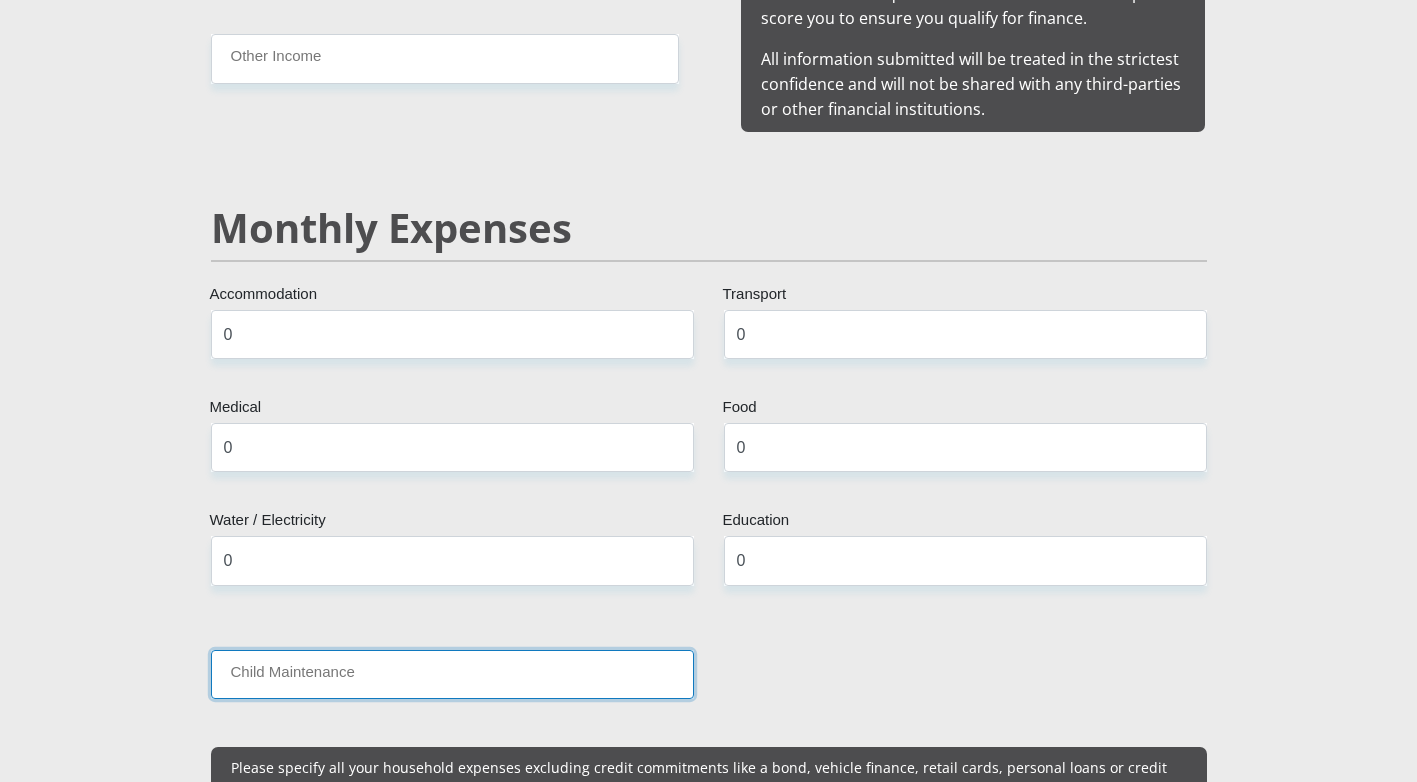 click on "Child Maintenance" at bounding box center [452, 674] 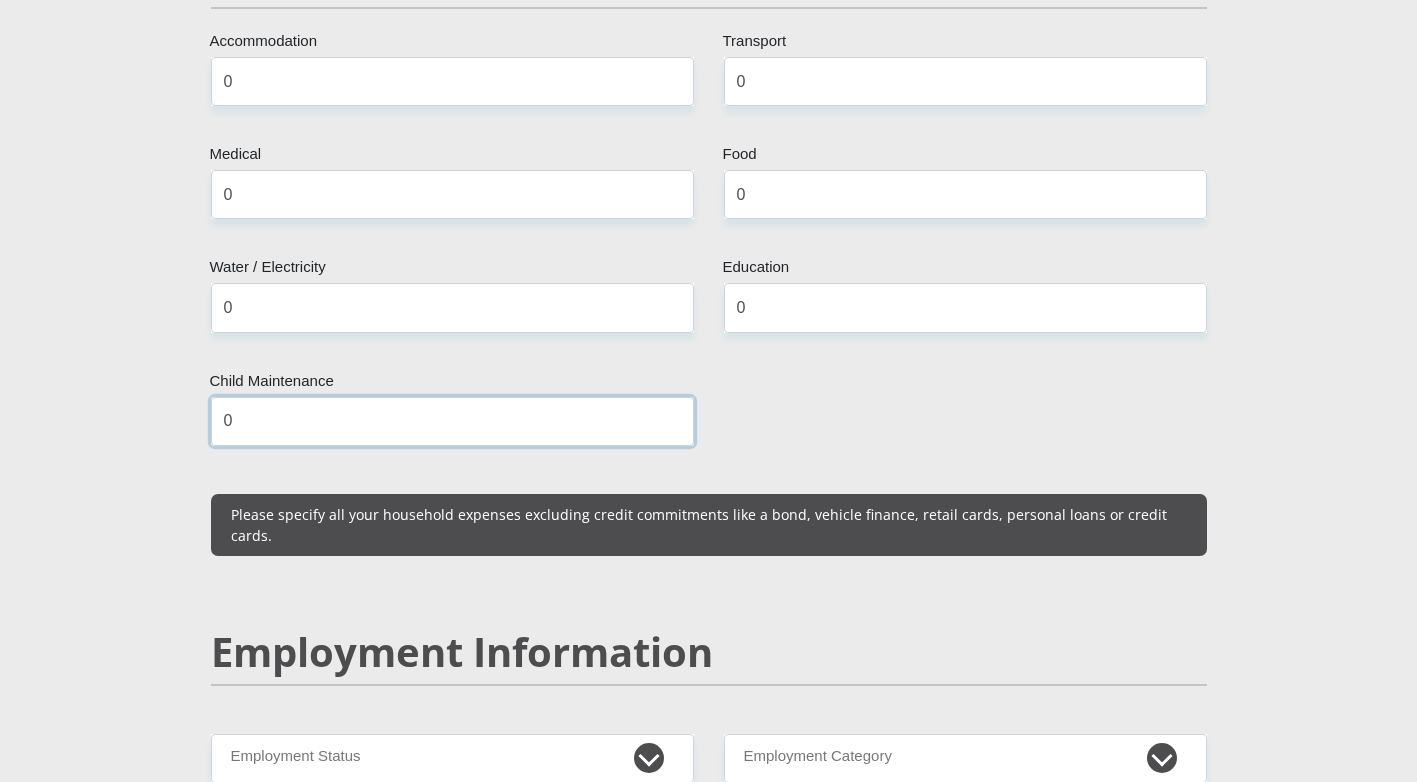 scroll, scrollTop: 2700, scrollLeft: 0, axis: vertical 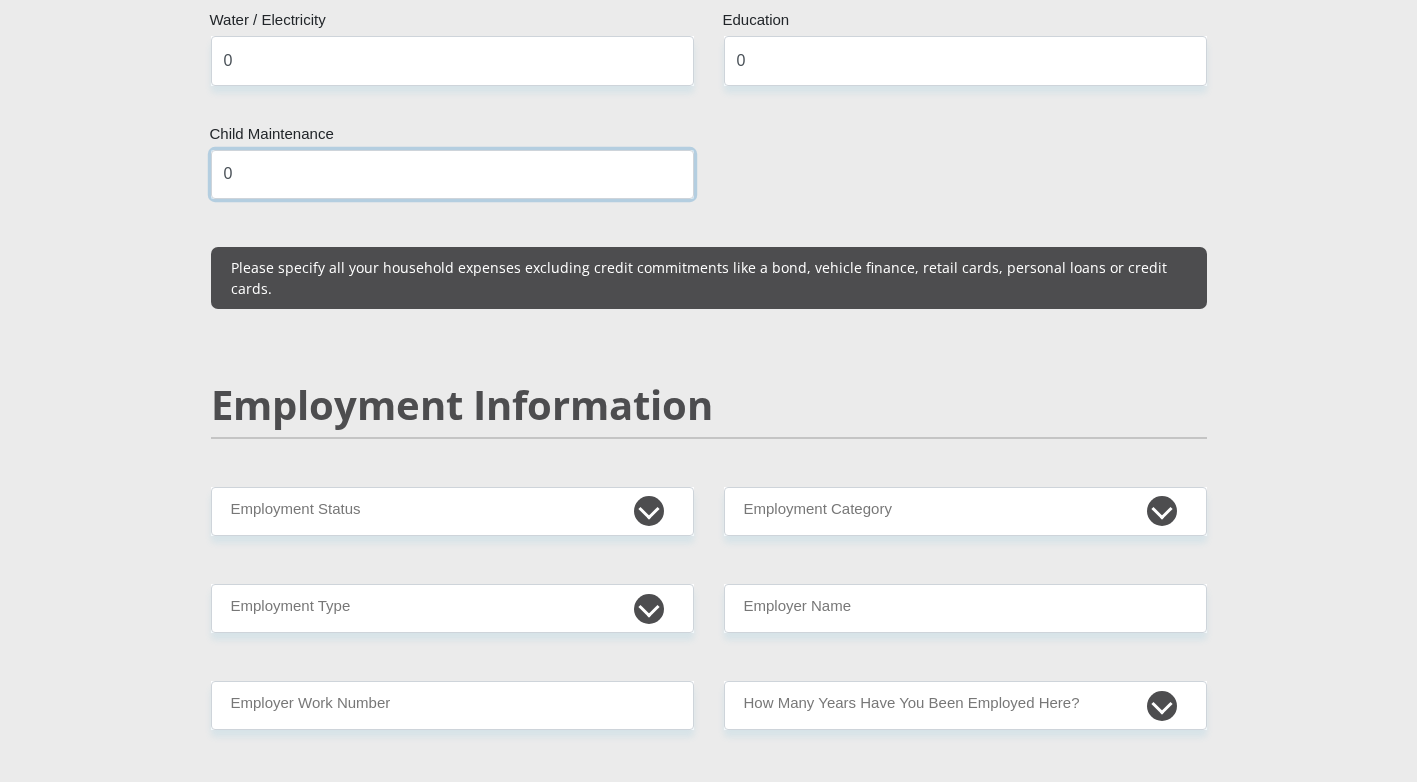 type on "0" 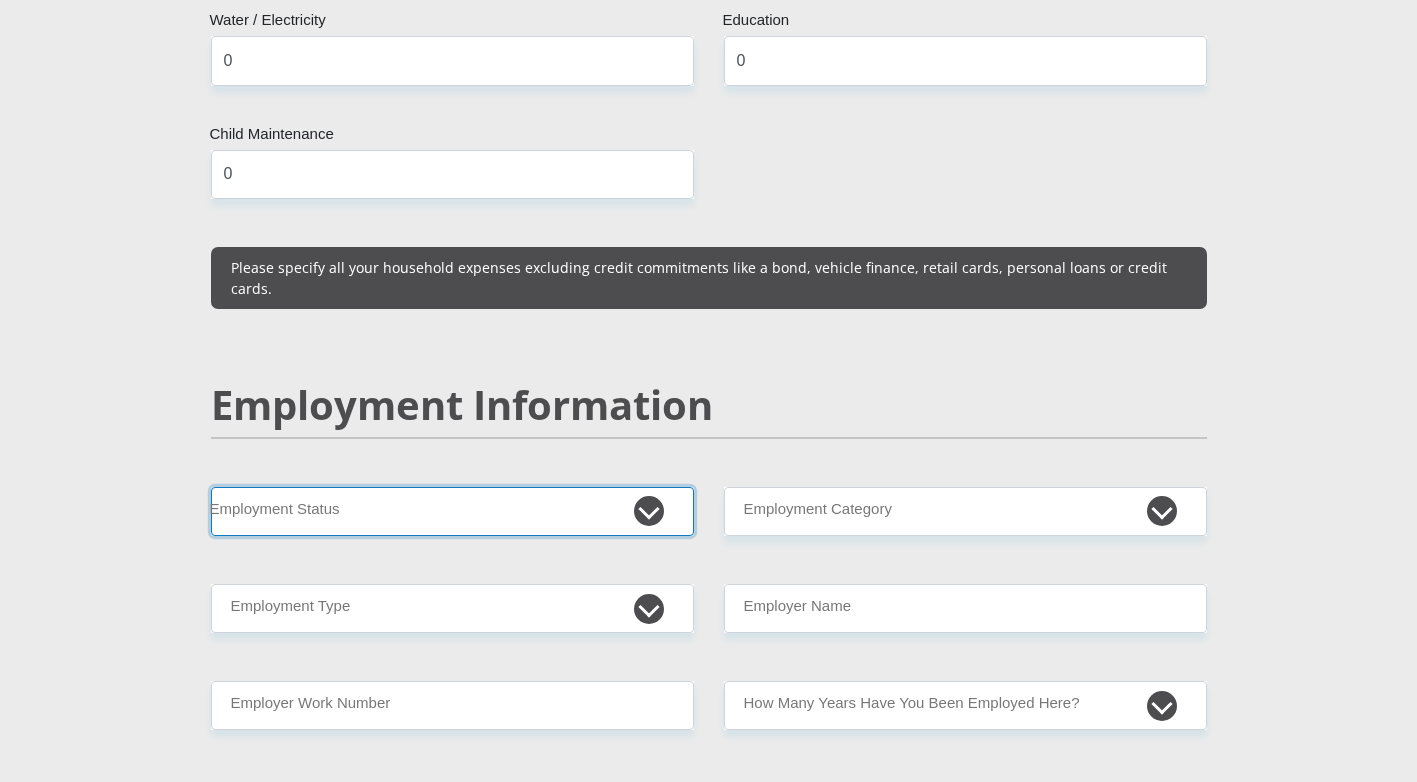 click on "Permanent/Full-time
Part-time/Casual
Contract Worker
Self-Employed
Housewife
Retired
Student
Medically Boarded
Disability
Unemployed" at bounding box center [452, 511] 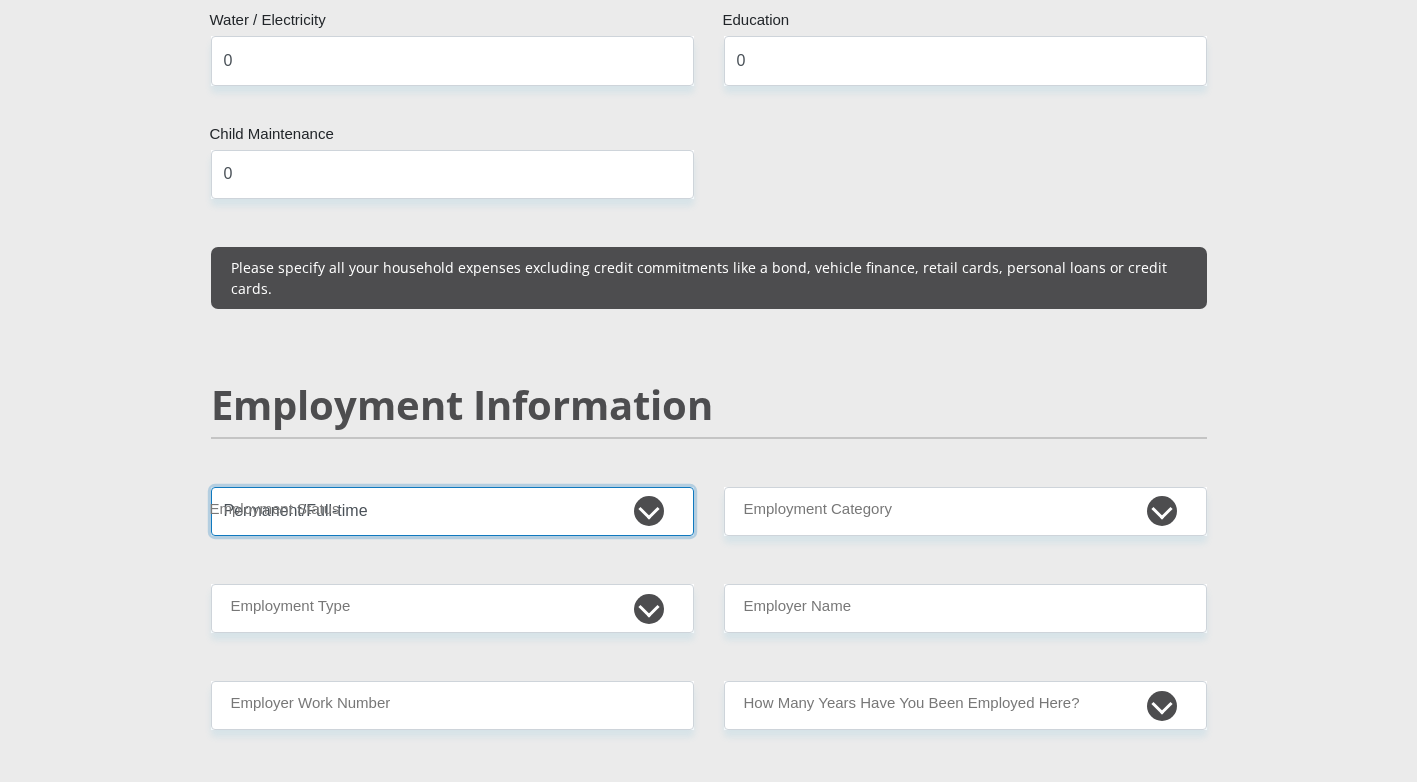 click on "Permanent/Full-time
Part-time/Casual
Contract Worker
Self-Employed
Housewife
Retired
Student
Medically Boarded
Disability
Unemployed" at bounding box center [452, 511] 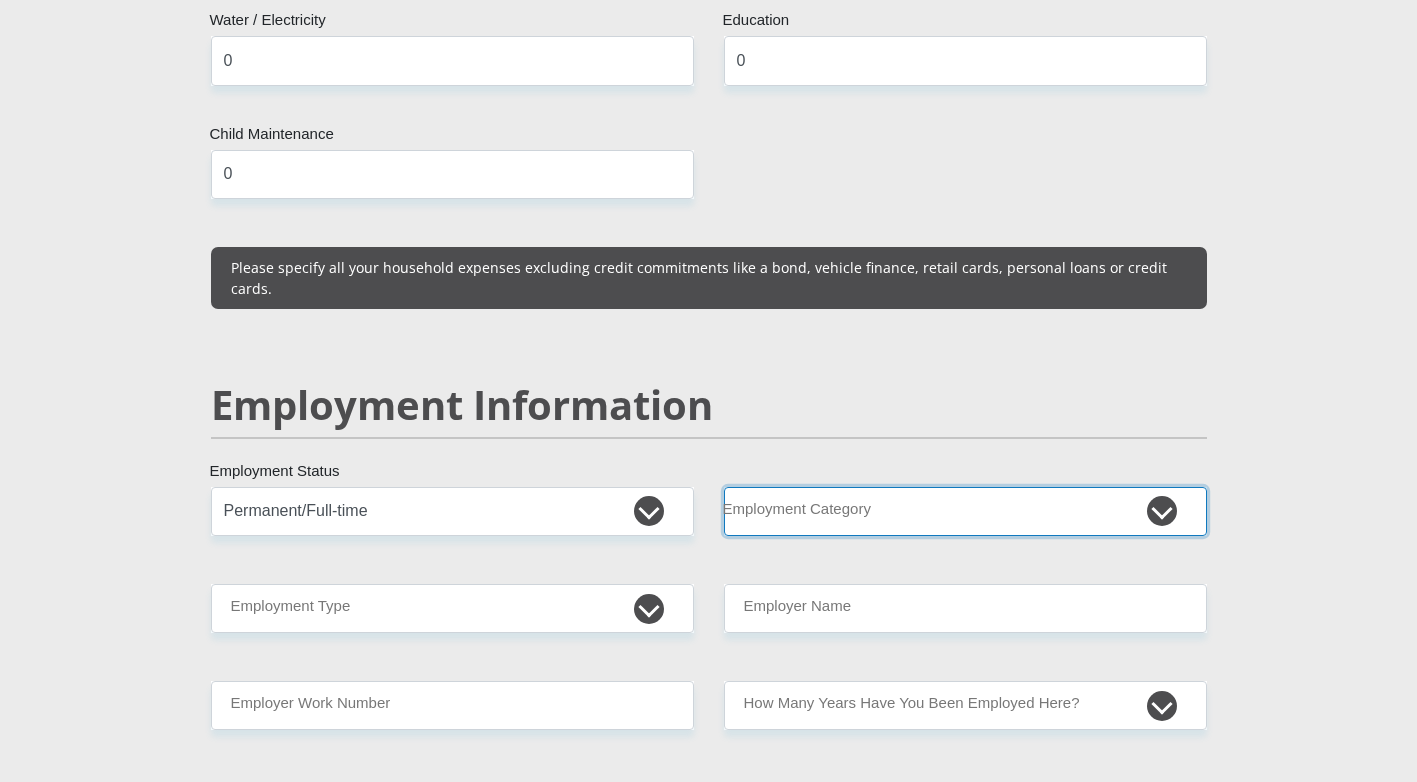 click on "AGRICULTURE
ALCOHOL & TOBACCO
CONSTRUCTION MATERIALS
METALLURGY
EQUIPMENT FOR RENEWABLE ENERGY
SPECIALIZED CONTRACTORS
CAR
GAMING (INCL. INTERNET
OTHER WHOLESALE
UNLICENSED PHARMACEUTICALS
CURRENCY EXCHANGE HOUSES
OTHER FINANCIAL INSTITUTIONS & INSURANCE
REAL ESTATE AGENTS
OIL & GAS
OTHER MATERIALS (E.G. IRON ORE)
PRECIOUS STONES & PRECIOUS METALS
POLITICAL ORGANIZATIONS
RELIGIOUS ORGANIZATIONS(NOT SECTS)
ACTI. HAVING BUSINESS DEAL WITH PUBLIC ADMINISTRATION
LAUNDROMATS" at bounding box center [965, 511] 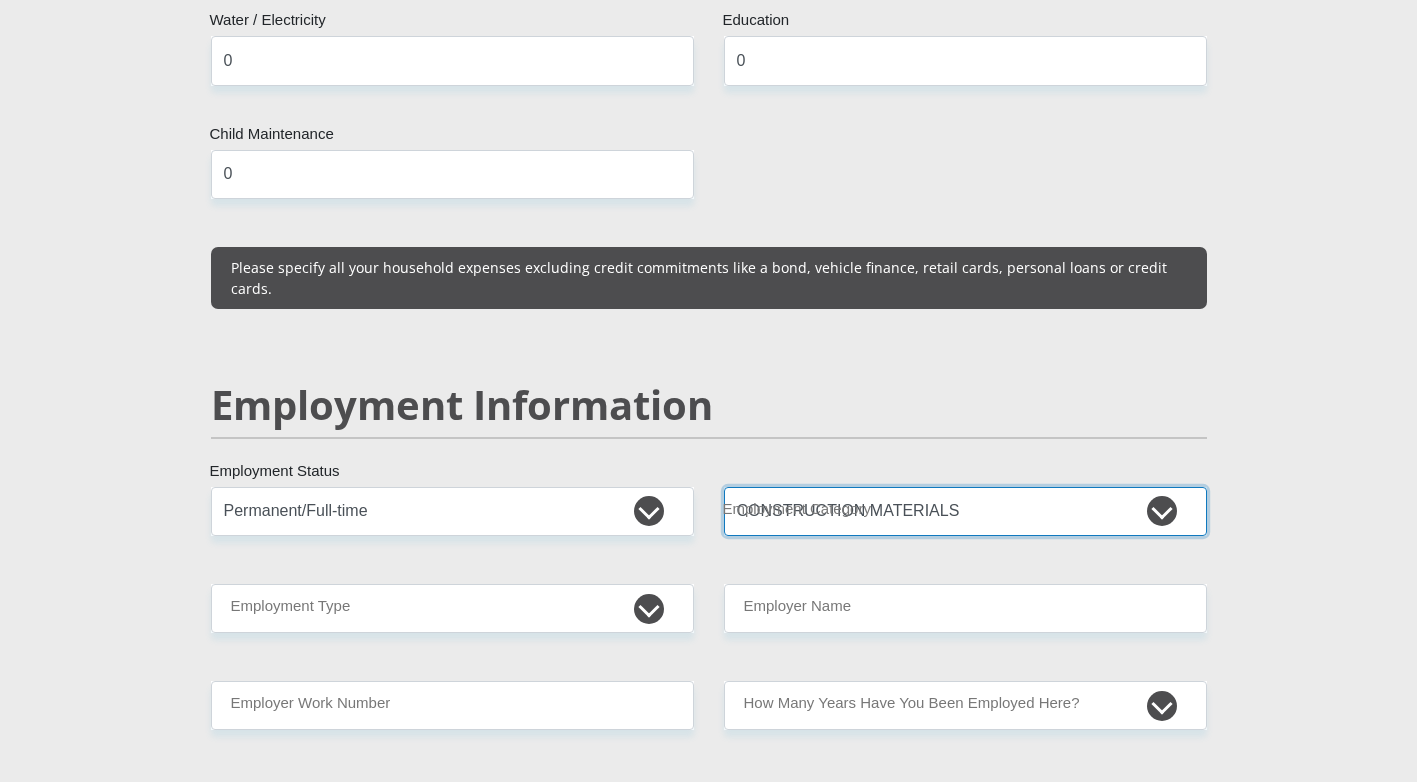 click on "AGRICULTURE
ALCOHOL & TOBACCO
CONSTRUCTION MATERIALS
METALLURGY
EQUIPMENT FOR RENEWABLE ENERGY
SPECIALIZED CONTRACTORS
CAR
GAMING (INCL. INTERNET
OTHER WHOLESALE
UNLICENSED PHARMACEUTICALS
CURRENCY EXCHANGE HOUSES
OTHER FINANCIAL INSTITUTIONS & INSURANCE
REAL ESTATE AGENTS
OIL & GAS
OTHER MATERIALS (E.G. IRON ORE)
PRECIOUS STONES & PRECIOUS METALS
POLITICAL ORGANIZATIONS
RELIGIOUS ORGANIZATIONS(NOT SECTS)
ACTI. HAVING BUSINESS DEAL WITH PUBLIC ADMINISTRATION
LAUNDROMATS" at bounding box center (965, 511) 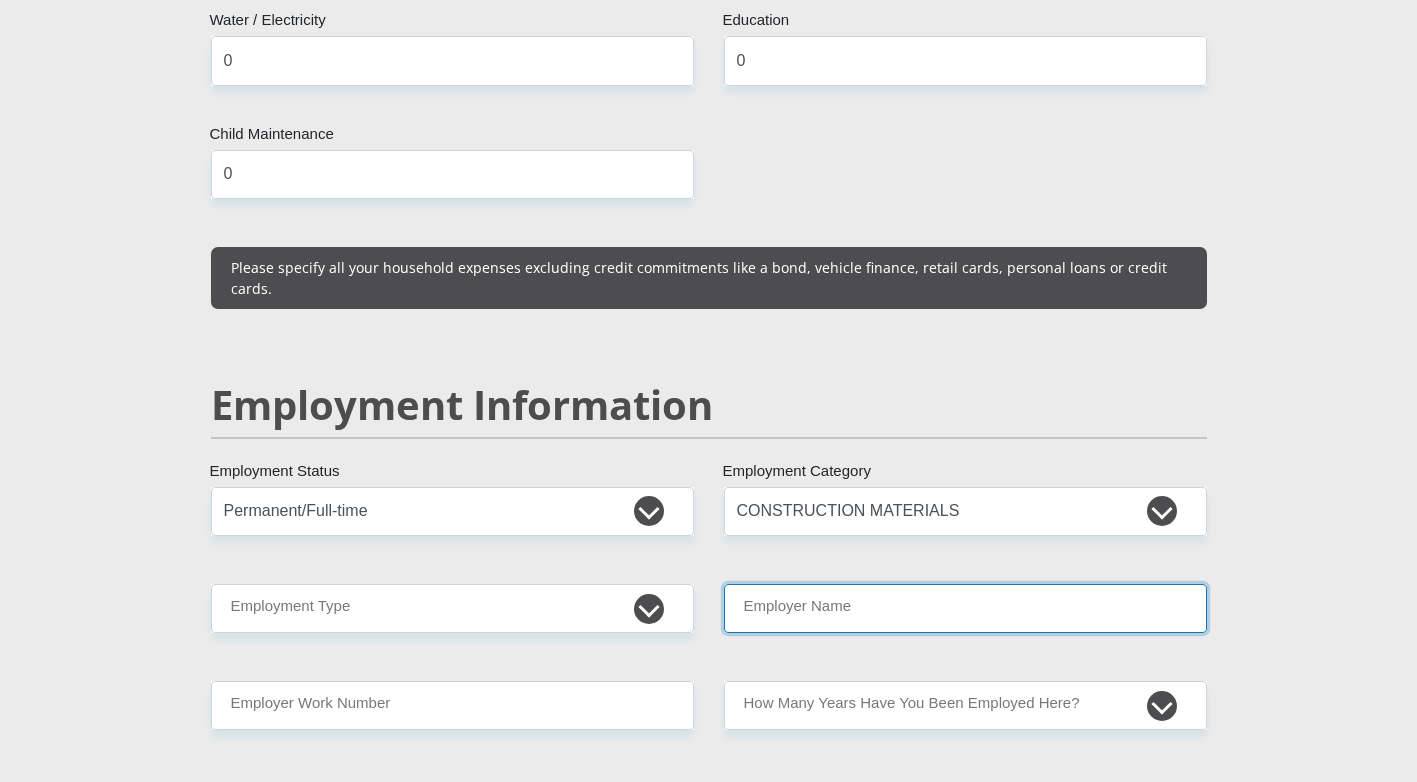 click on "Employer Name" at bounding box center [965, 608] 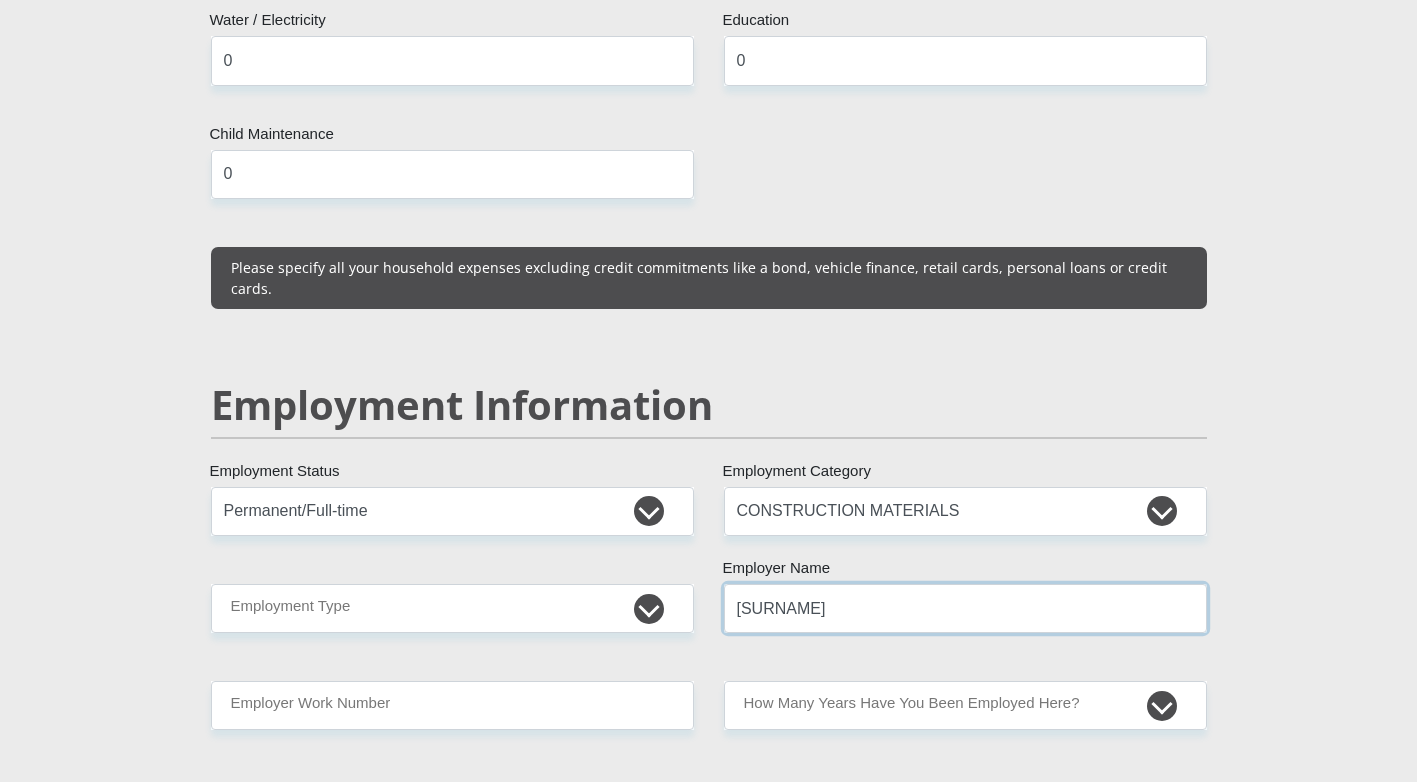 type on "[SURNAME]" 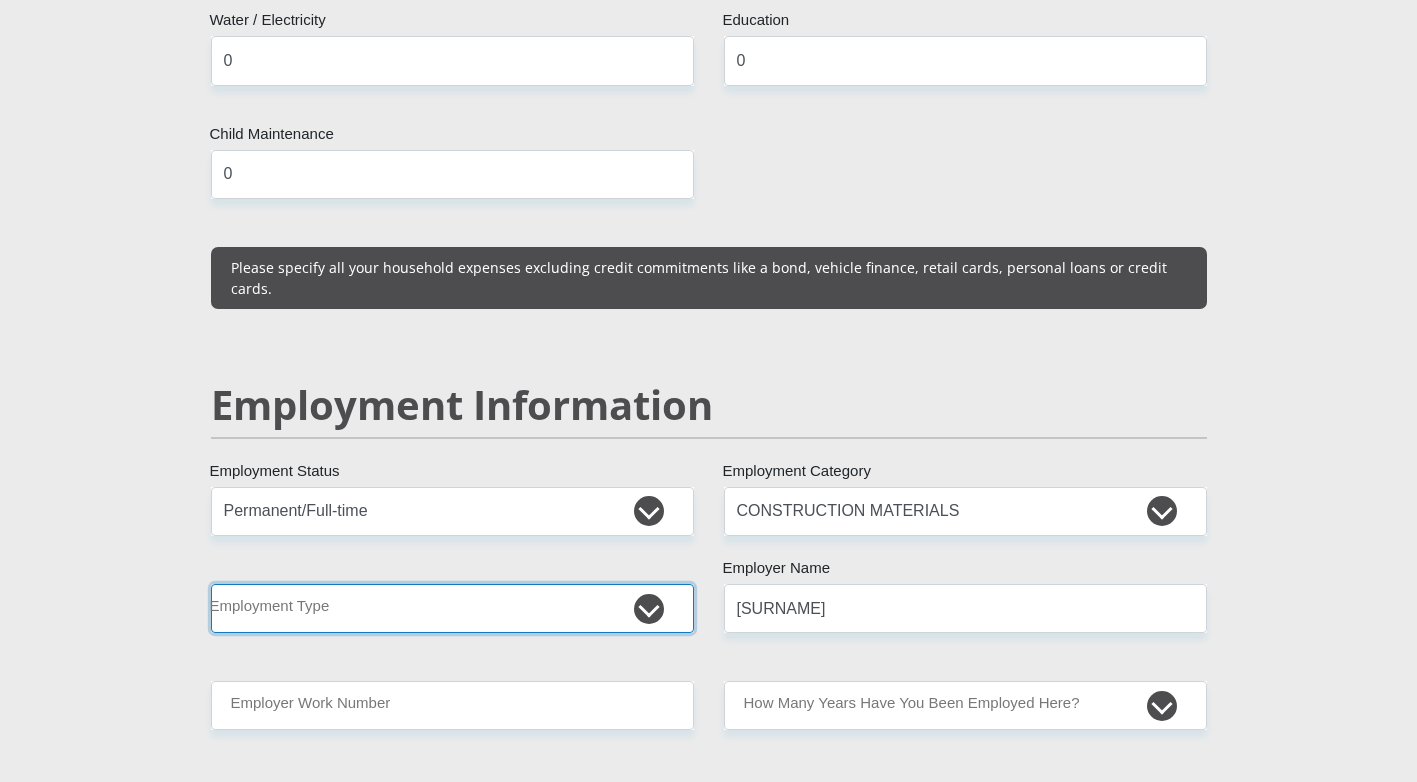 click on "College/Lecturer
Craft Seller
Creative
Driver
Executive
Farmer
Forces - Non Commissioned
Forces - Officer
Hawker
Housewife
Labourer
Licenced Professional
Manager
Miner
Non Licenced Professional
Office Staff/Clerk
Outside Worker
Pensioner
Permanent Teacher
Production/Manufacturing
Sales
Self-Employed
Semi-Professional Worker
Service Industry  Social Worker  Student" at bounding box center [452, 608] 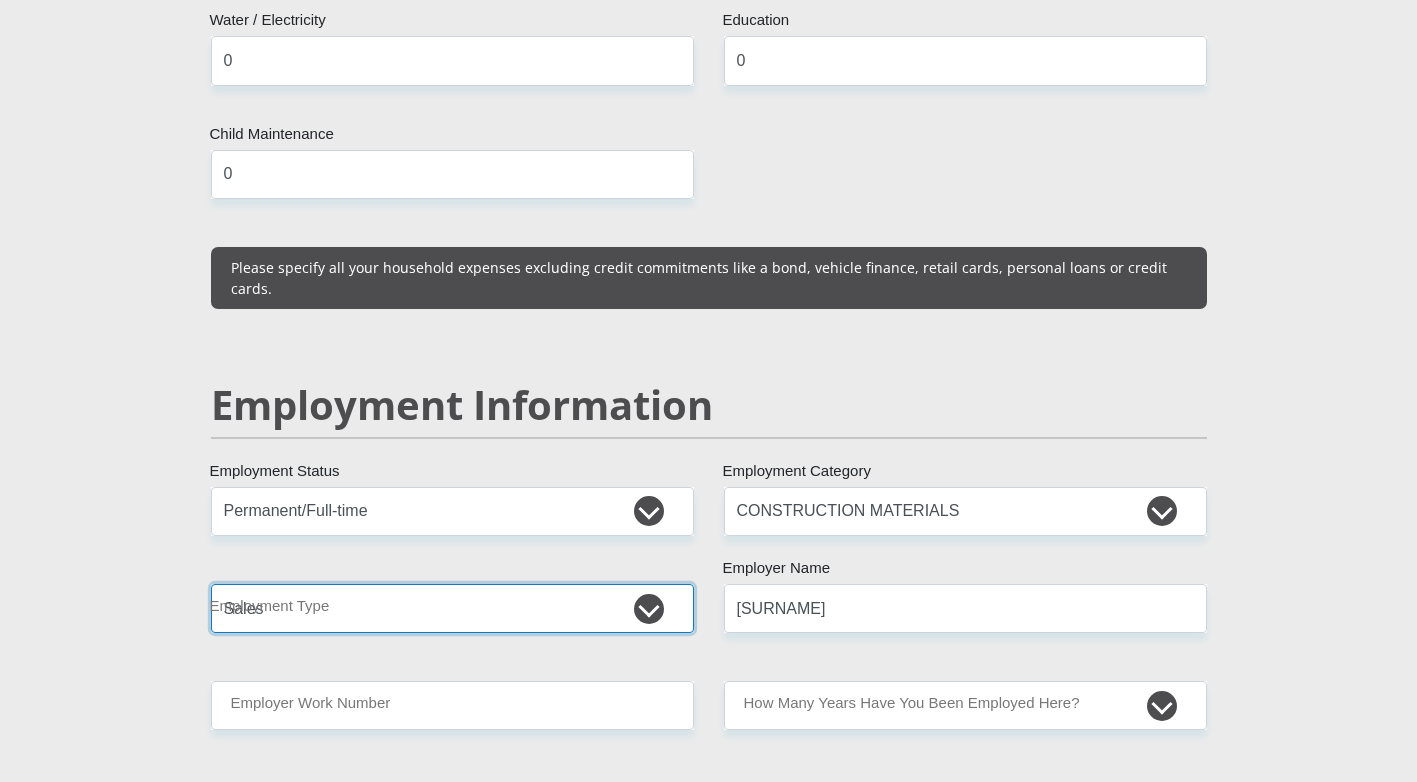 click on "College/Lecturer
Craft Seller
Creative
Driver
Executive
Farmer
Forces - Non Commissioned
Forces - Officer
Hawker
Housewife
Labourer
Licenced Professional
Manager
Miner
Non Licenced Professional
Office Staff/Clerk
Outside Worker
Pensioner
Permanent Teacher
Production/Manufacturing
Sales
Self-Employed
Semi-Professional Worker
Service Industry  Social Worker  Student" at bounding box center (452, 608) 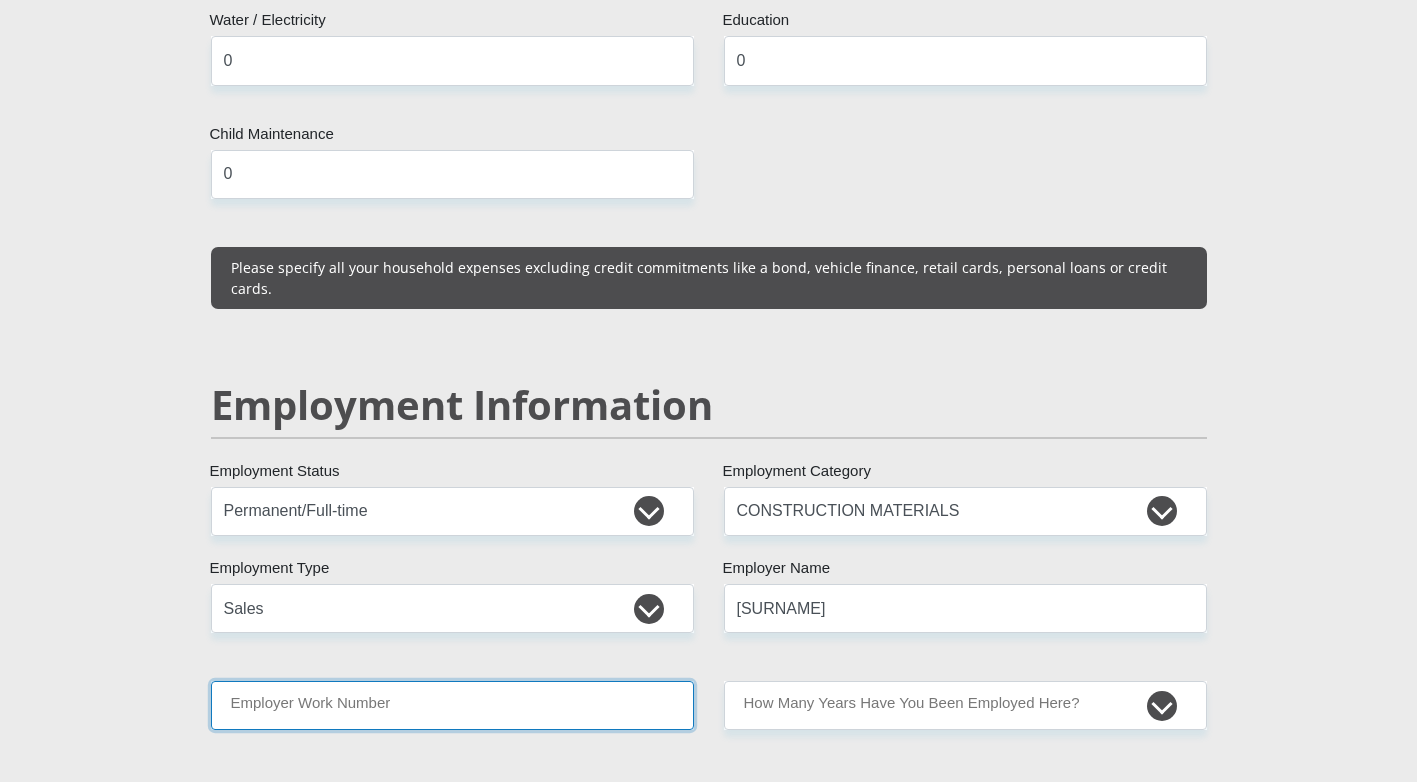 click on "Employer Work Number" at bounding box center (452, 705) 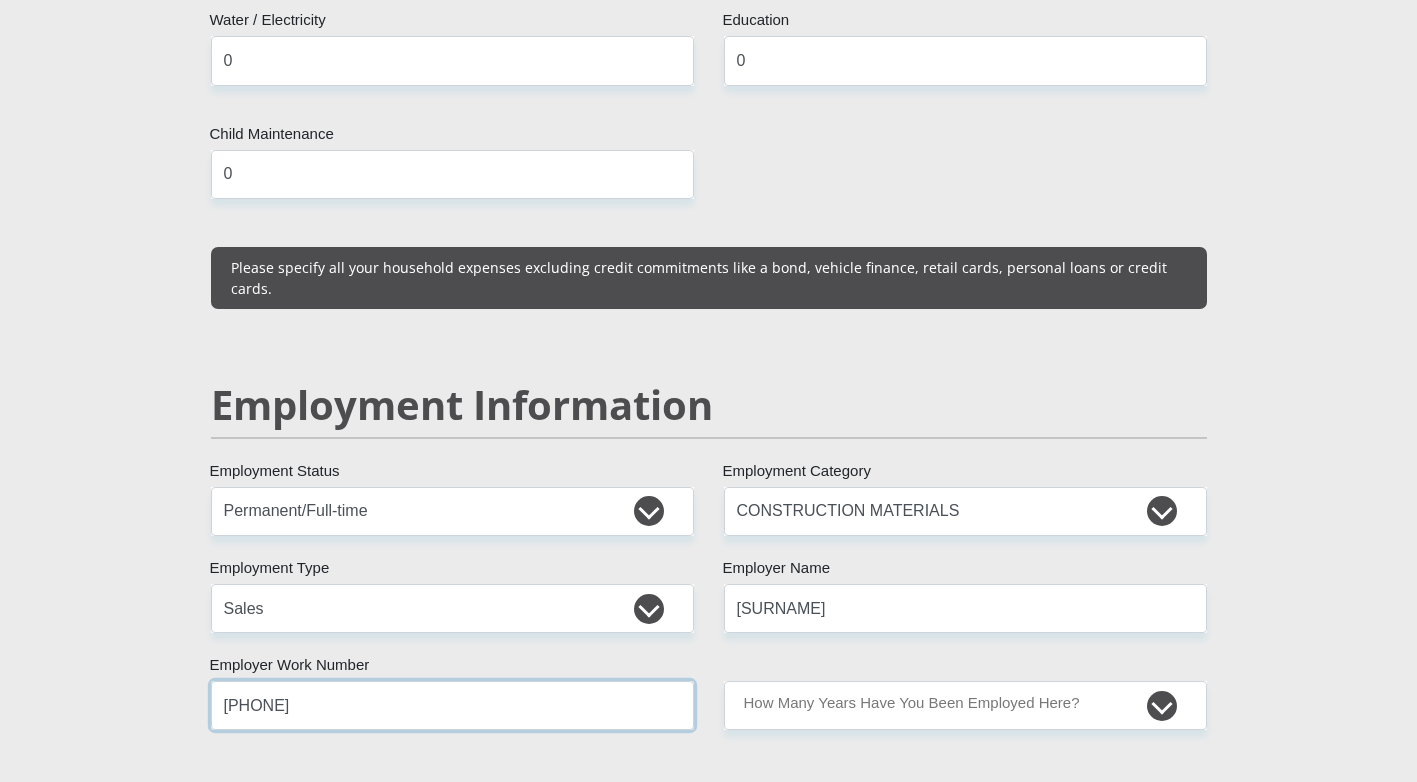 type on "[PHONE]" 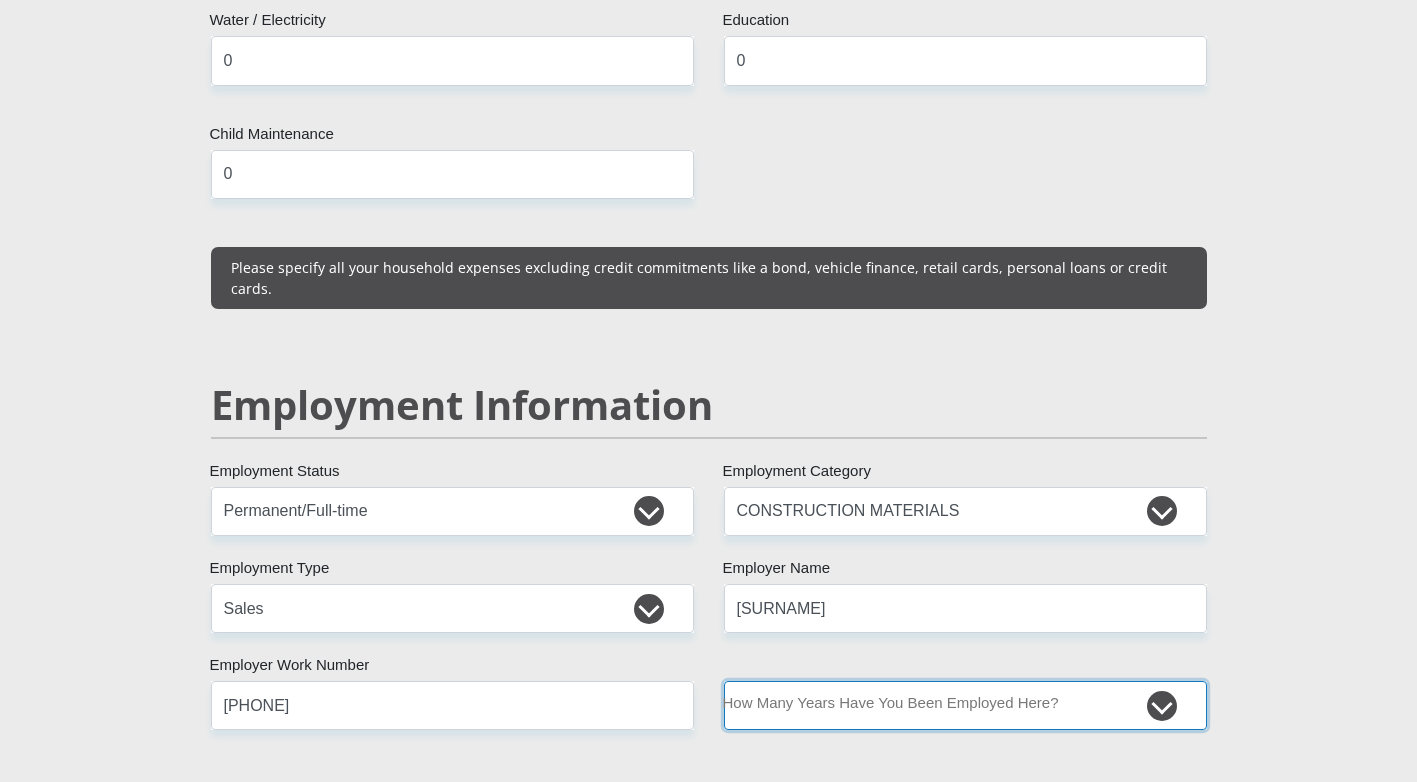 click on "less than 1 year
1-3 years
3-5 years
5+ years" at bounding box center (965, 705) 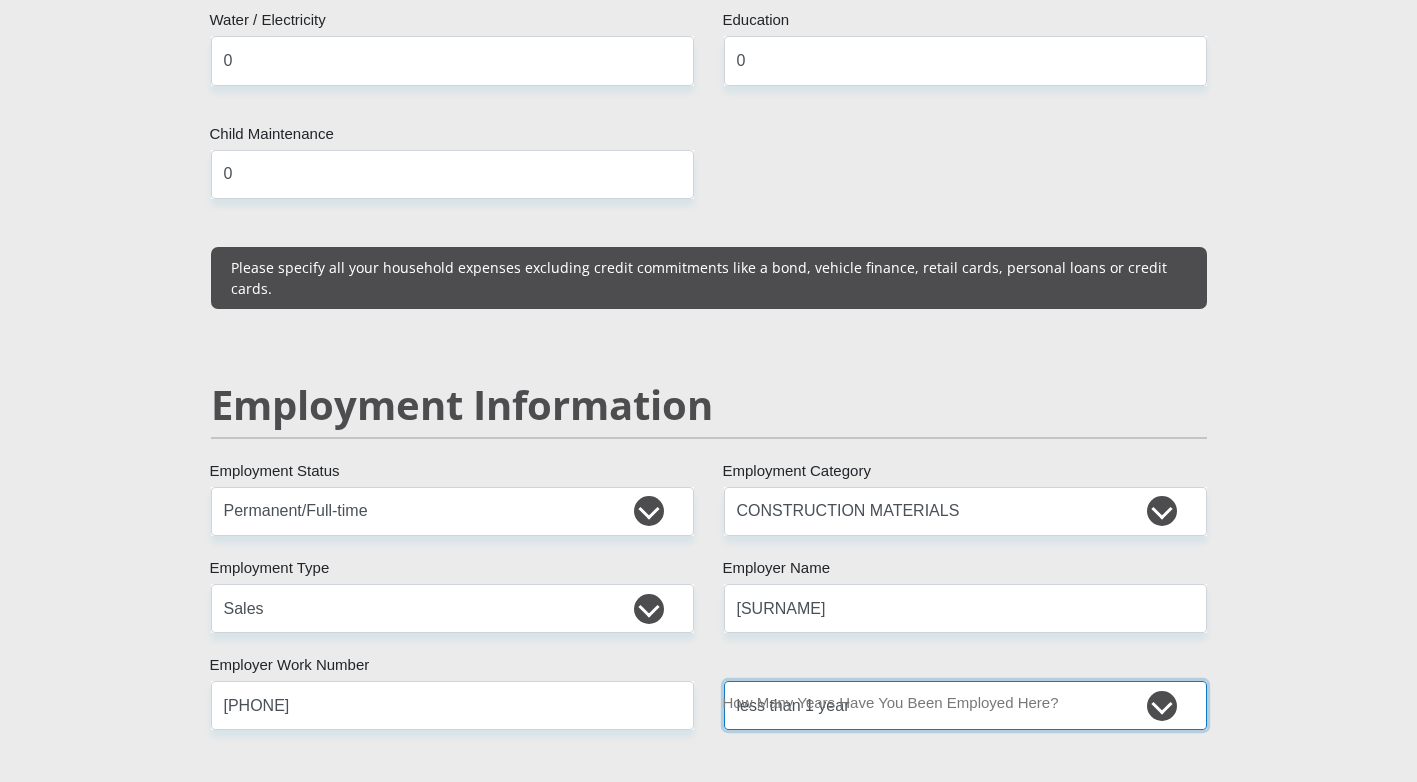 click on "less than 1 year
1-3 years
3-5 years
5+ years" at bounding box center [965, 705] 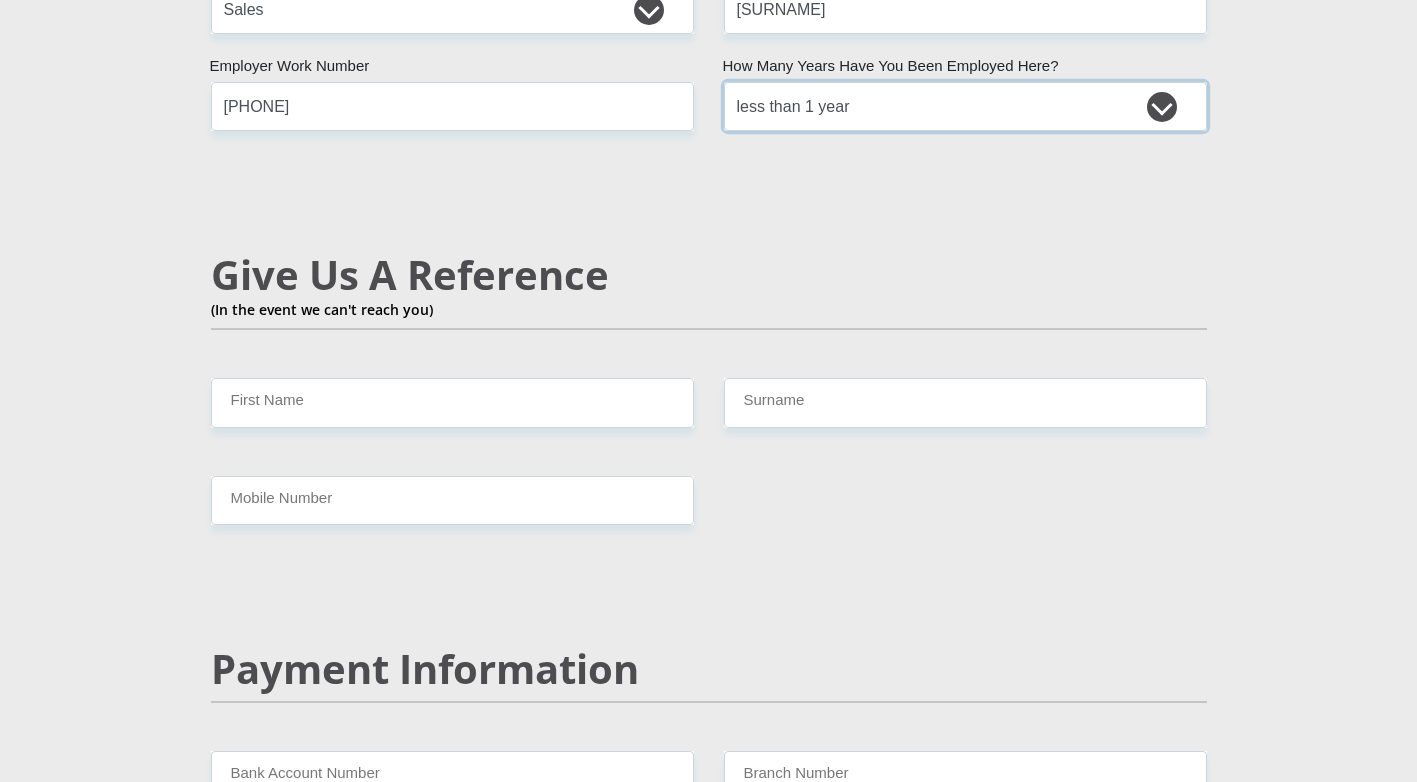scroll, scrollTop: 3300, scrollLeft: 0, axis: vertical 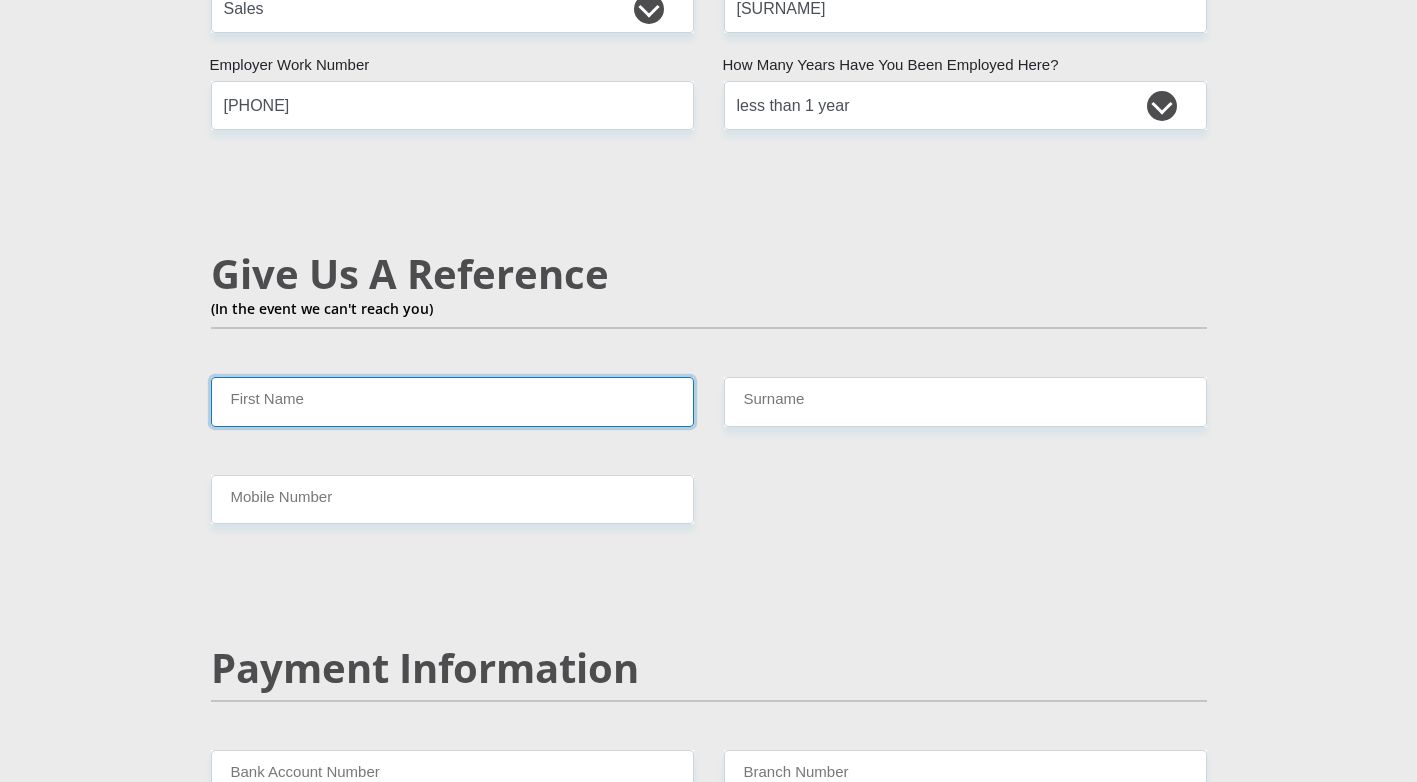 click on "First Name" at bounding box center [452, 401] 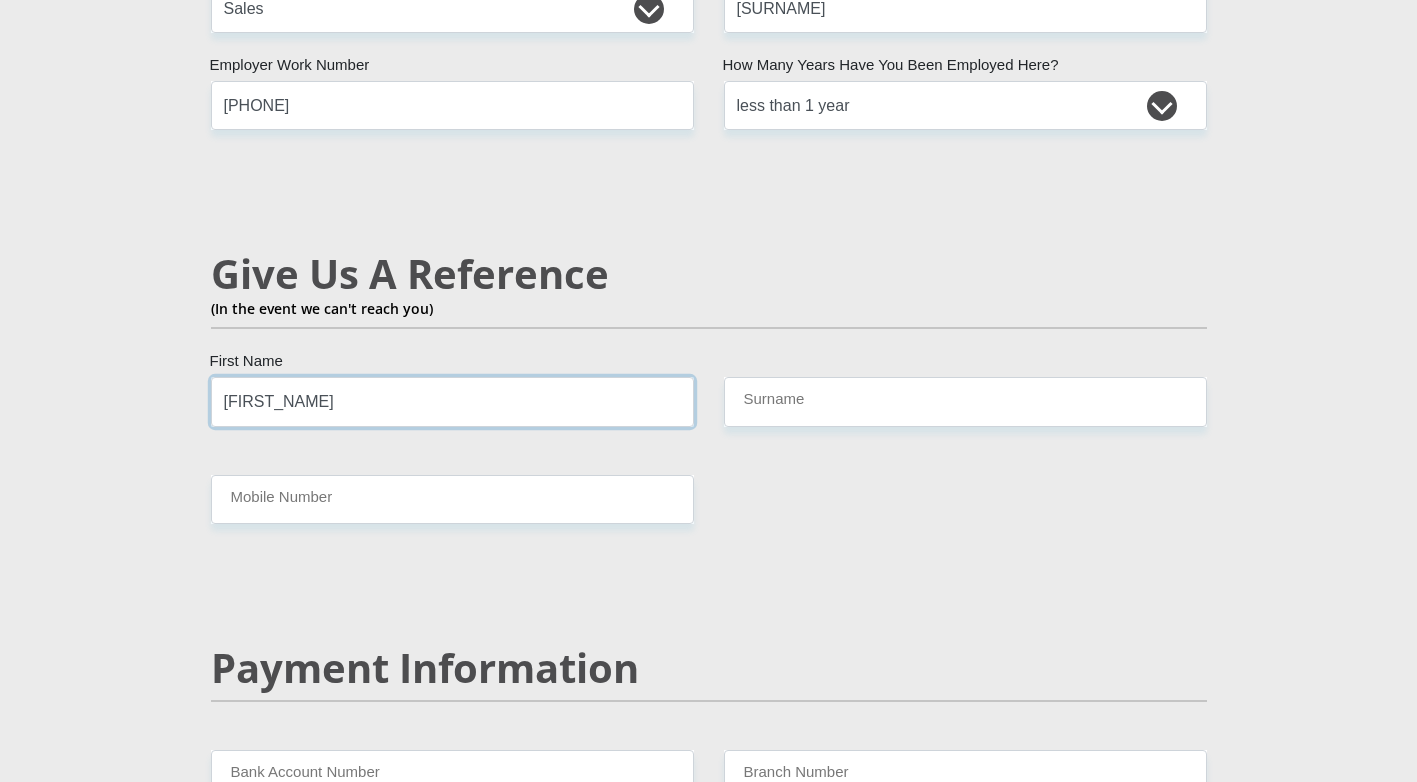 type on "[FIRST_NAME]" 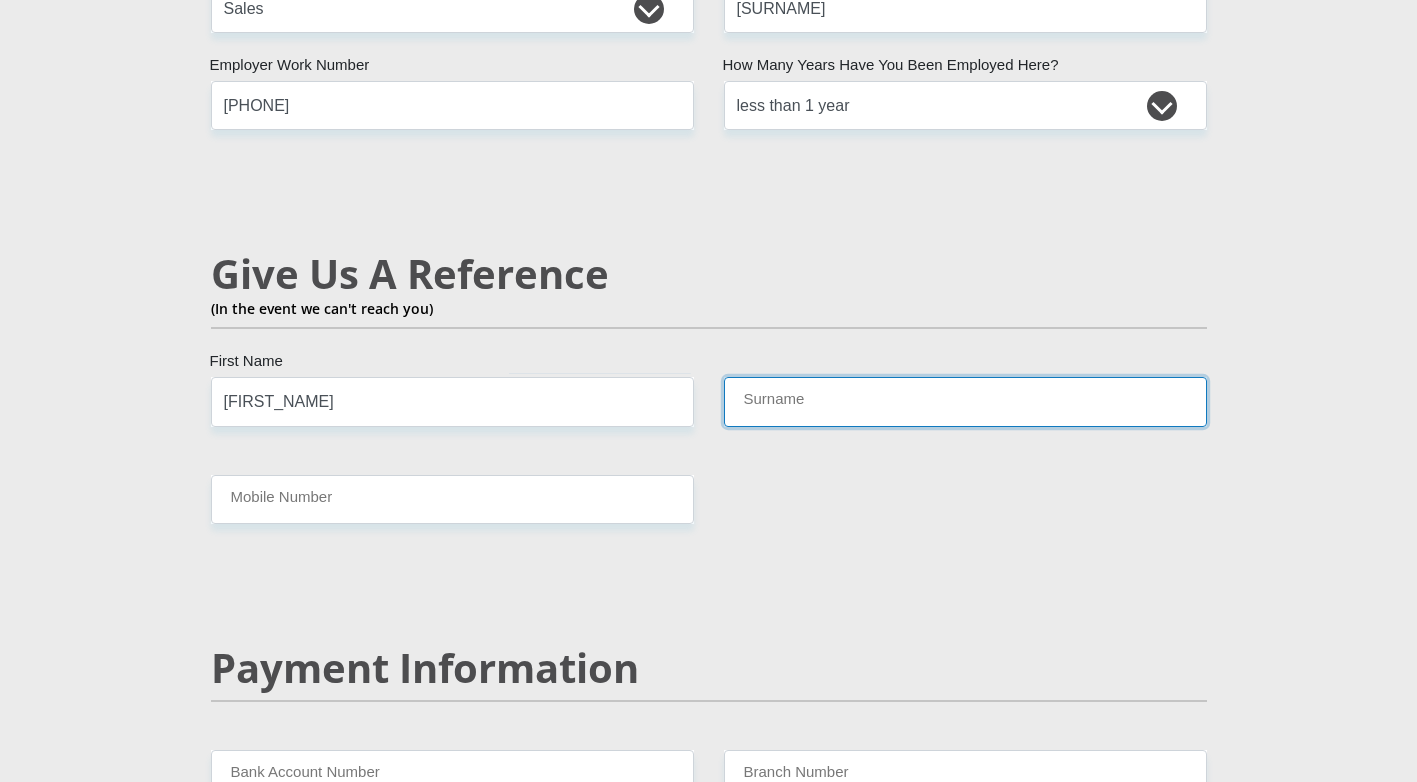 click on "Surname" at bounding box center (965, 401) 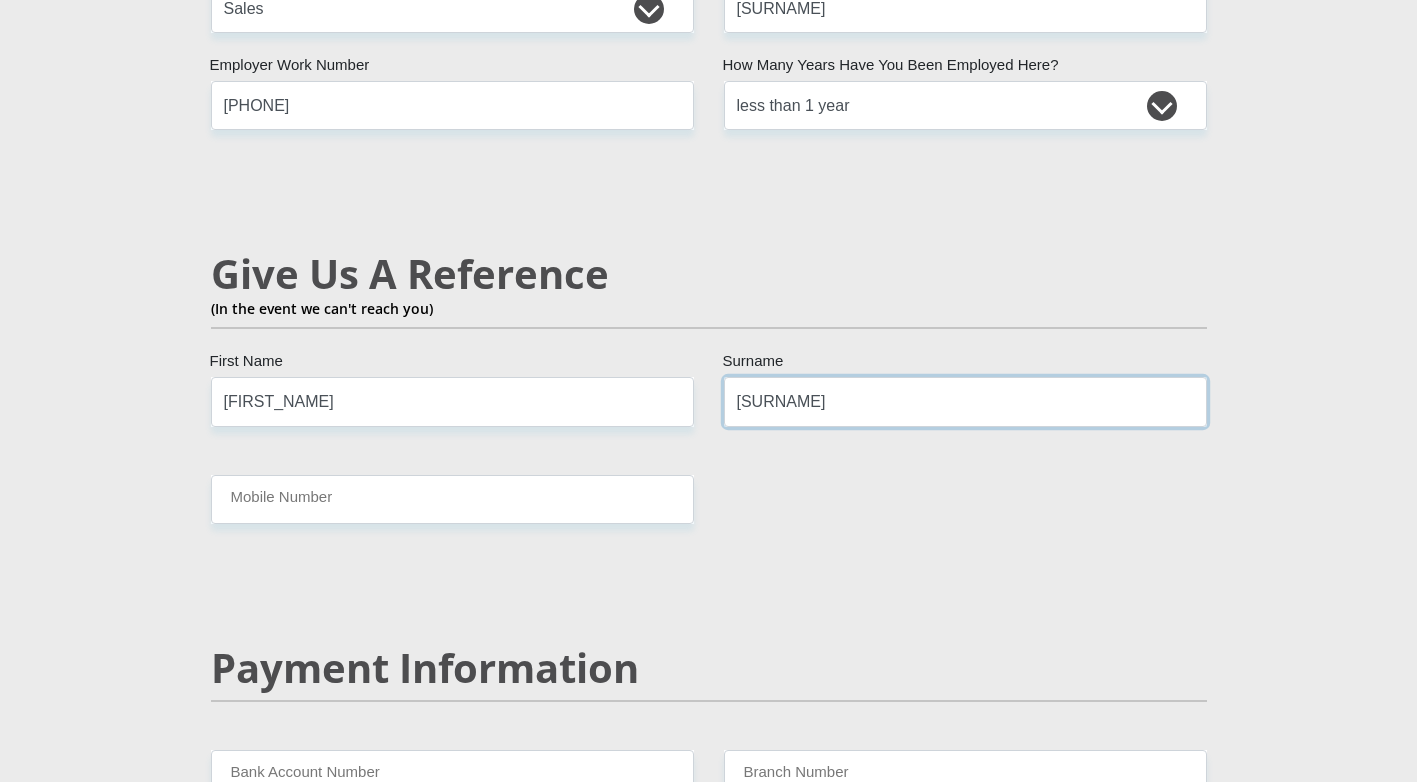 type on "[SURNAME]" 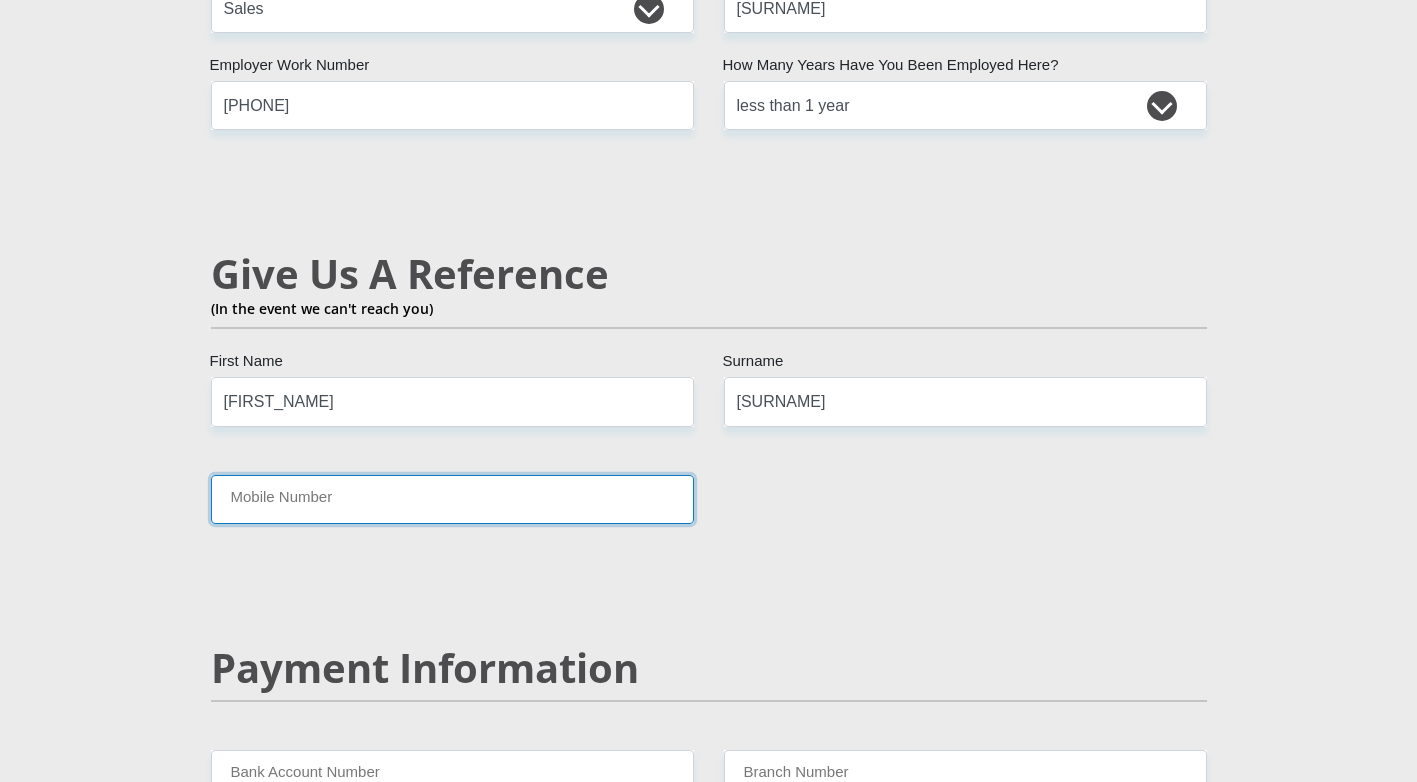 click on "Mobile Number" at bounding box center [452, 499] 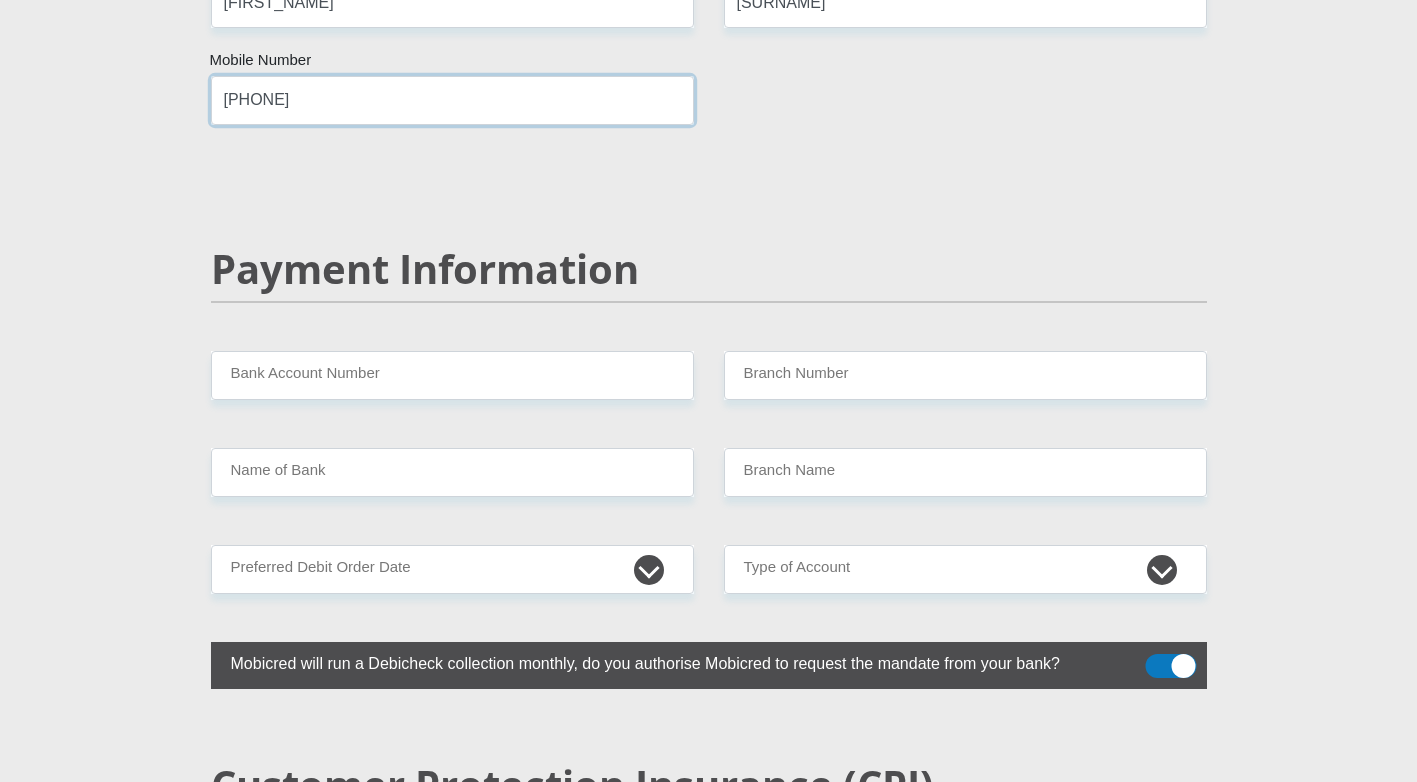 scroll, scrollTop: 3700, scrollLeft: 0, axis: vertical 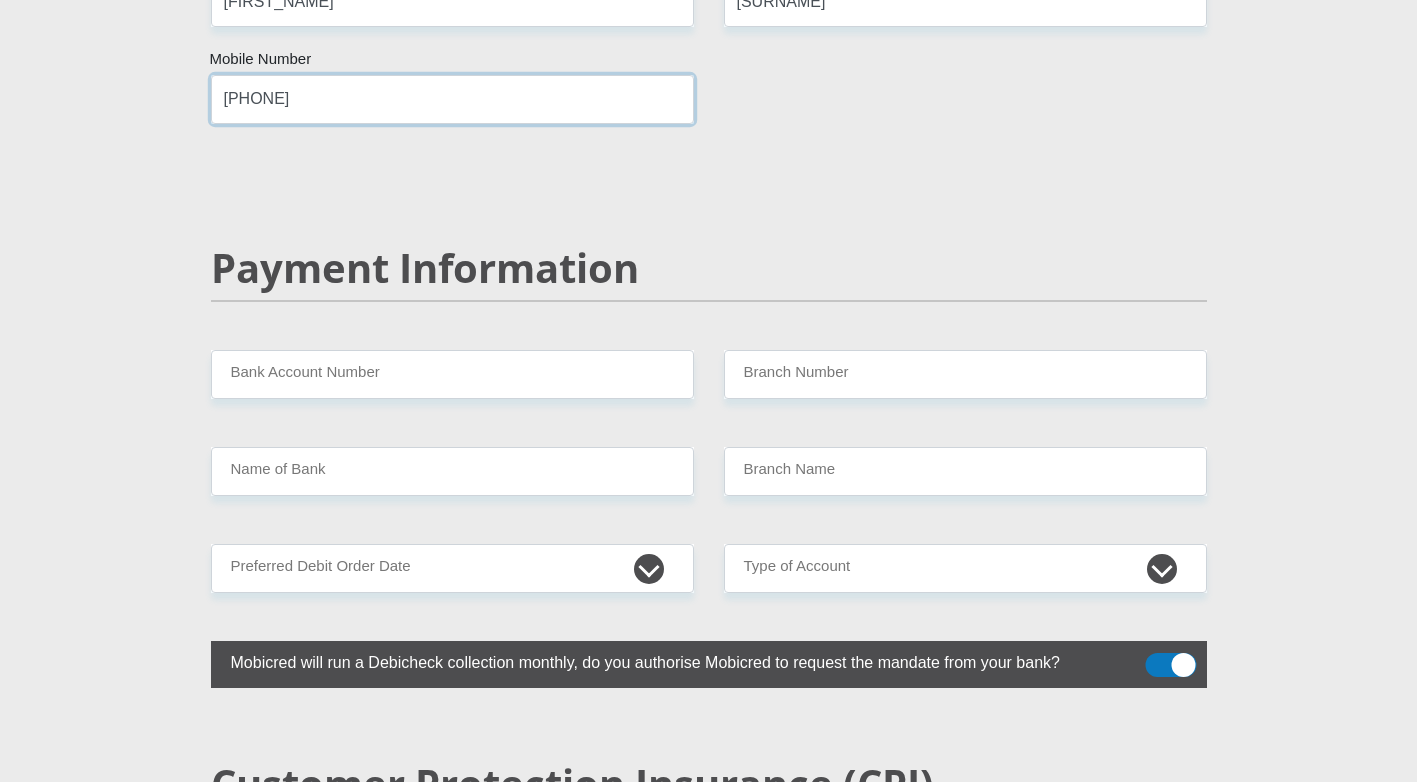 type on "[PHONE]" 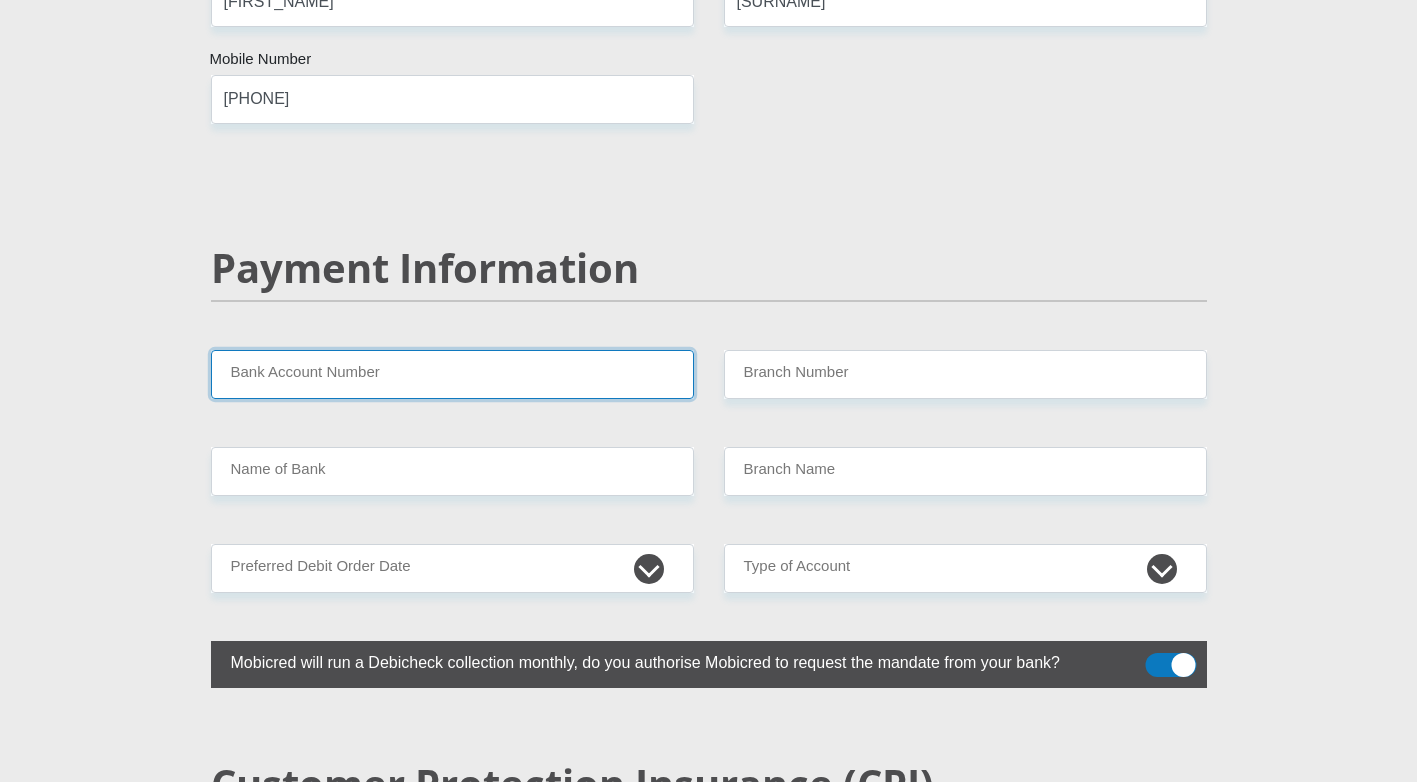 click on "Bank Account Number" at bounding box center [452, 374] 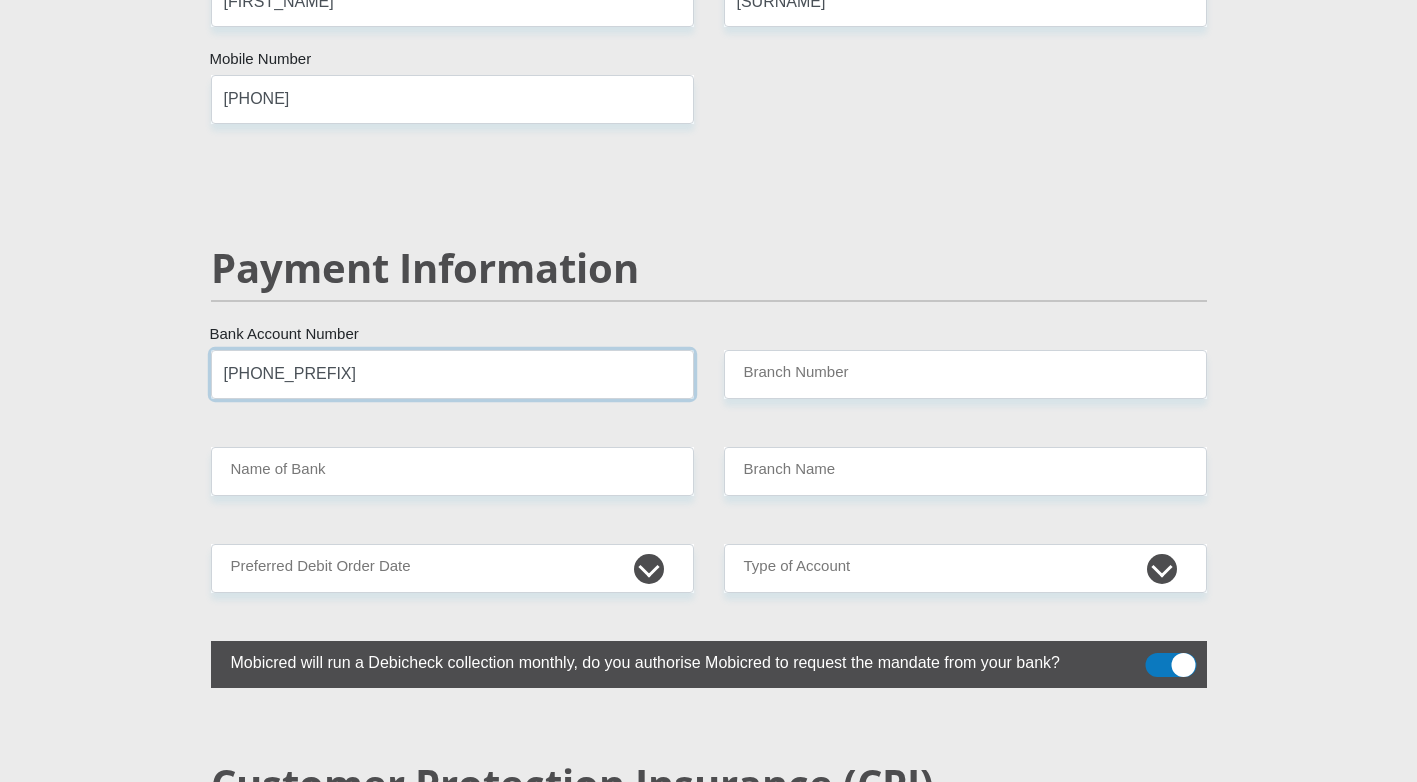 type on "[PHONE_PREFIX]" 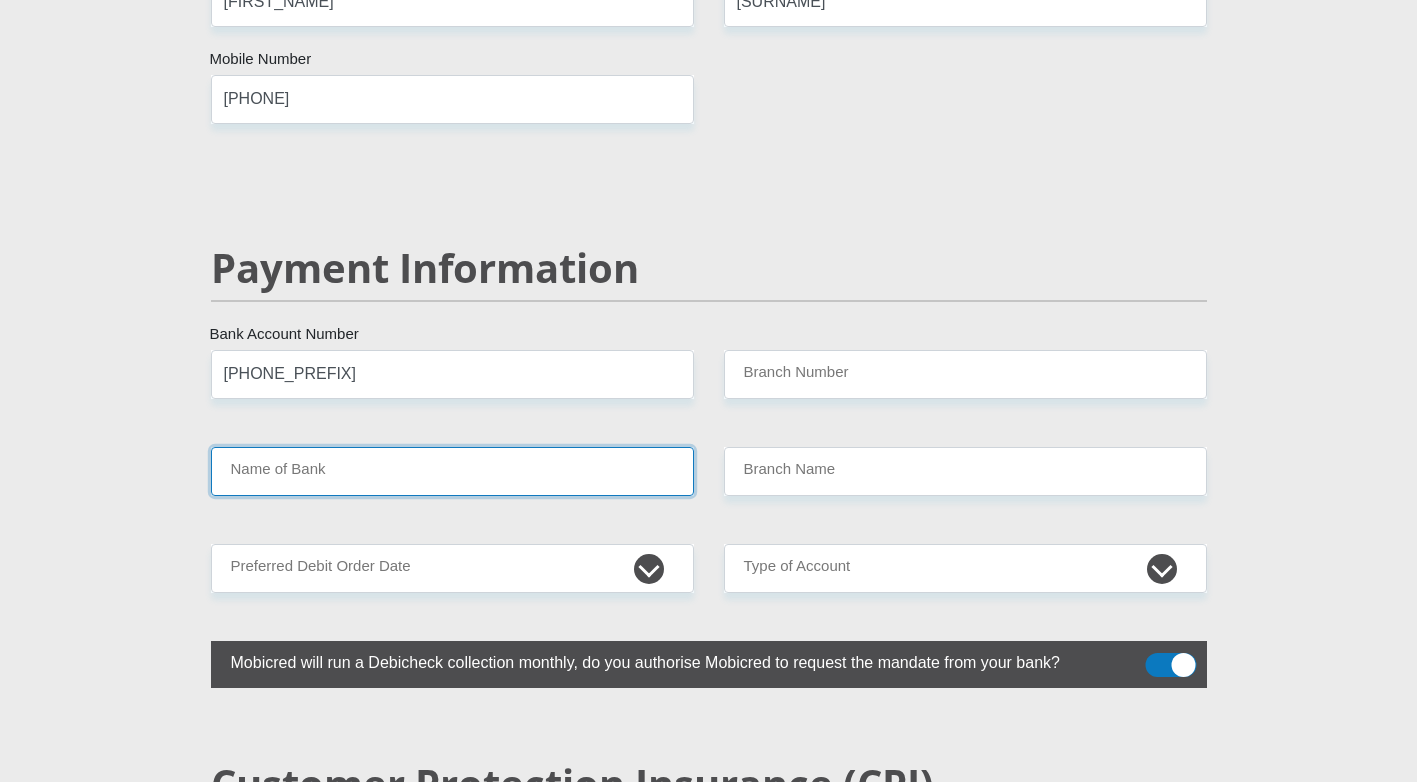click on "Name of Bank" at bounding box center [452, 471] 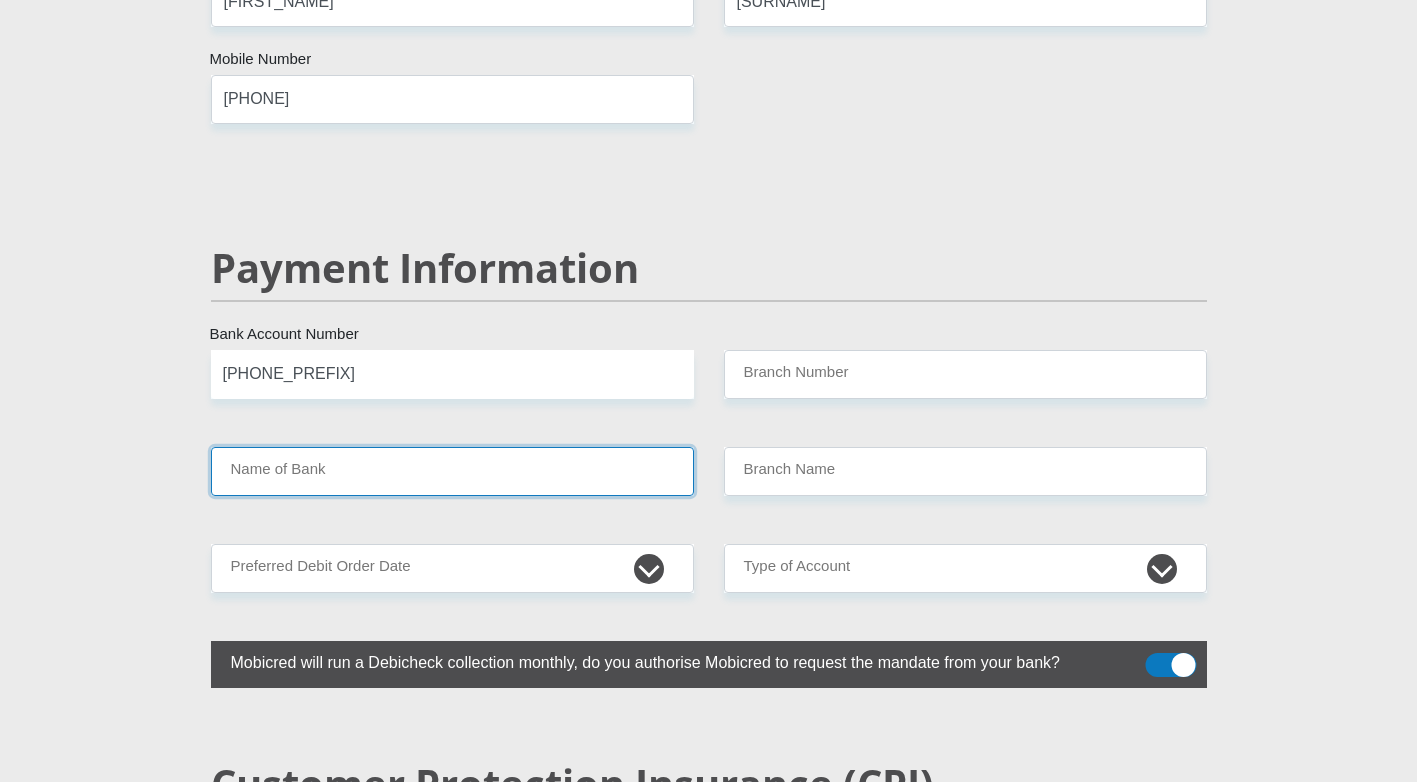 click on "Name of Bank" at bounding box center (452, 471) 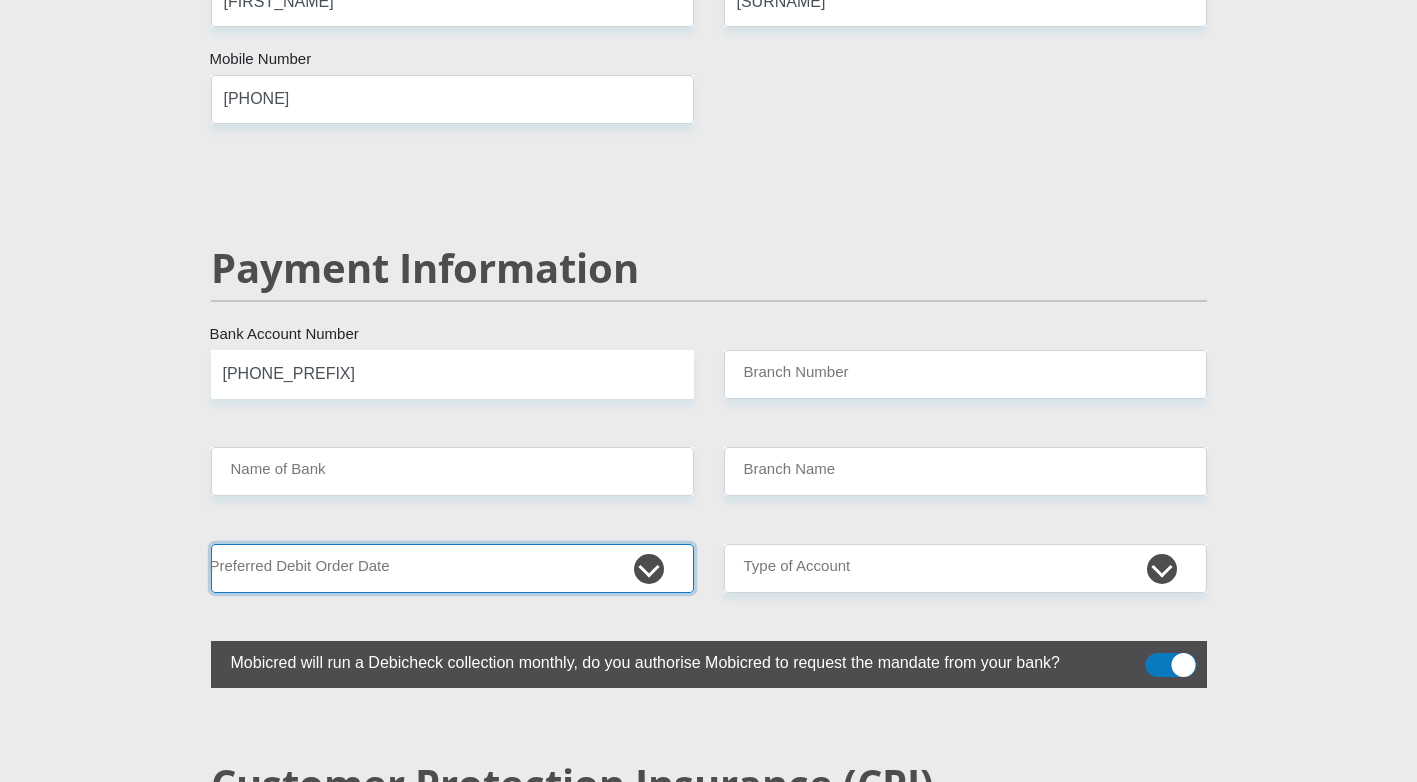 click on "1st
2nd
3rd
4th
5th
7th
18th
19th
20th
21st
22nd
23rd
24th
25th
26th
27th
28th
29th
30th" at bounding box center [452, 568] 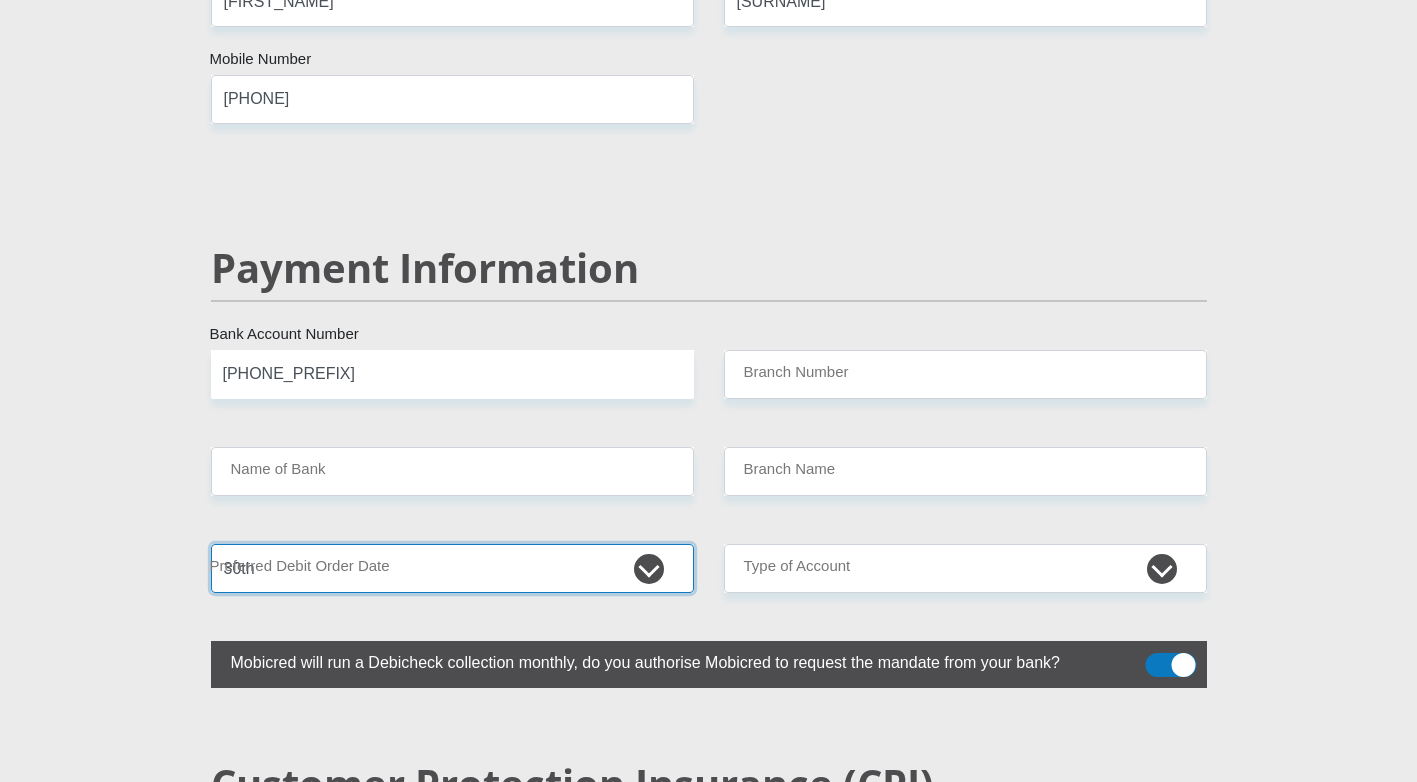 click on "1st
2nd
3rd
4th
5th
7th
18th
19th
20th
21st
22nd
23rd
24th
25th
26th
27th
28th
29th
30th" at bounding box center (452, 568) 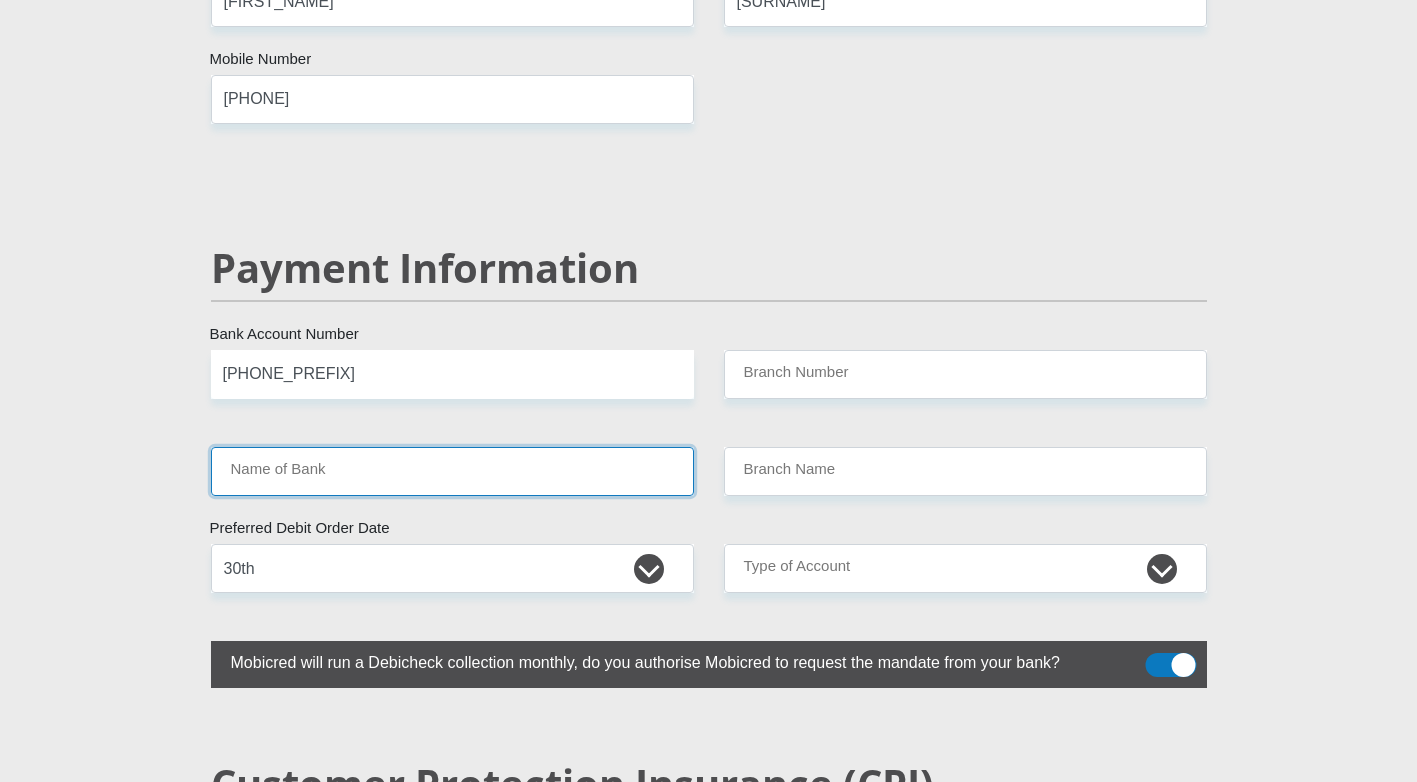 click on "Name of Bank" at bounding box center [452, 471] 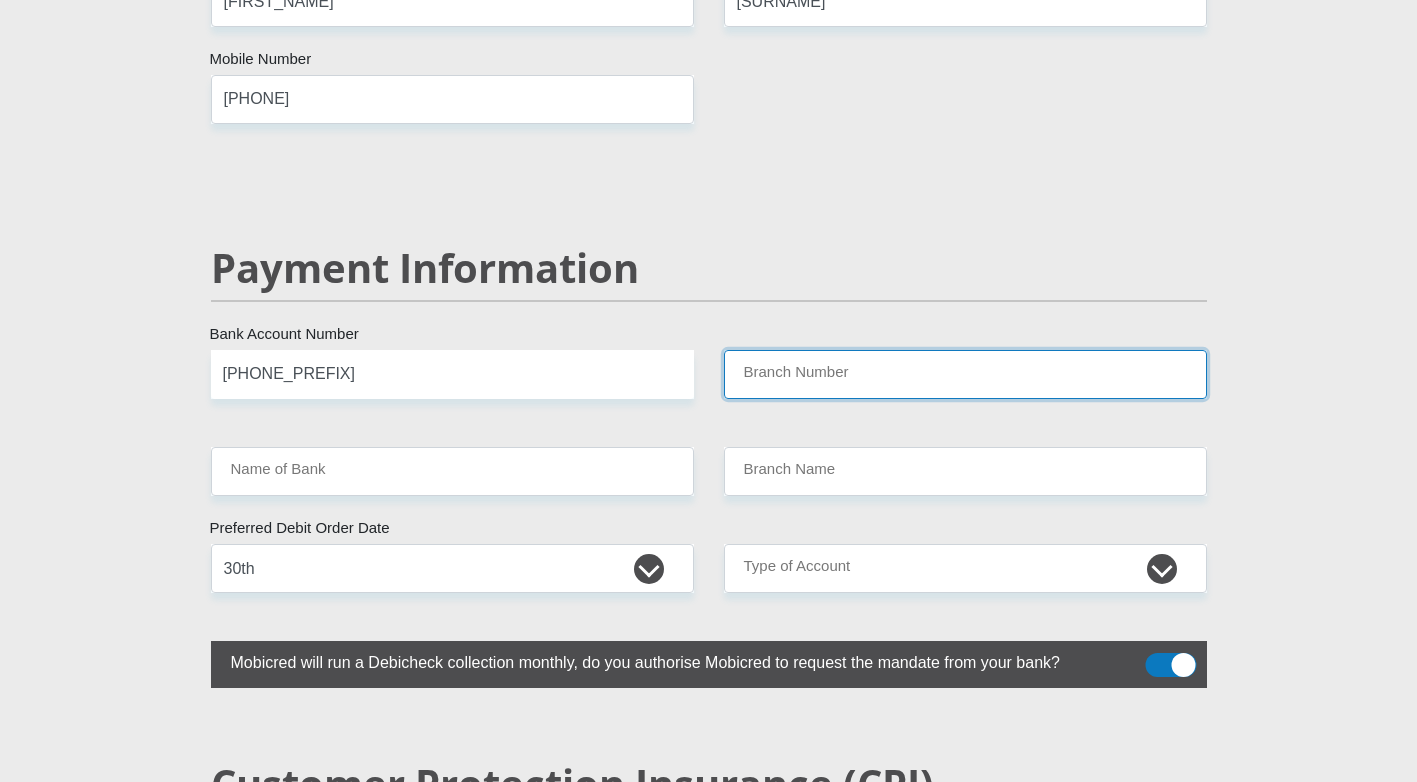 click on "Branch Number" at bounding box center [965, 374] 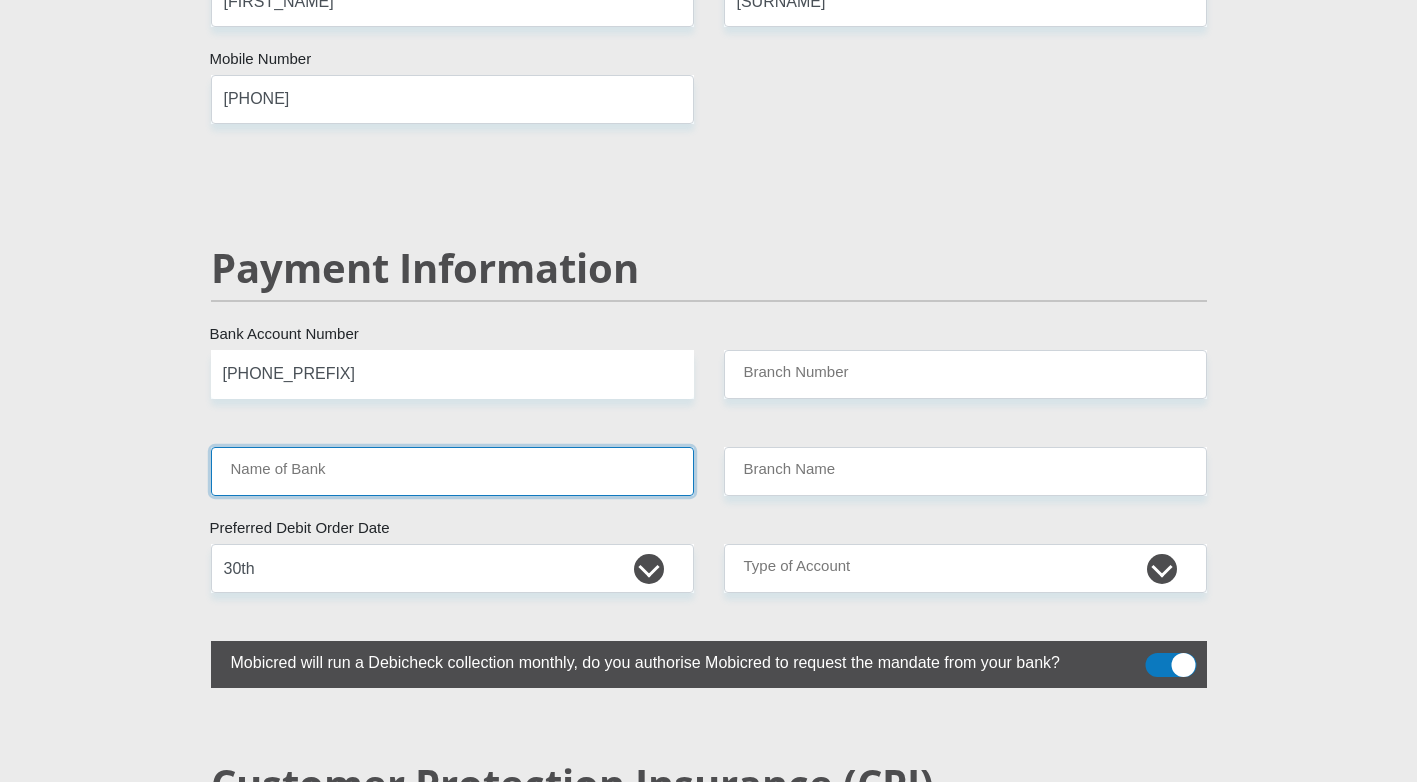 click on "Name of Bank" at bounding box center (452, 471) 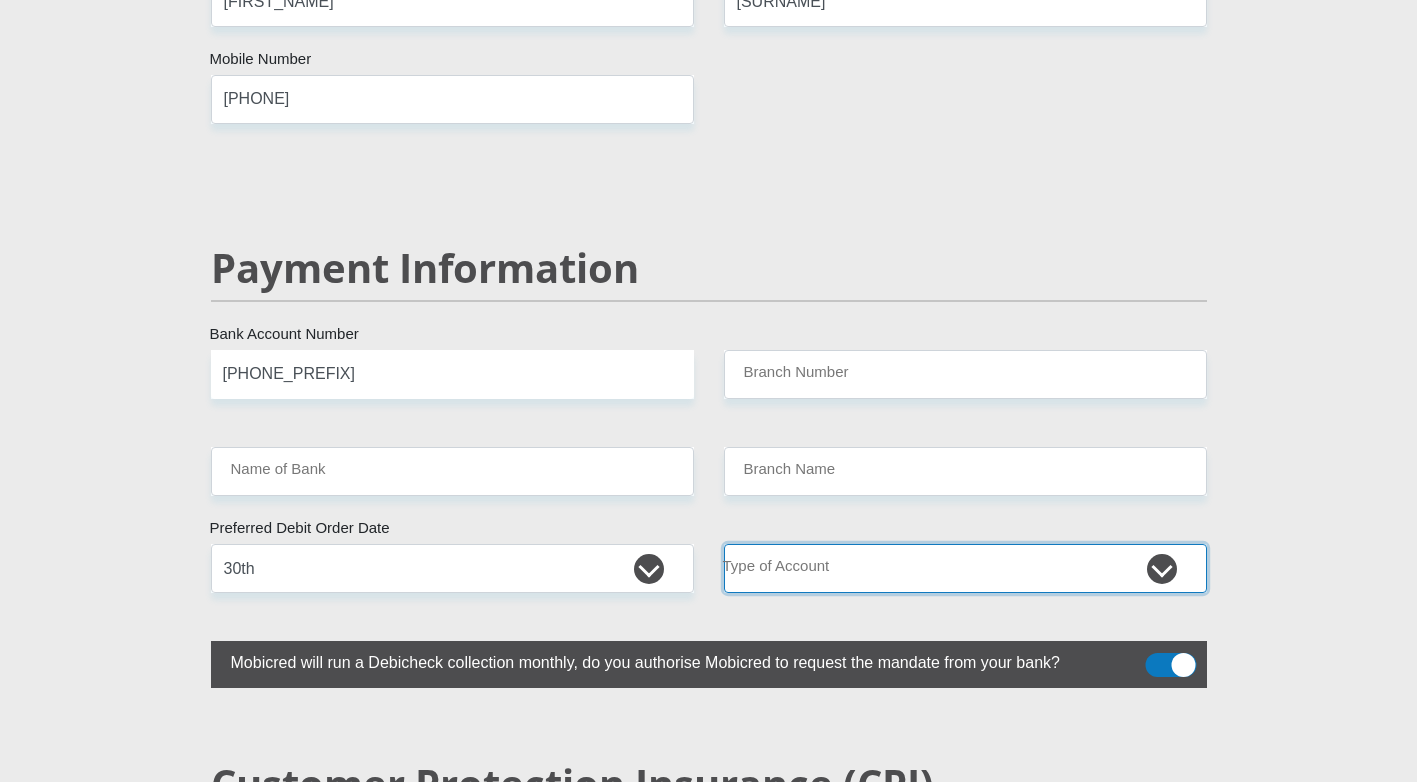 click on "Cheque
Savings" at bounding box center [965, 568] 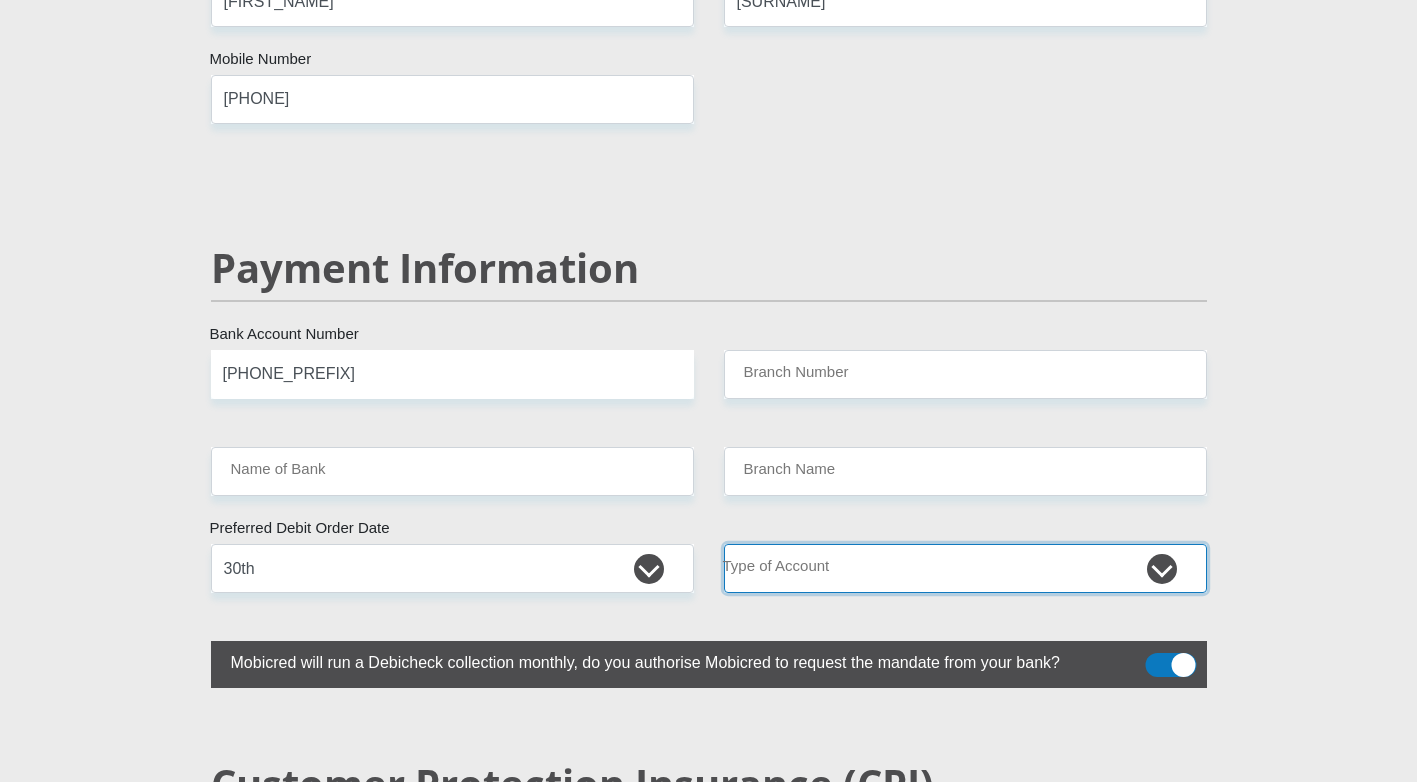 select on "SAV" 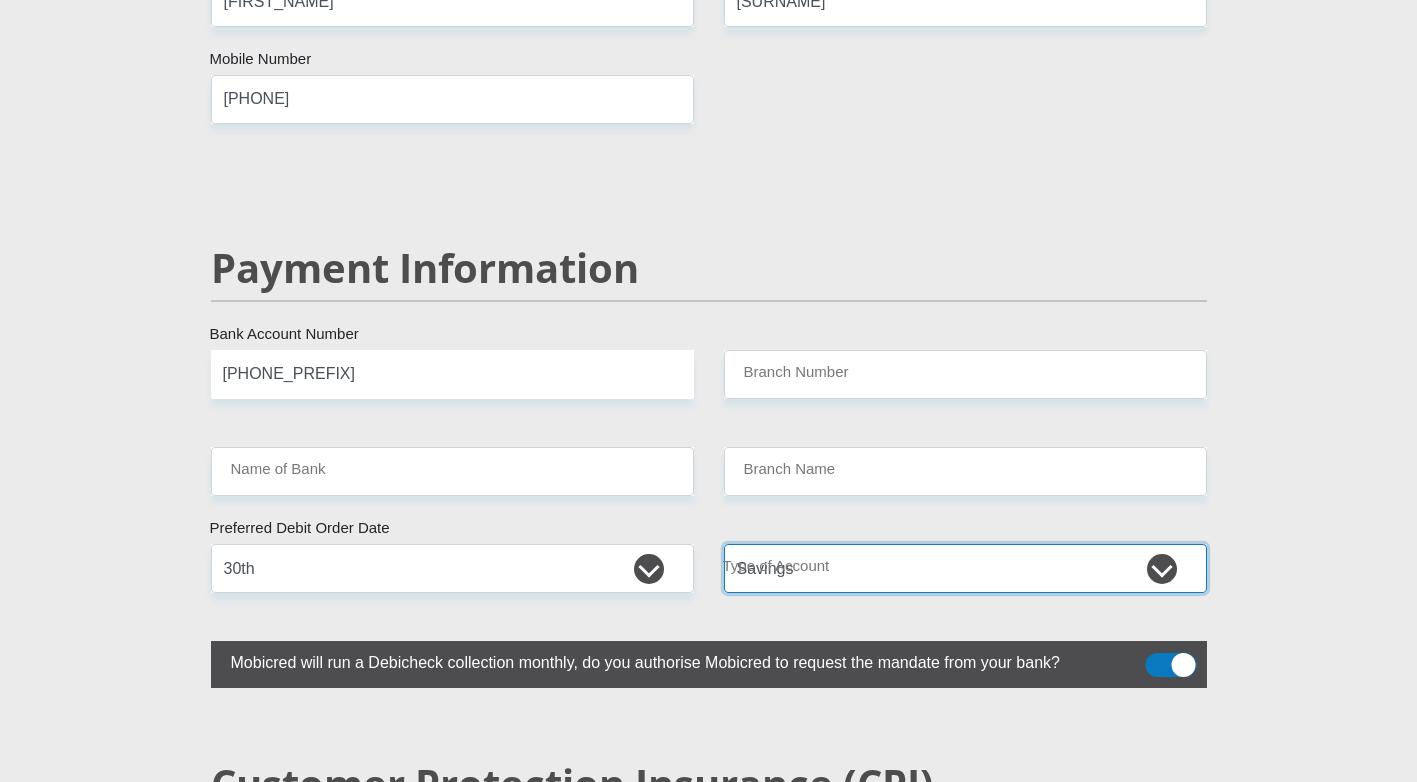 click on "Cheque
Savings" at bounding box center [965, 568] 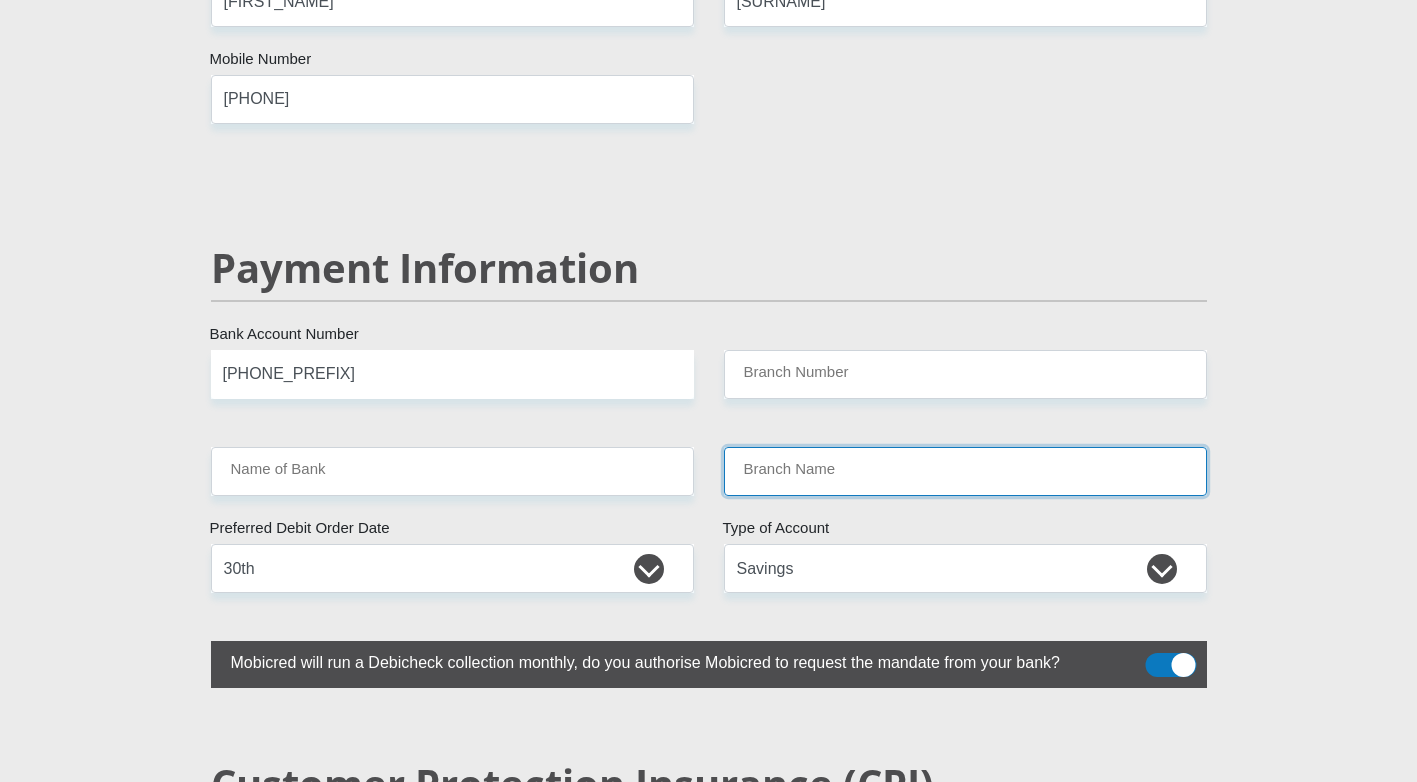 click on "Branch Name" at bounding box center [965, 471] 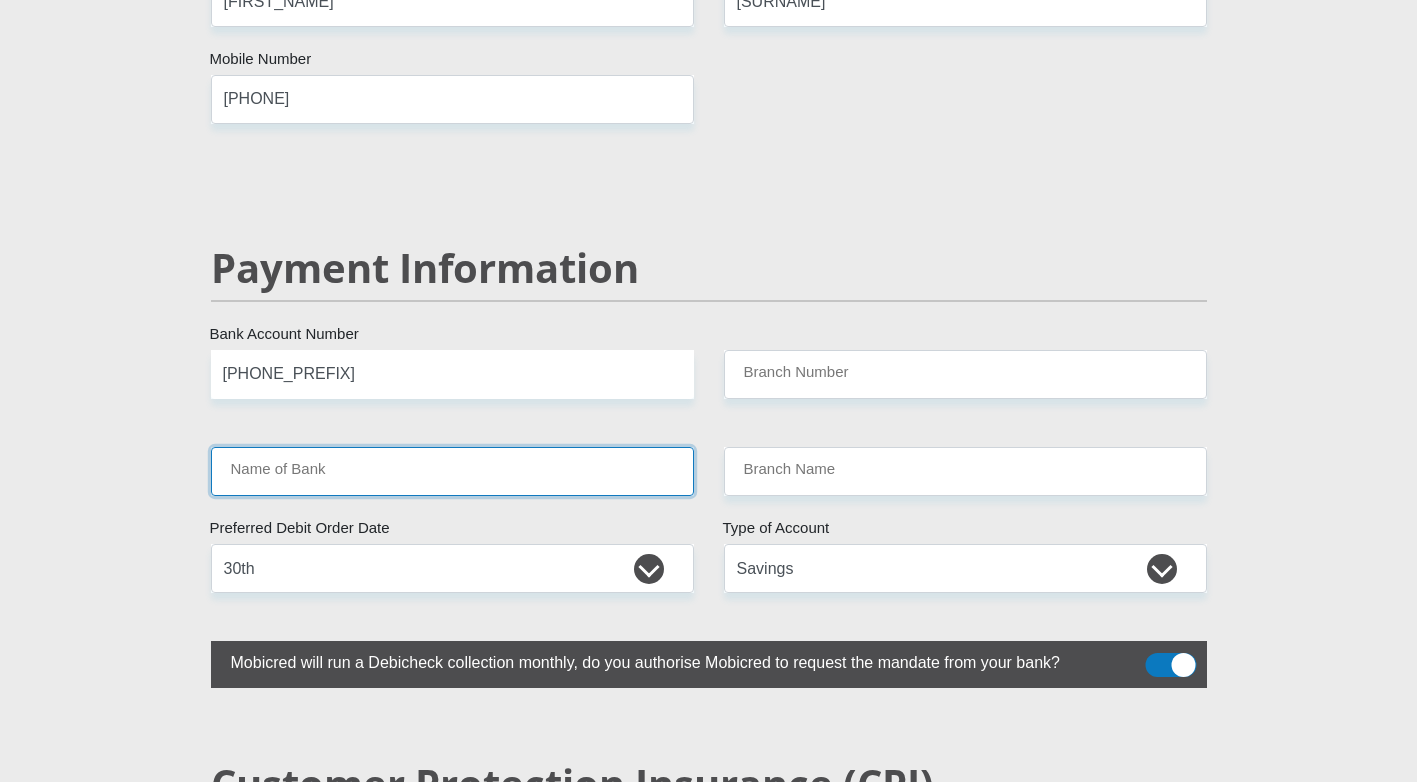 click on "Name of Bank" at bounding box center (452, 471) 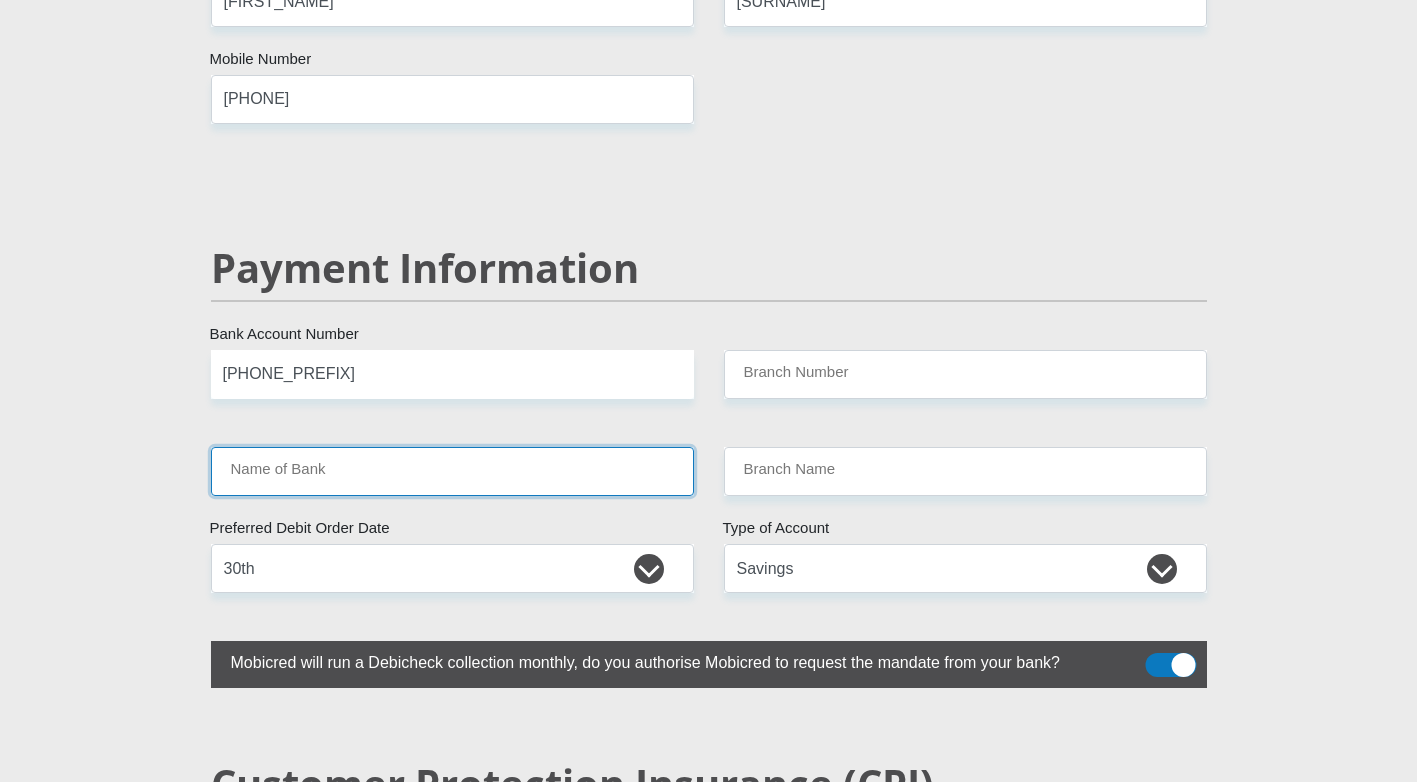click on "Name of Bank" at bounding box center (452, 471) 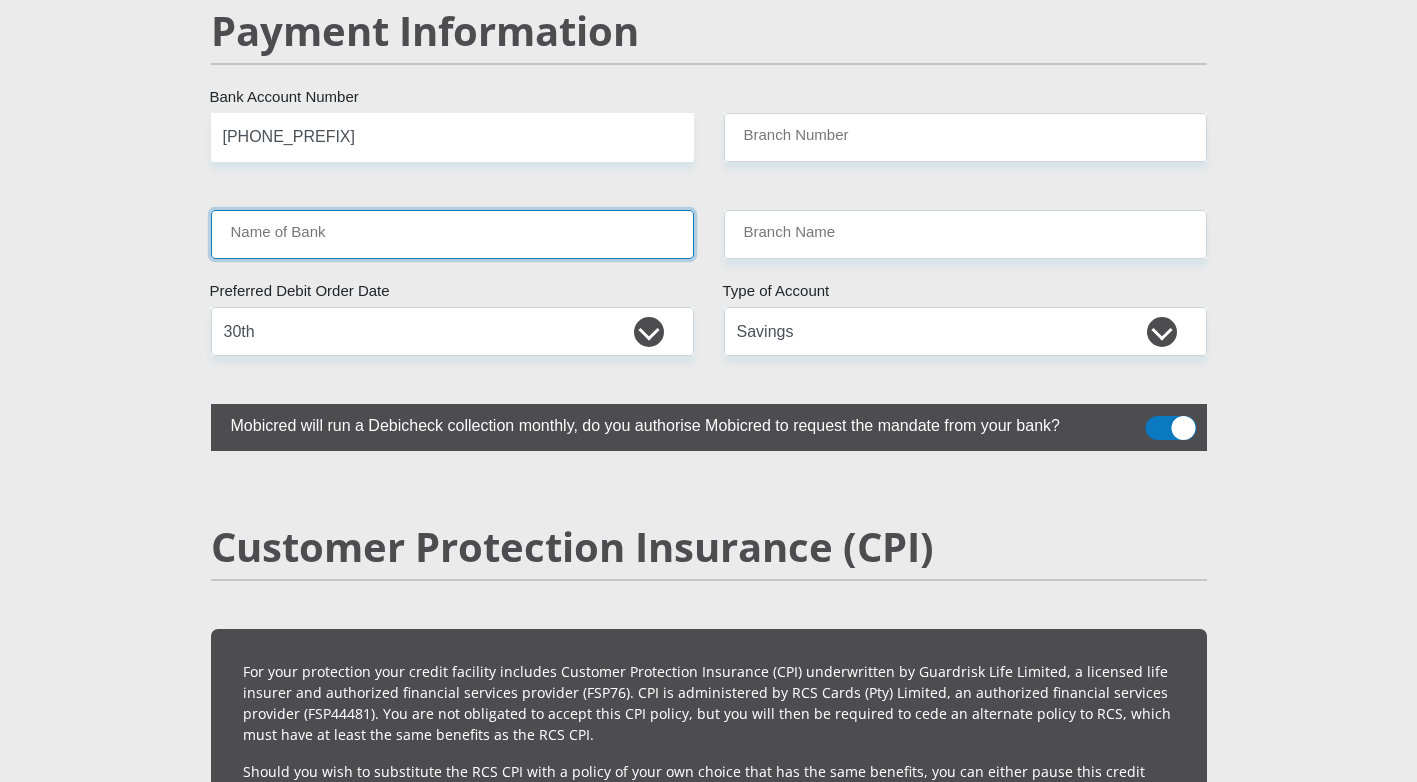 scroll, scrollTop: 3900, scrollLeft: 0, axis: vertical 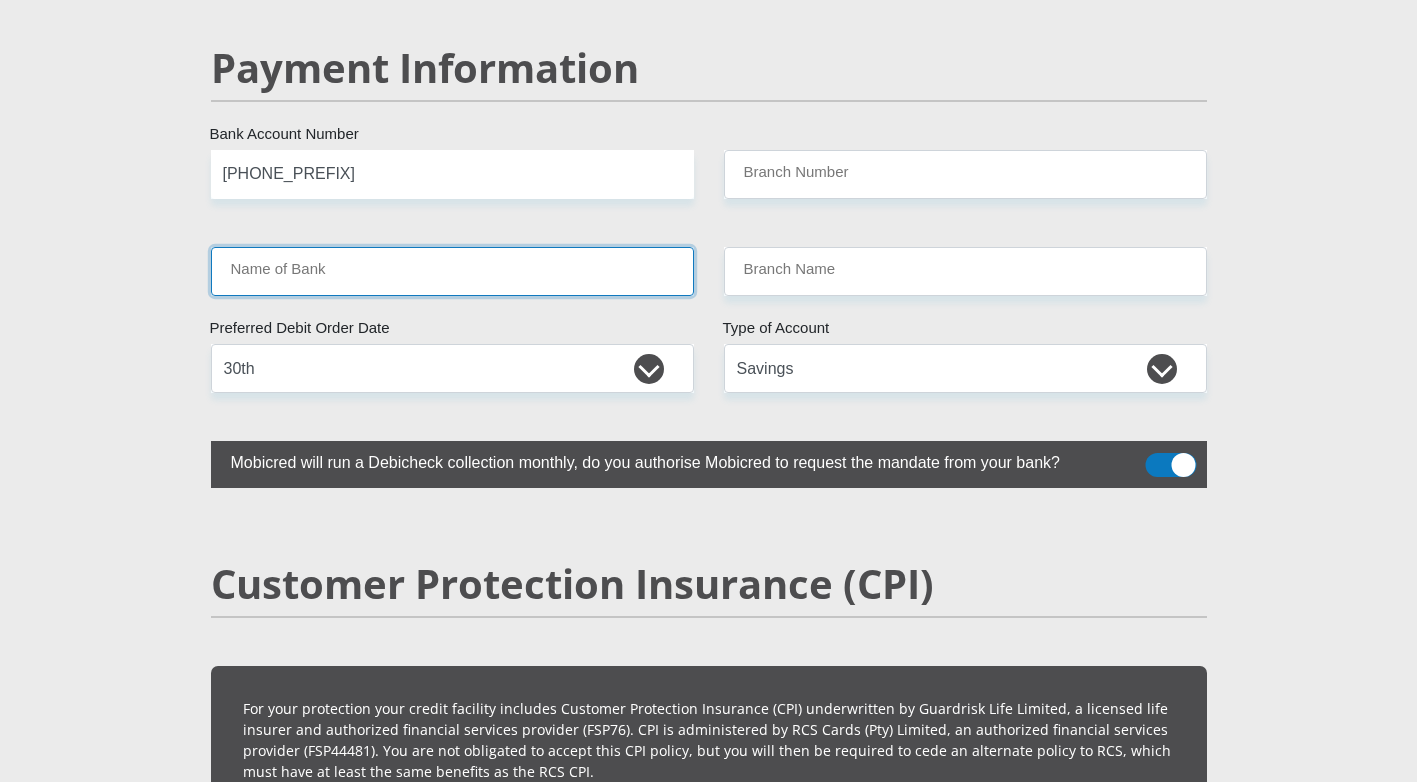 click on "Name of Bank" at bounding box center [452, 271] 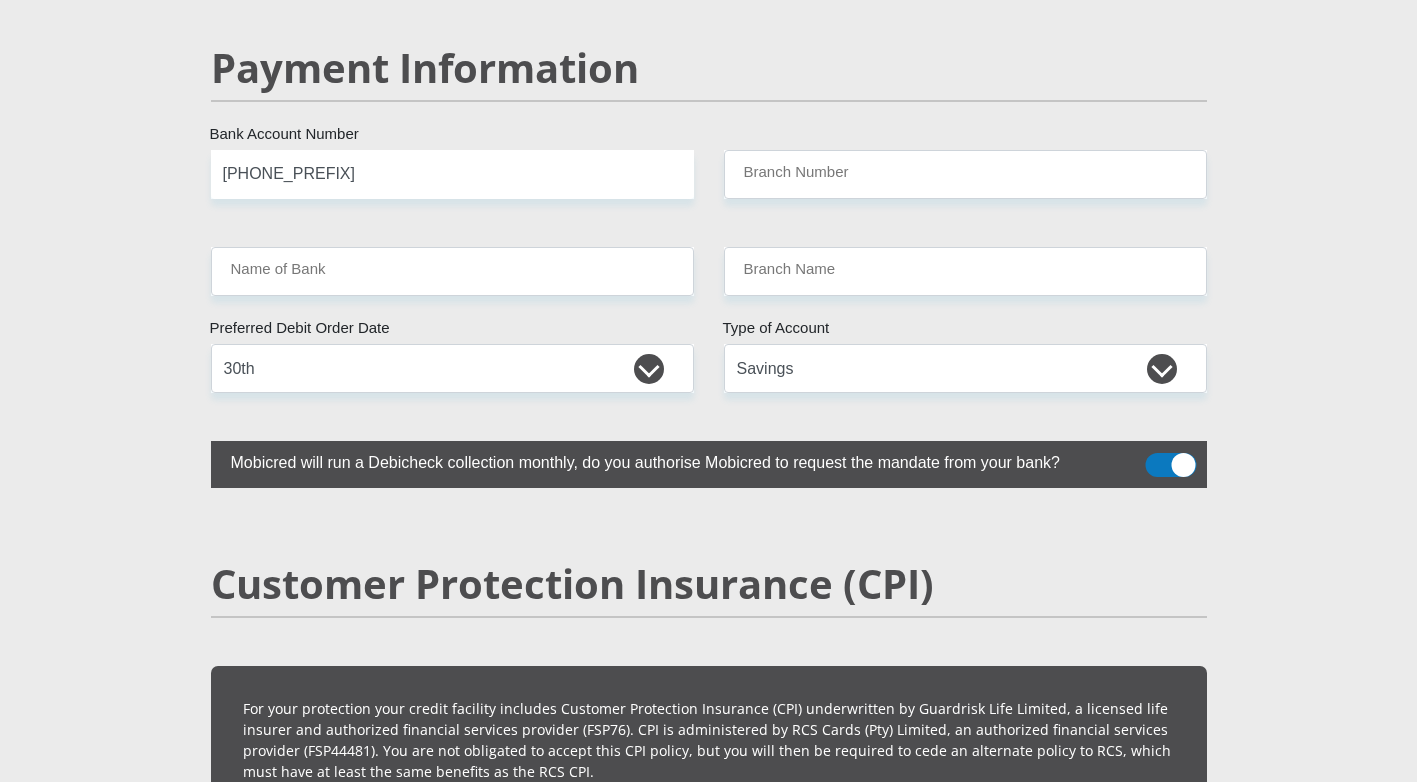 click on "[TITLE]
[FIRST_NAME]
[SURNAME]
[ID_NUMBER]
Please input valid ID number
[COUNTRY]
[COUNTRY]
[COUNTRY]
[COUNTRY]
[COUNTRY]
[COUNTRY]
[COUNTRY]
[COUNTRY]
[COUNTRY]
[COUNTRY]
[COUNTRY]
[COUNTRY]
[COUNTRY]" at bounding box center (709, -722) 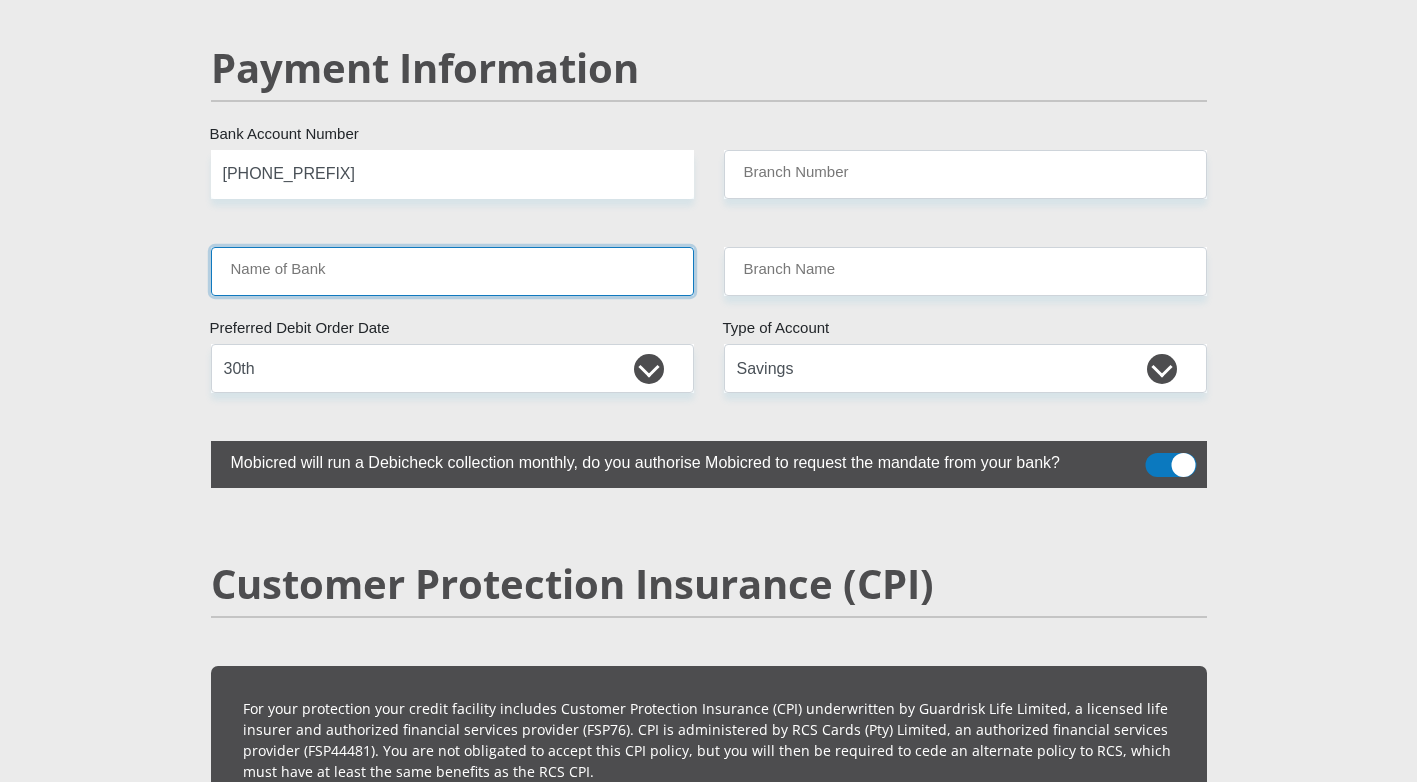 click on "Name of Bank" at bounding box center [452, 271] 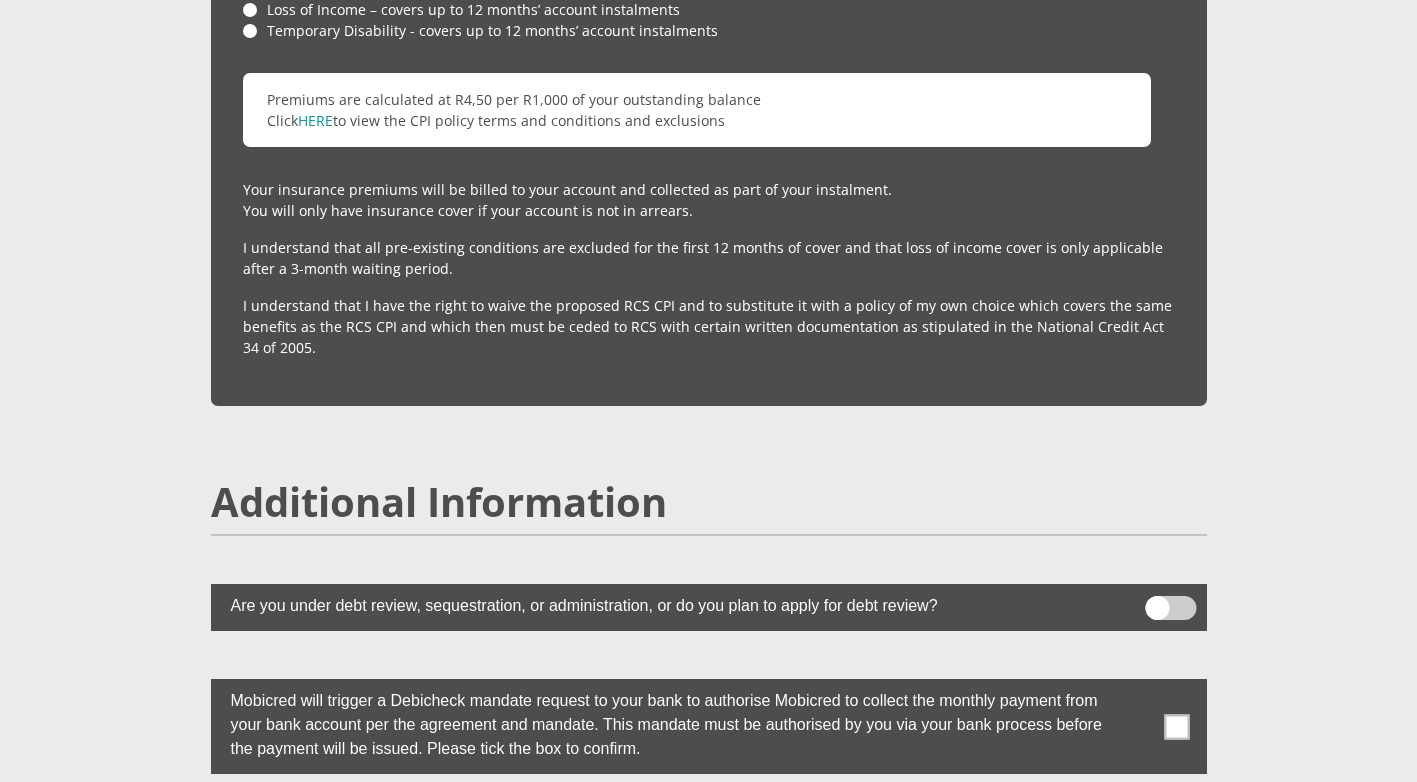 scroll, scrollTop: 5200, scrollLeft: 0, axis: vertical 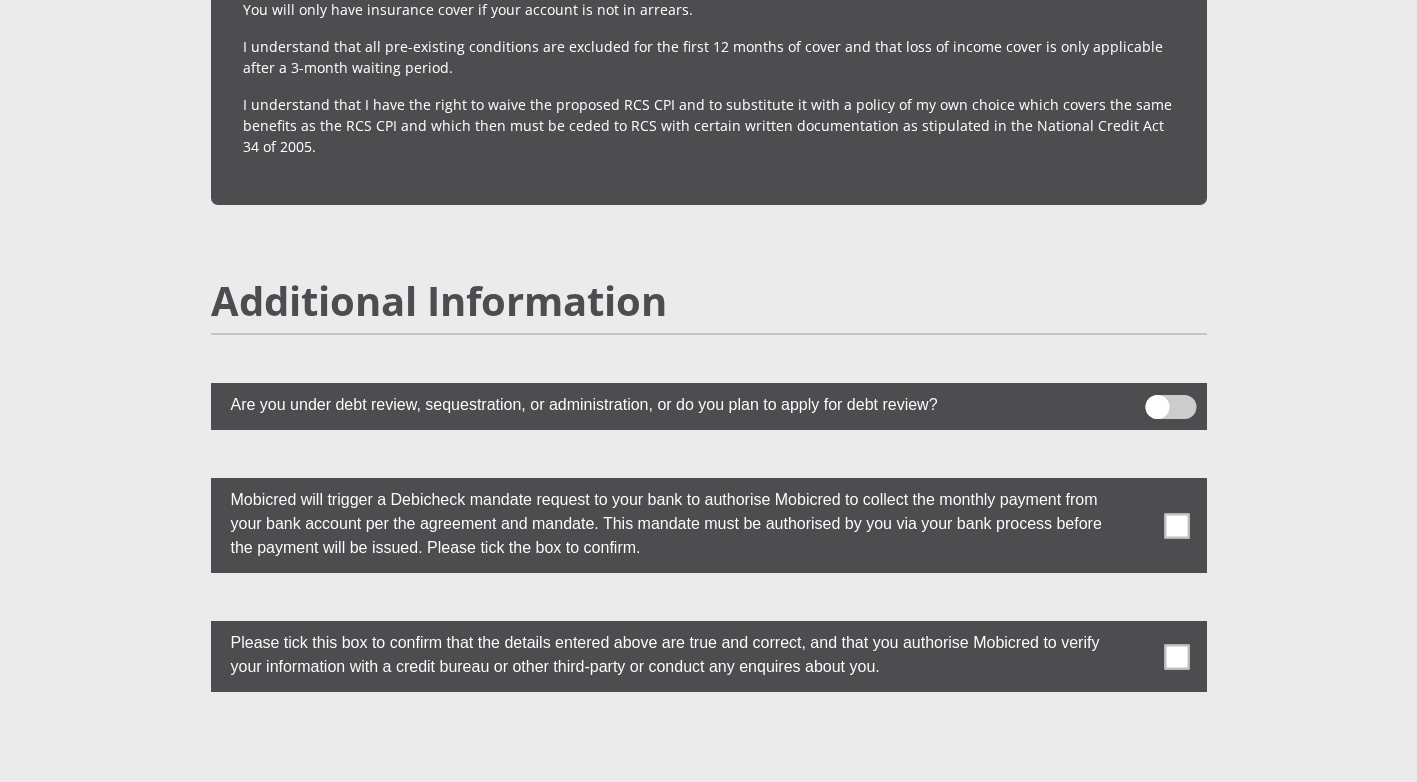 click at bounding box center [1176, 525] 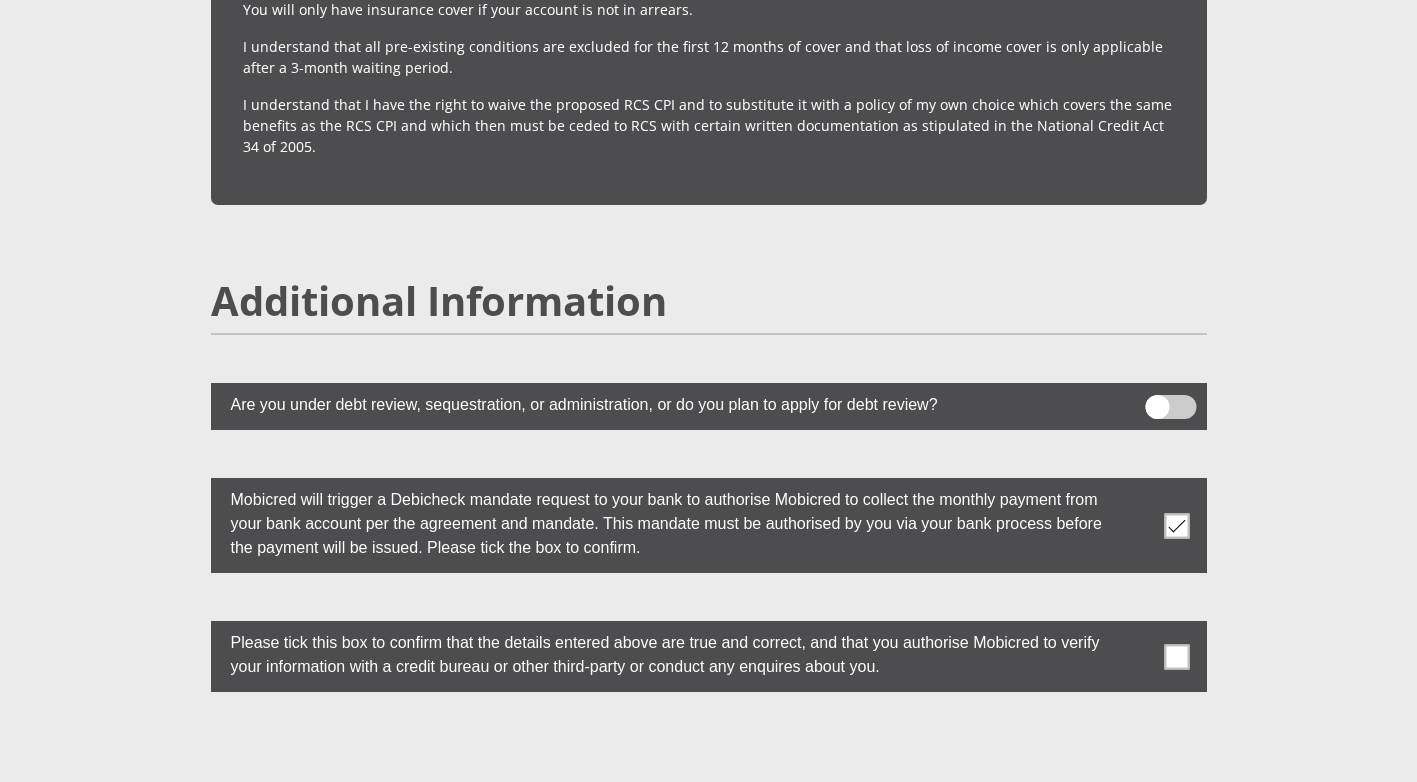 click at bounding box center [1176, 656] 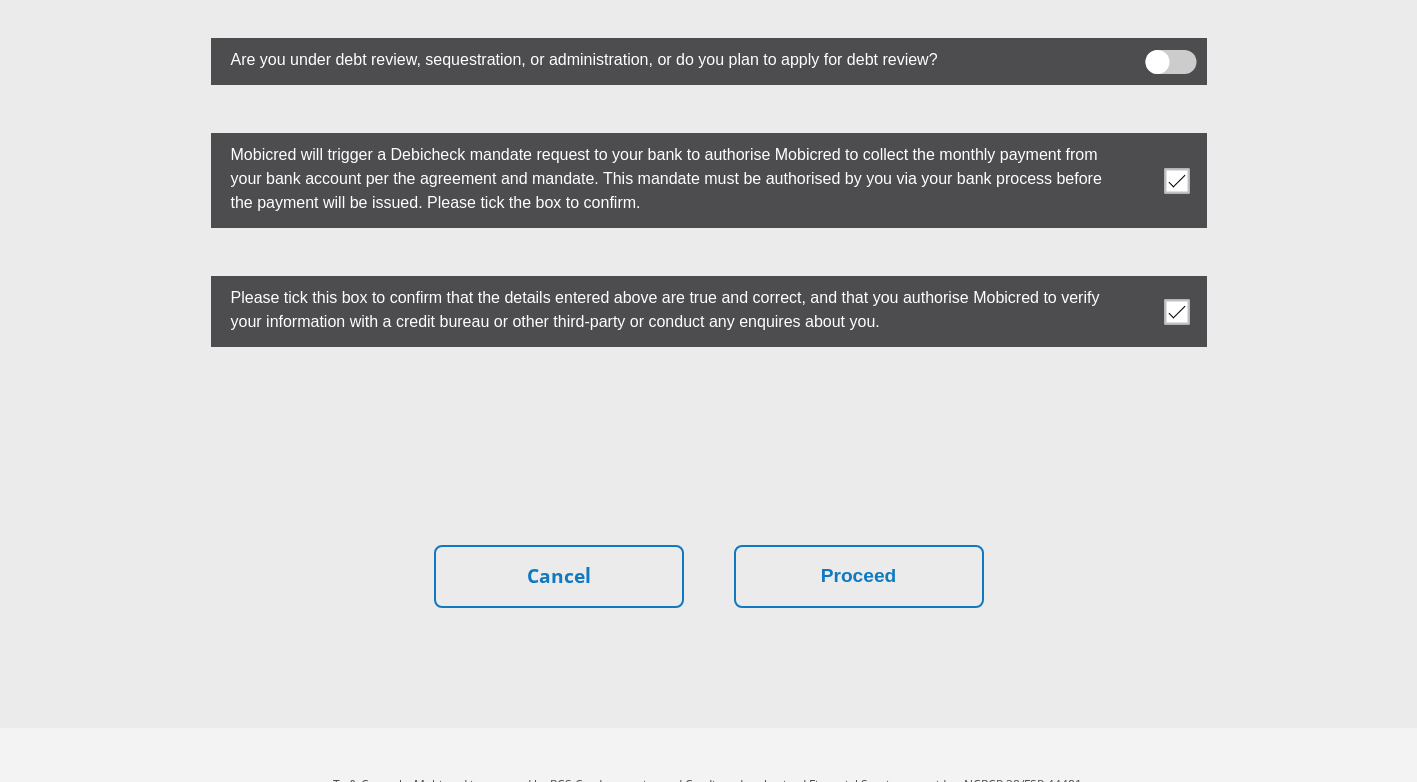 scroll, scrollTop: 5584, scrollLeft: 0, axis: vertical 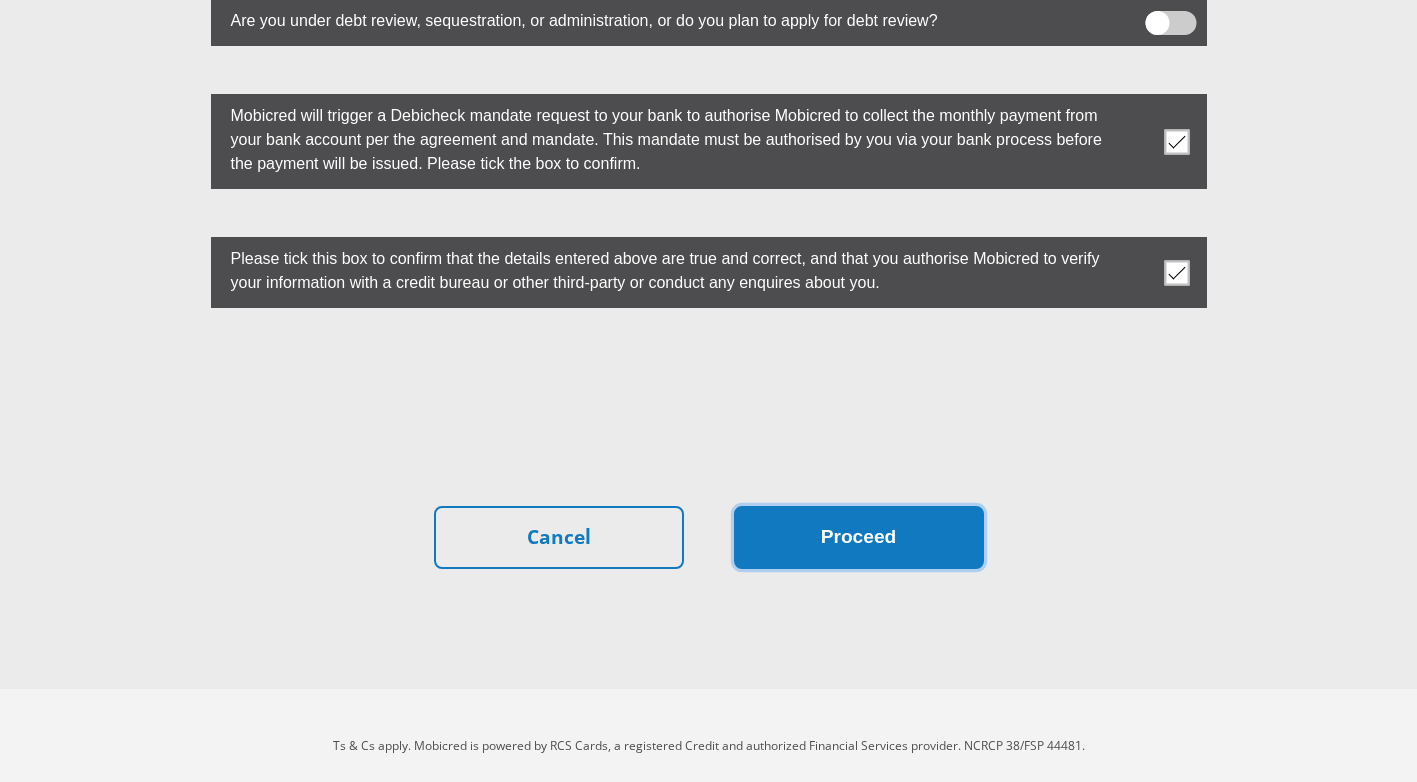 click on "Proceed" at bounding box center [859, 537] 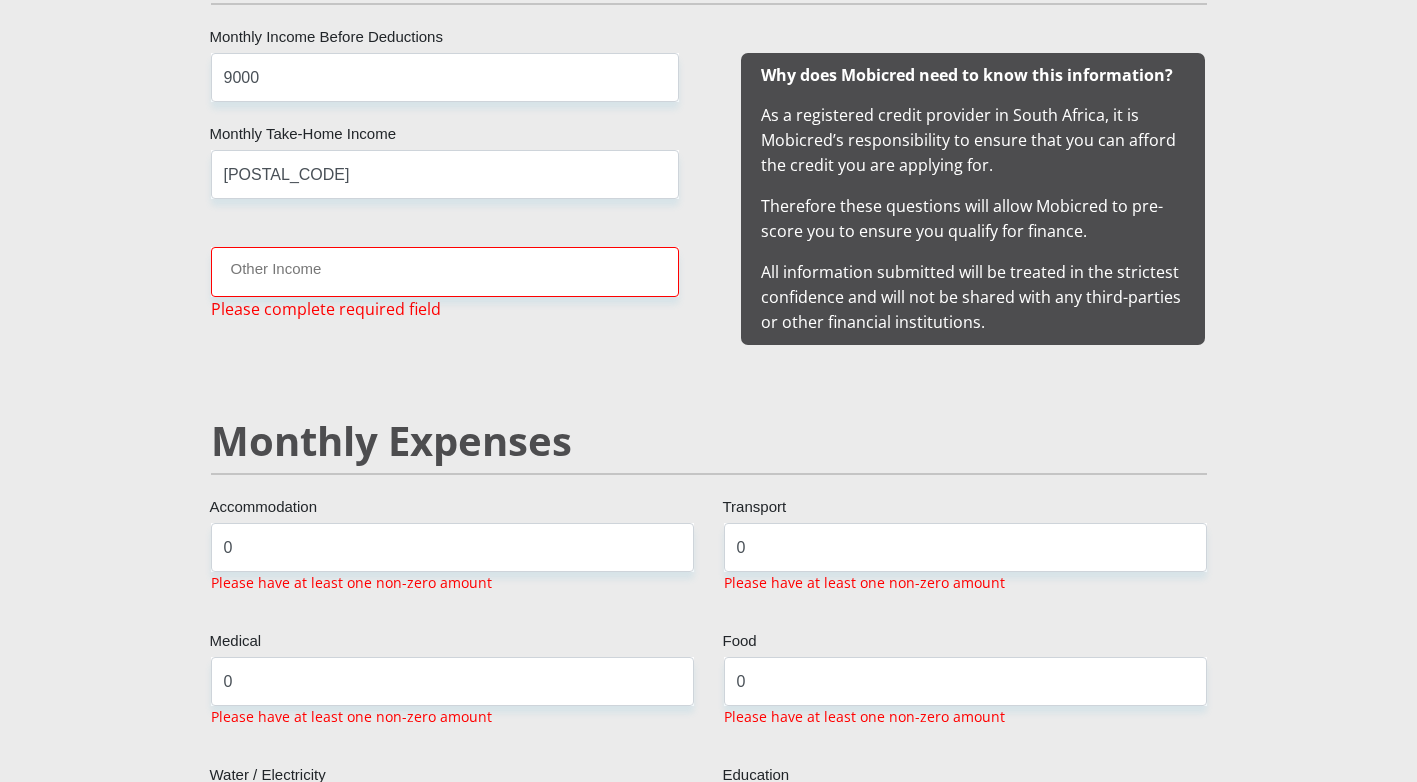 scroll, scrollTop: 1984, scrollLeft: 0, axis: vertical 